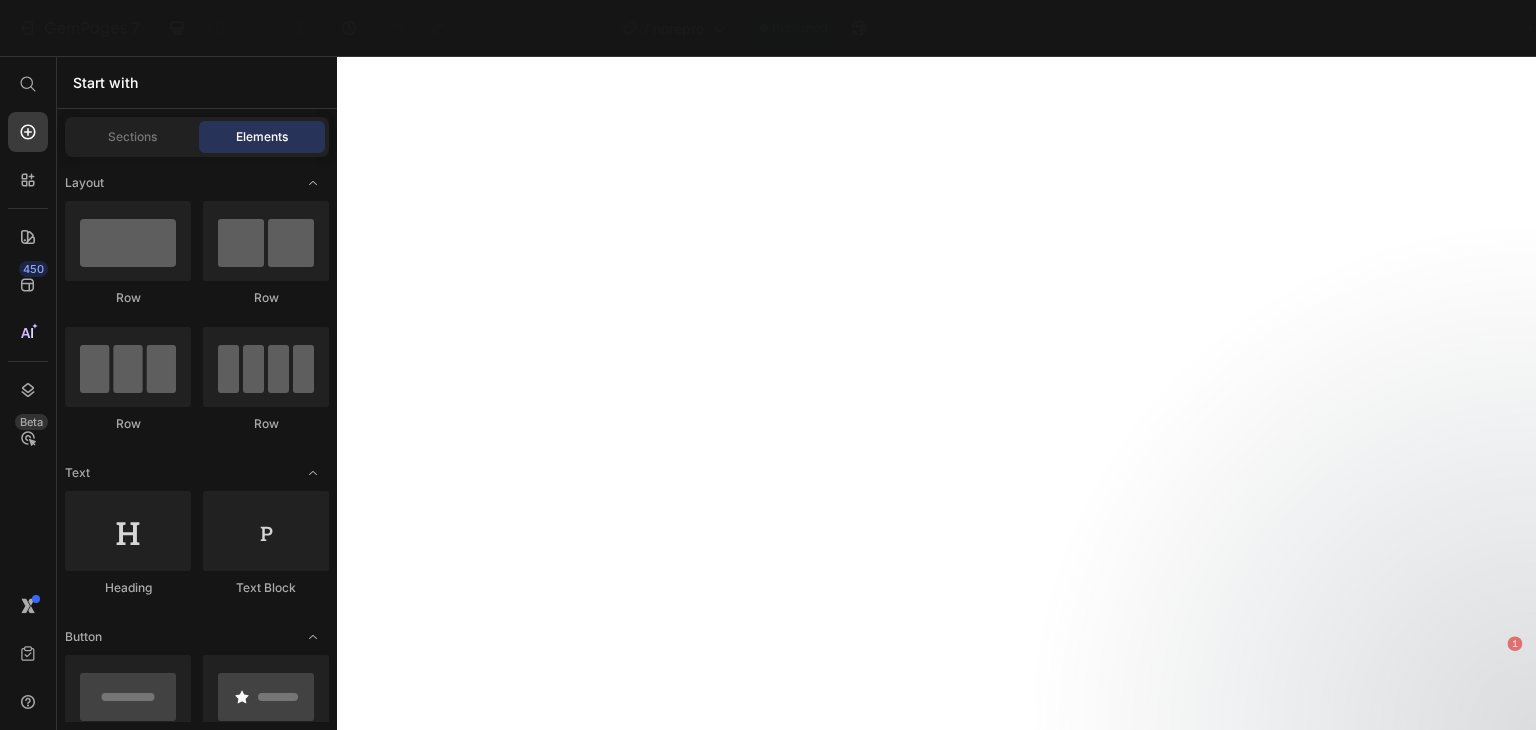 scroll, scrollTop: 0, scrollLeft: 0, axis: both 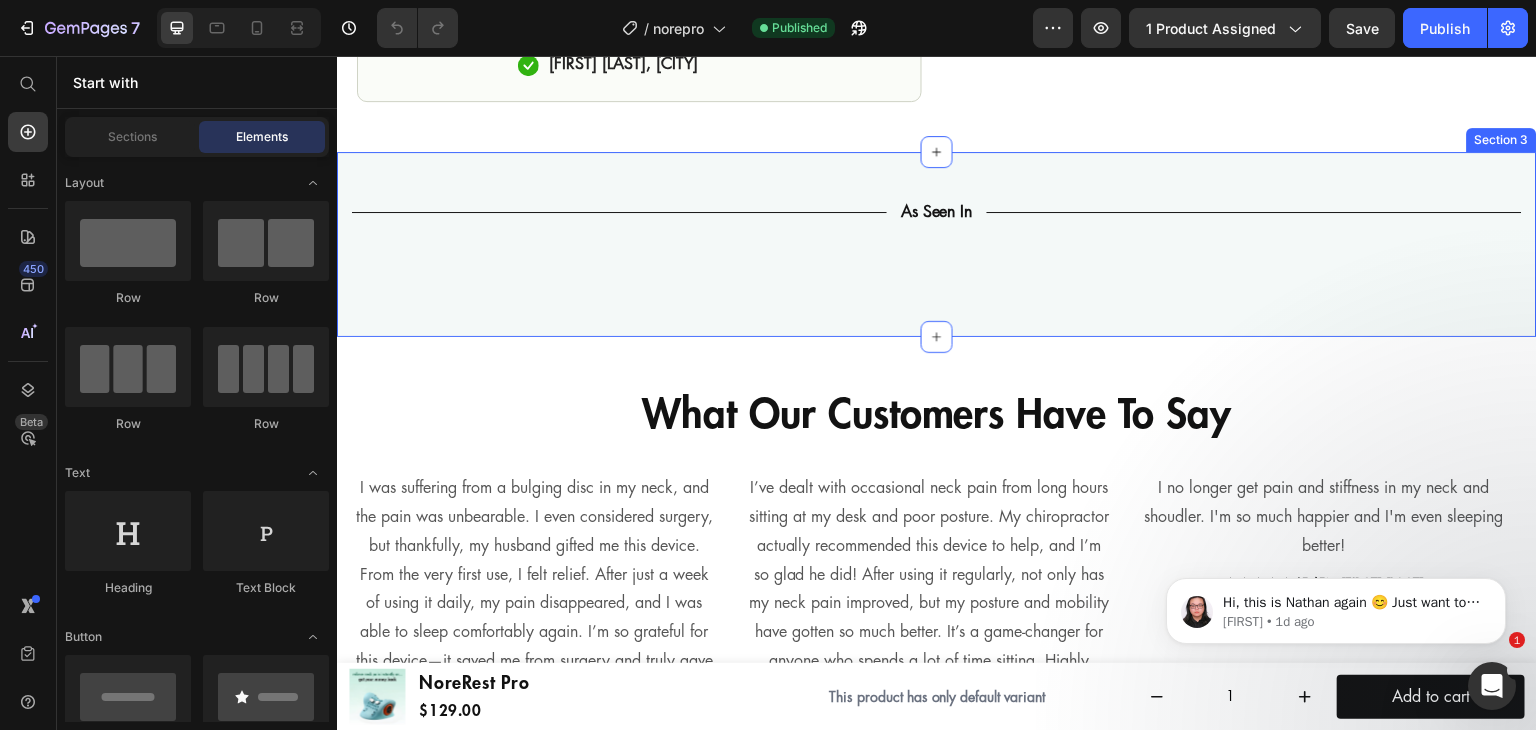 click on "Title Line As Seen In Text Block                Title Line Row Image Image Image Image Image Image Carousel Row Section 3" at bounding box center (937, 244) 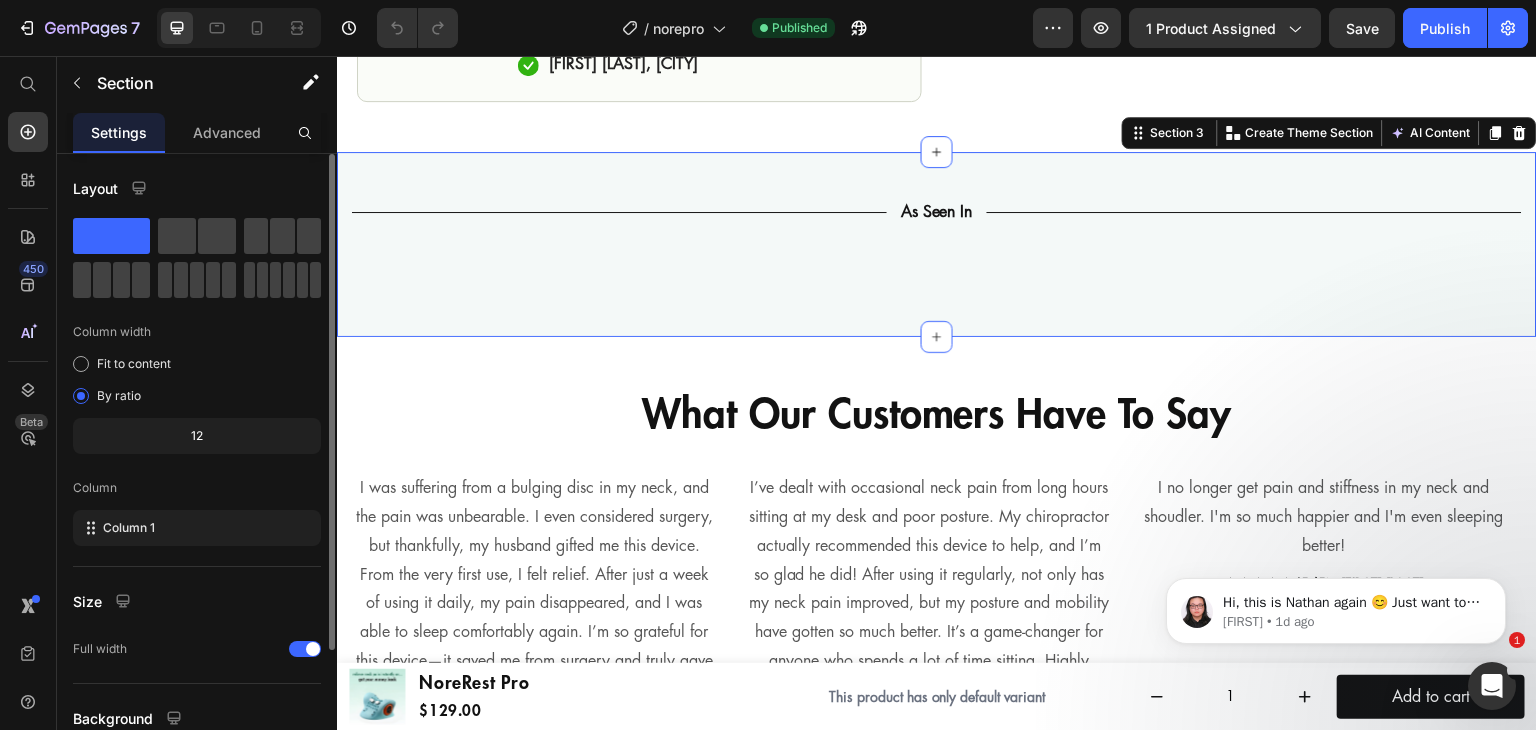 scroll, scrollTop: 173, scrollLeft: 0, axis: vertical 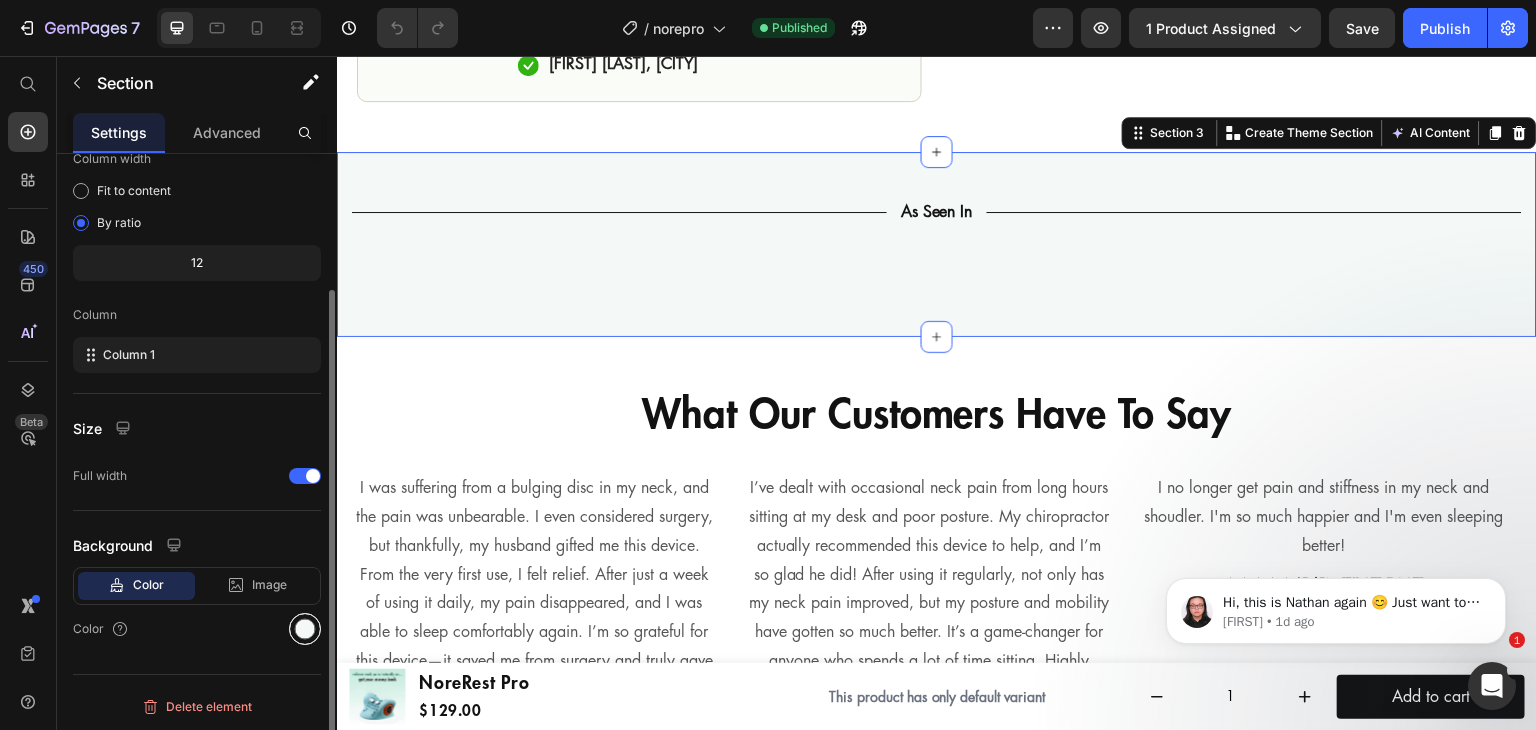 click at bounding box center [305, 629] 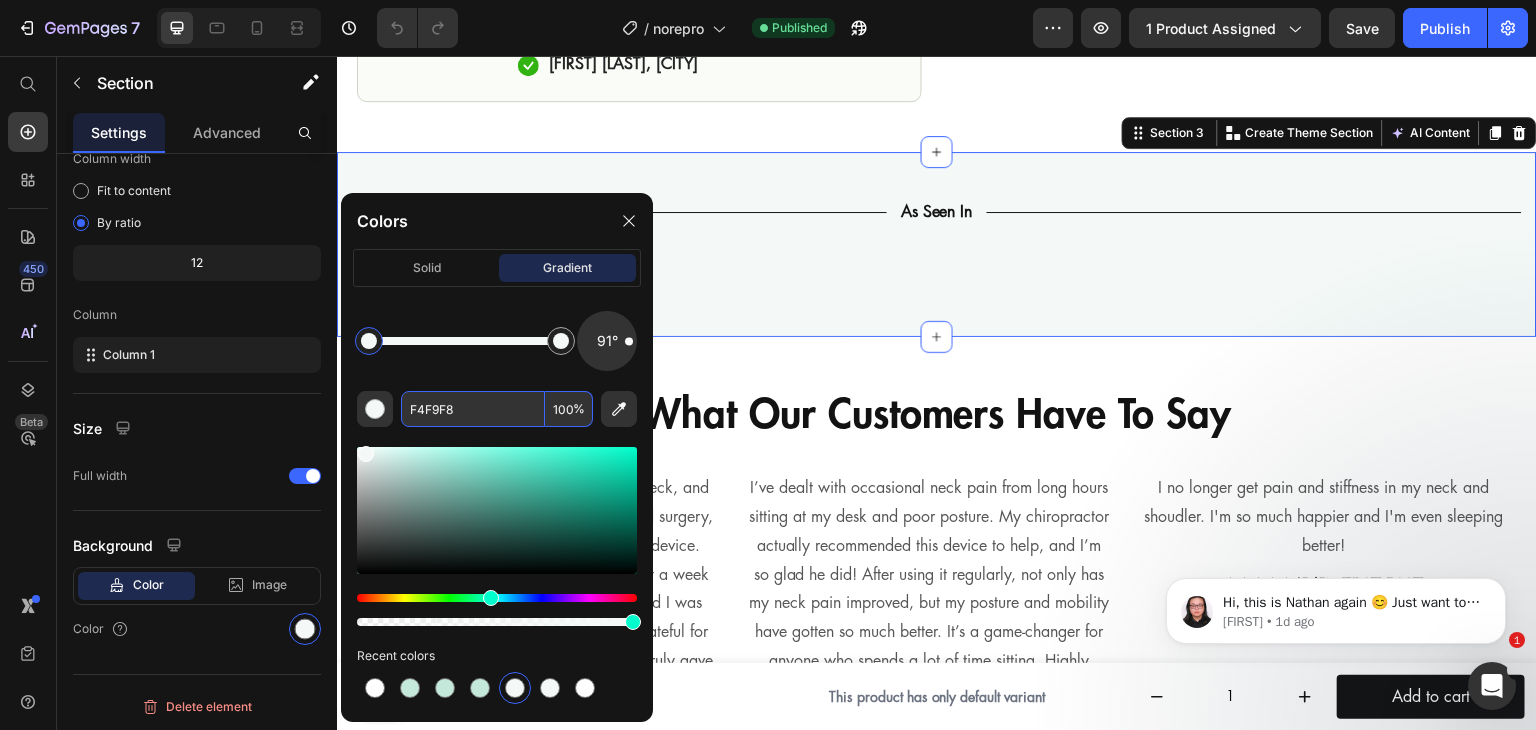 click on "F4F9F8" at bounding box center [473, 409] 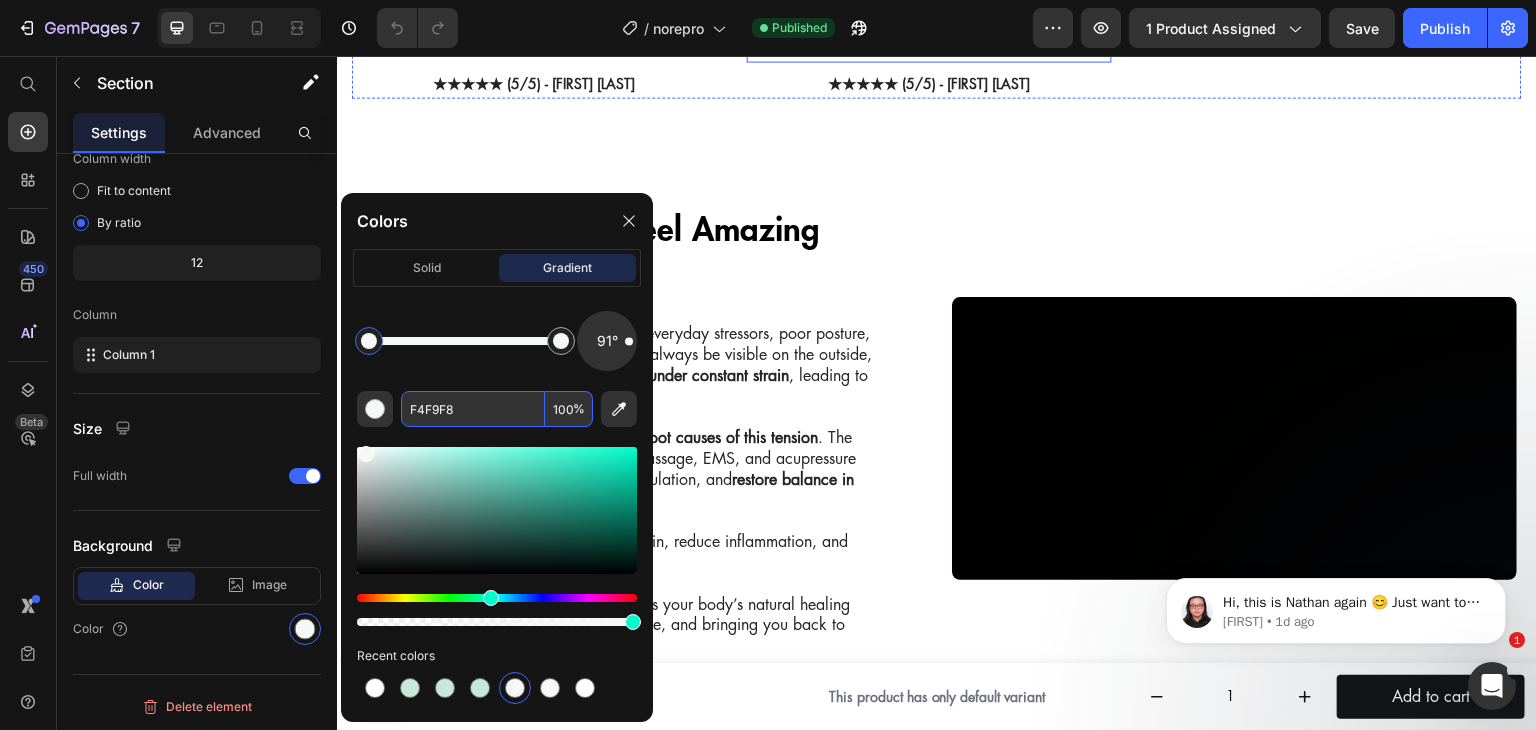 scroll, scrollTop: 1900, scrollLeft: 0, axis: vertical 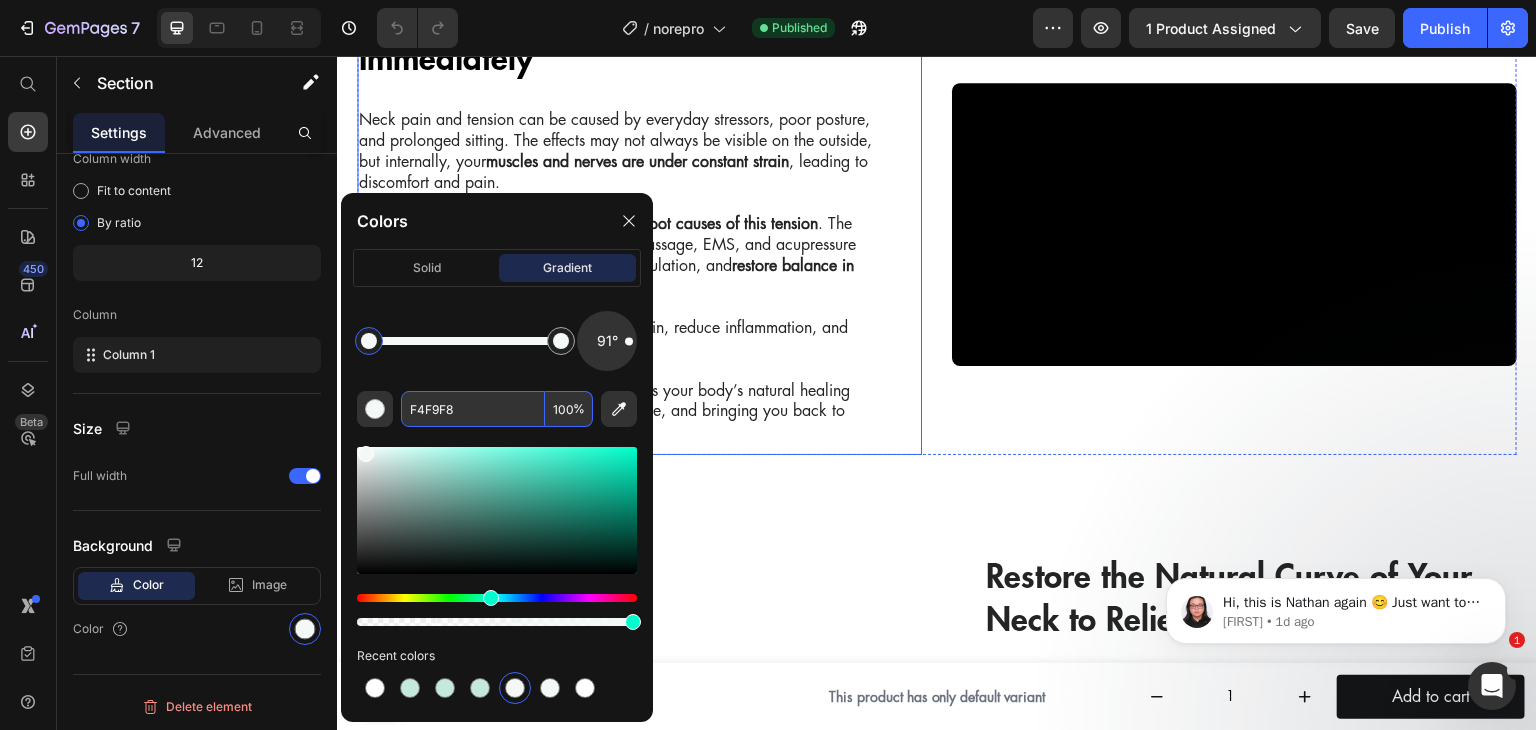 click on "Heal Your Neck & Feel Amazing Immediately Heading Neck pain and tension can be caused by everyday stressors, poor posture, and prolonged sitting. The effects may not always be visible on the outside, but internally, your  muscles and nerves are under constant strain , leading to discomfort and pain.   By using NoreRest Pro, you can  target the root causes of this tension . The combination of stretching, heat therapy, massage, EMS, and acupressure helps to release tight muscles, improve circulation, and  restore balance in your neck and spine.    These therapies work together to relieve pain, reduce inflammation, and promote faster healing,  almost instantly.   Feel the difference as NoreRest Pro supports your body’s natural healing process, helping to restore comfort and ease, and bringing you back to balance. Text Block Row" at bounding box center [639, 224] 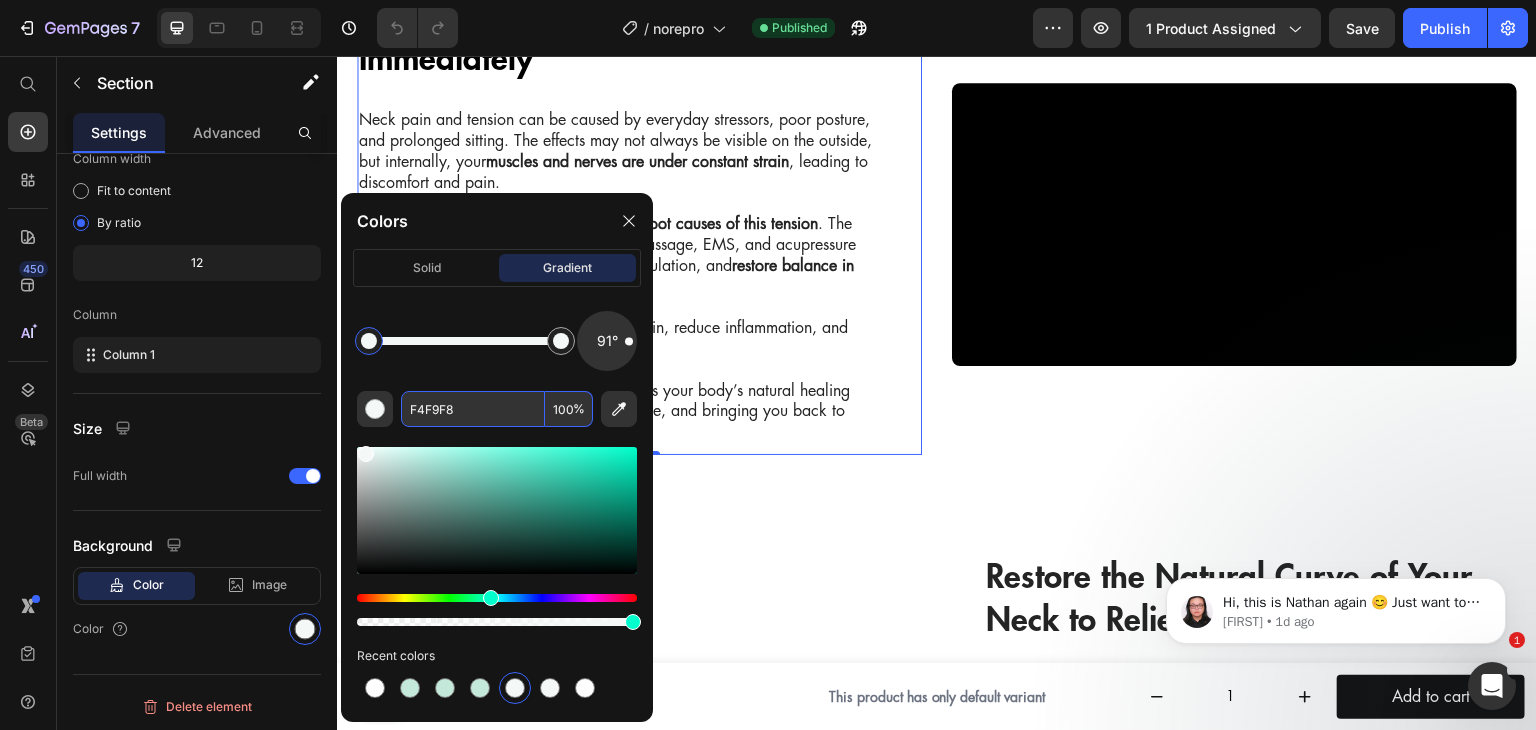 scroll, scrollTop: 0, scrollLeft: 0, axis: both 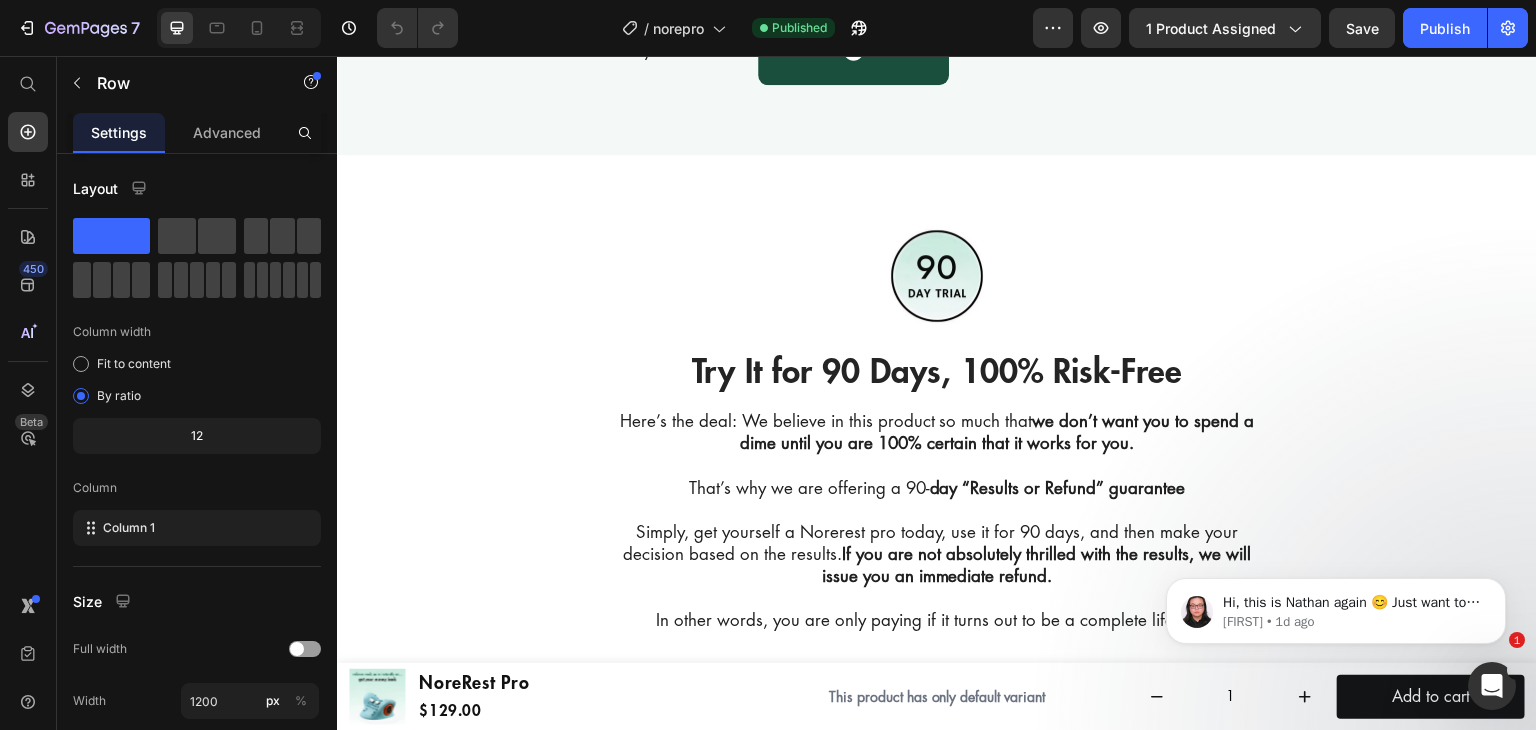 click on "Icon Row" at bounding box center (854, -433) 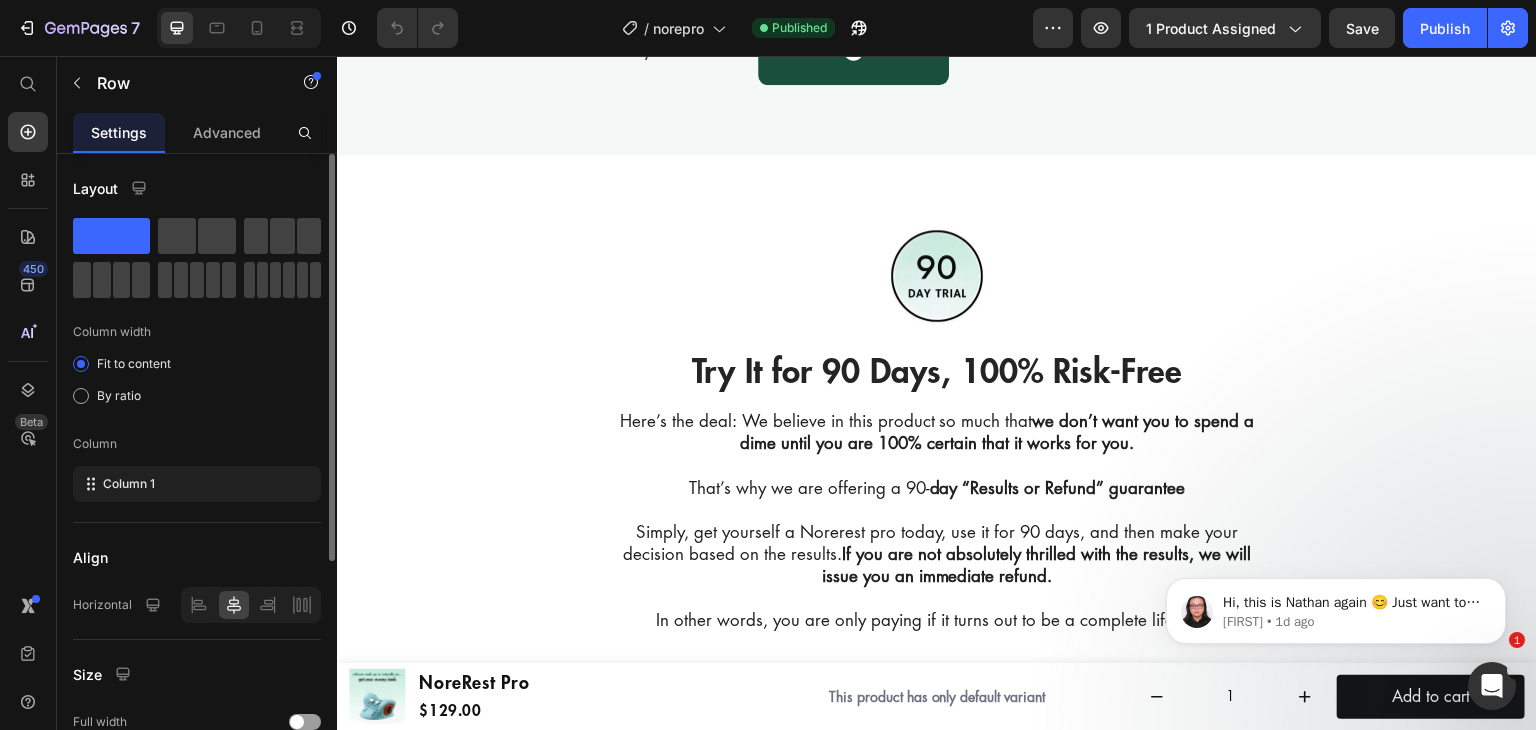 scroll, scrollTop: 350, scrollLeft: 0, axis: vertical 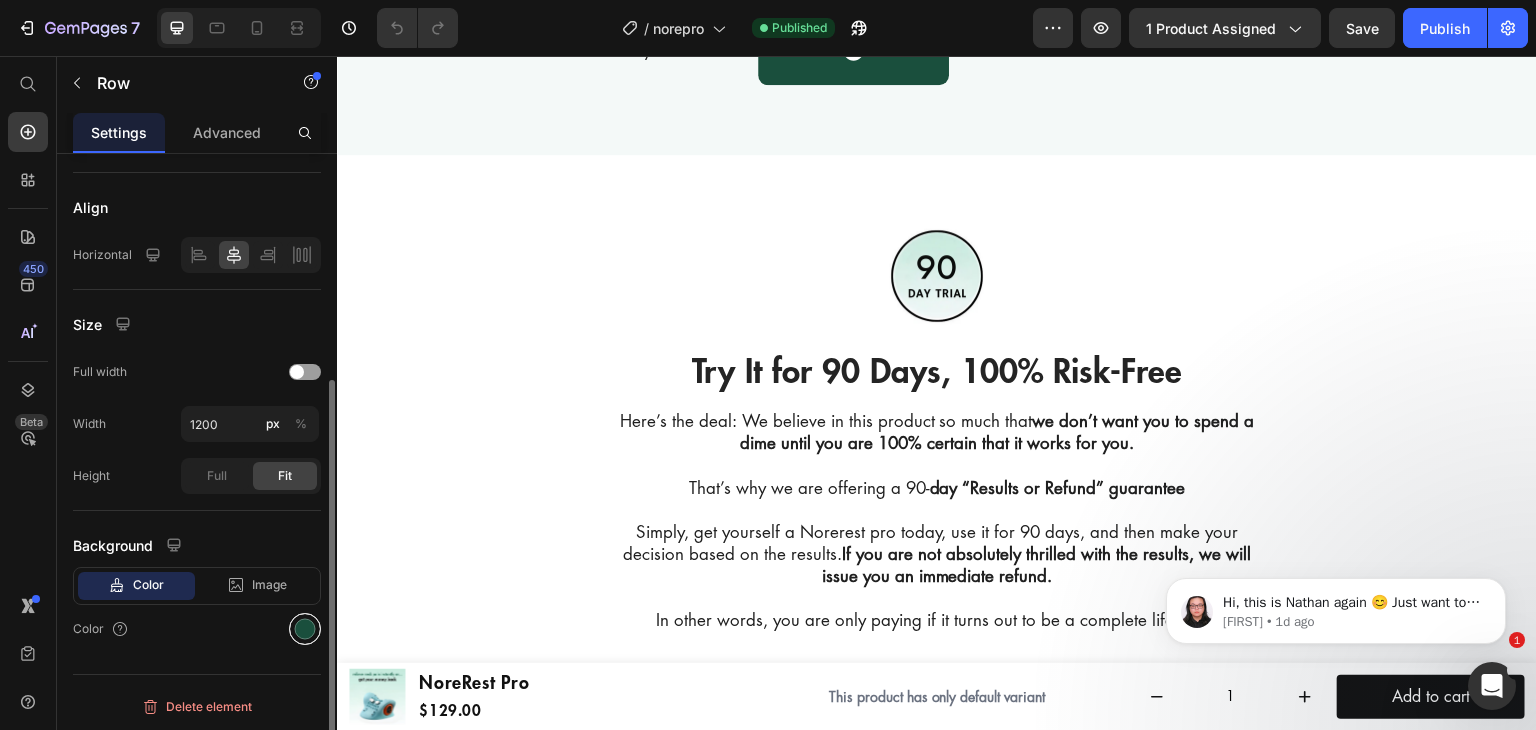 click at bounding box center (305, 629) 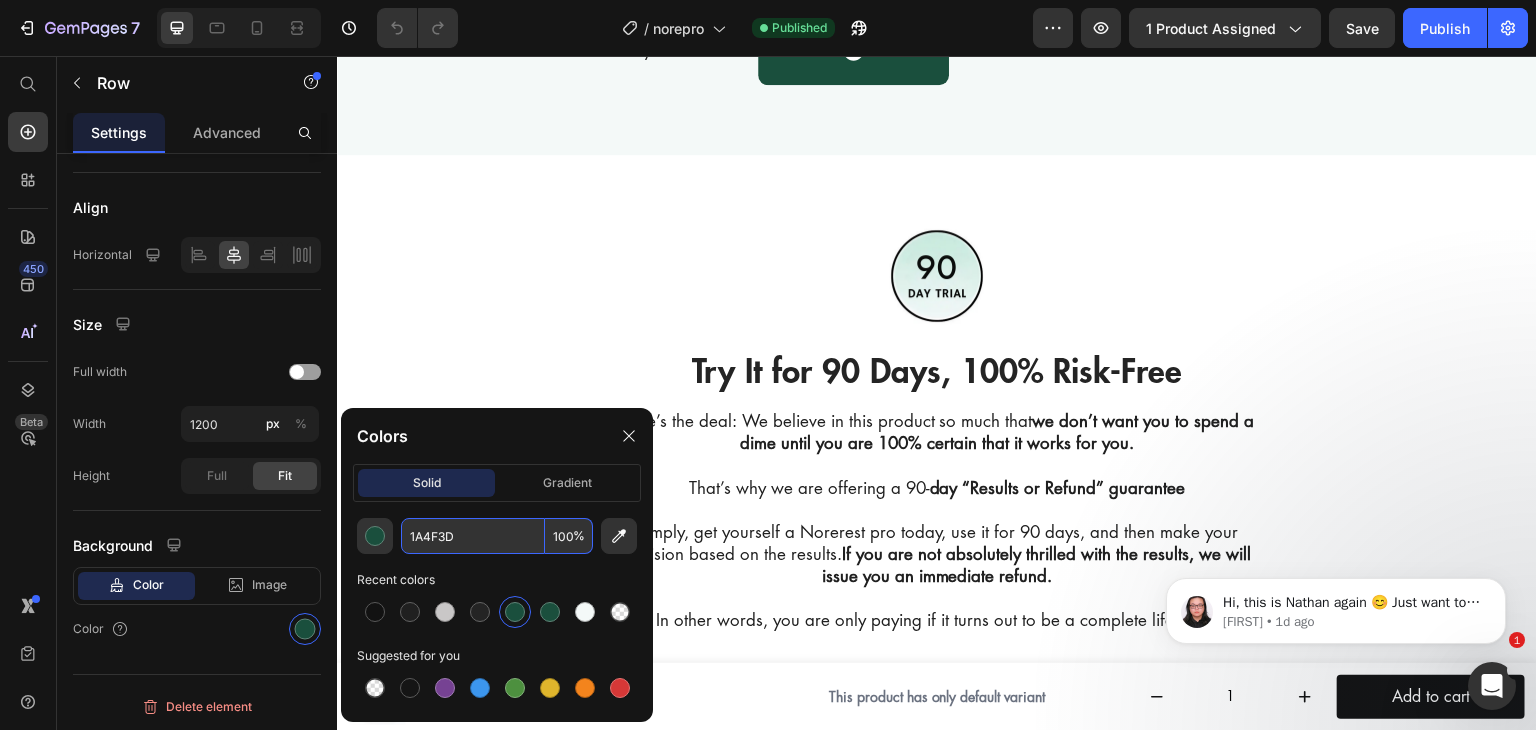 click on "1A4F3D" at bounding box center [473, 536] 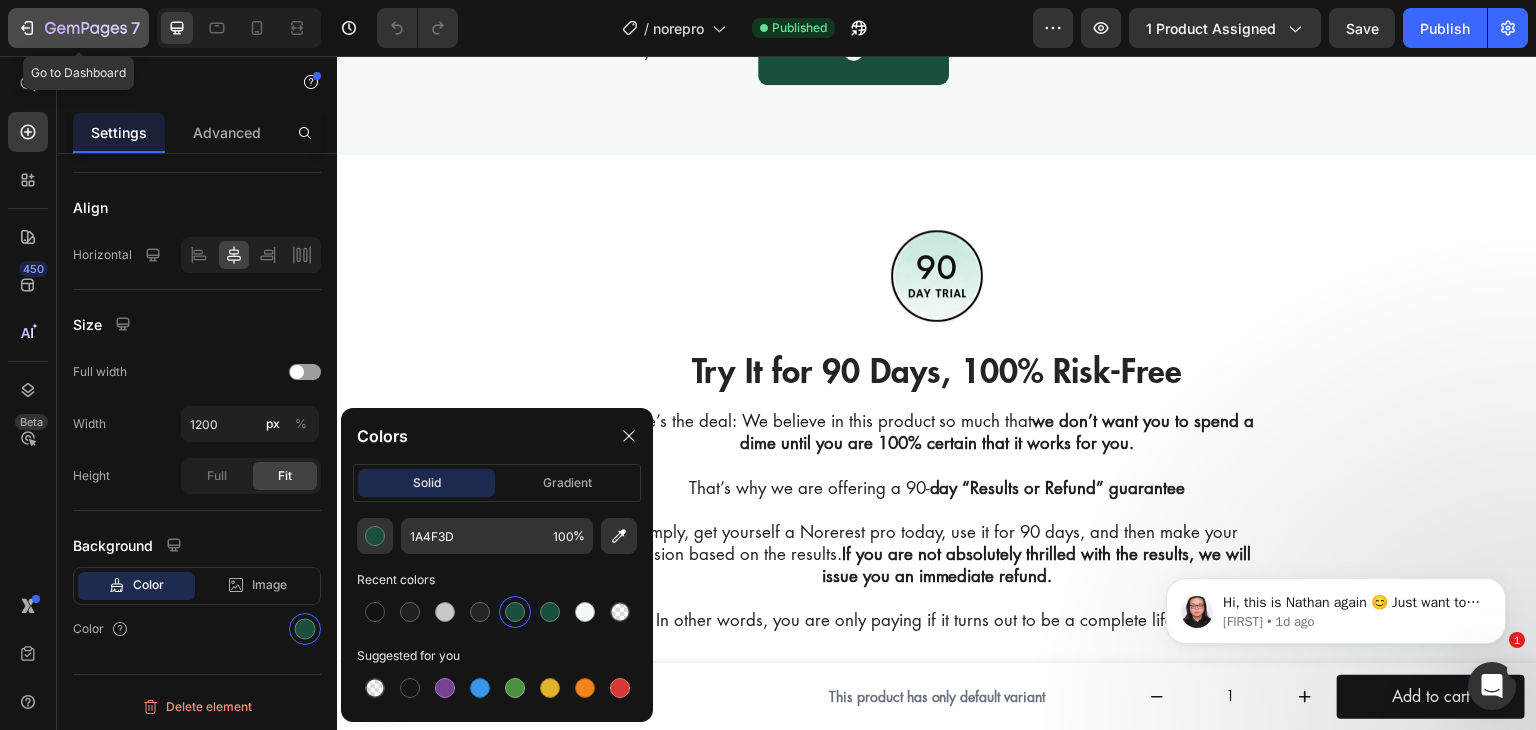 click 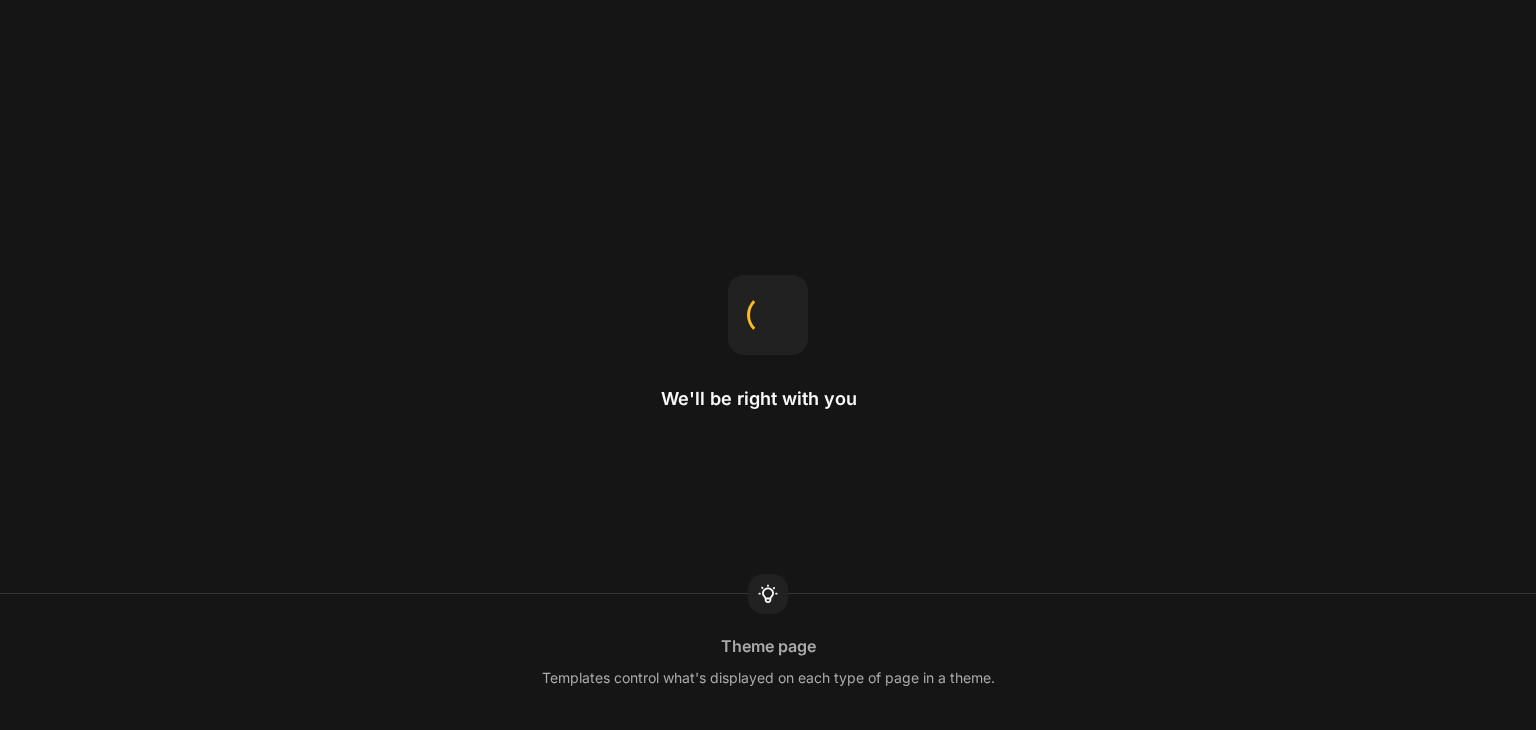 scroll, scrollTop: 0, scrollLeft: 0, axis: both 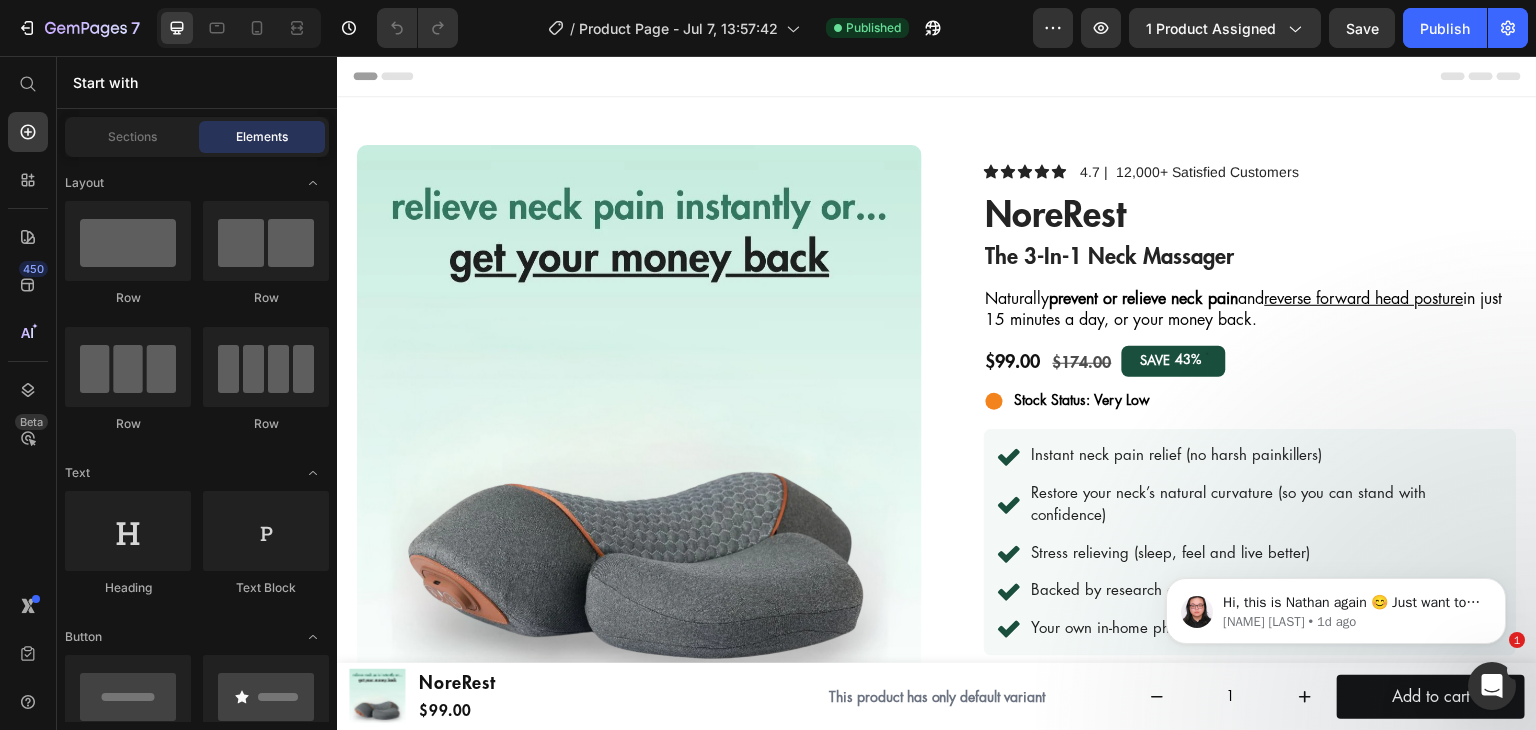 click 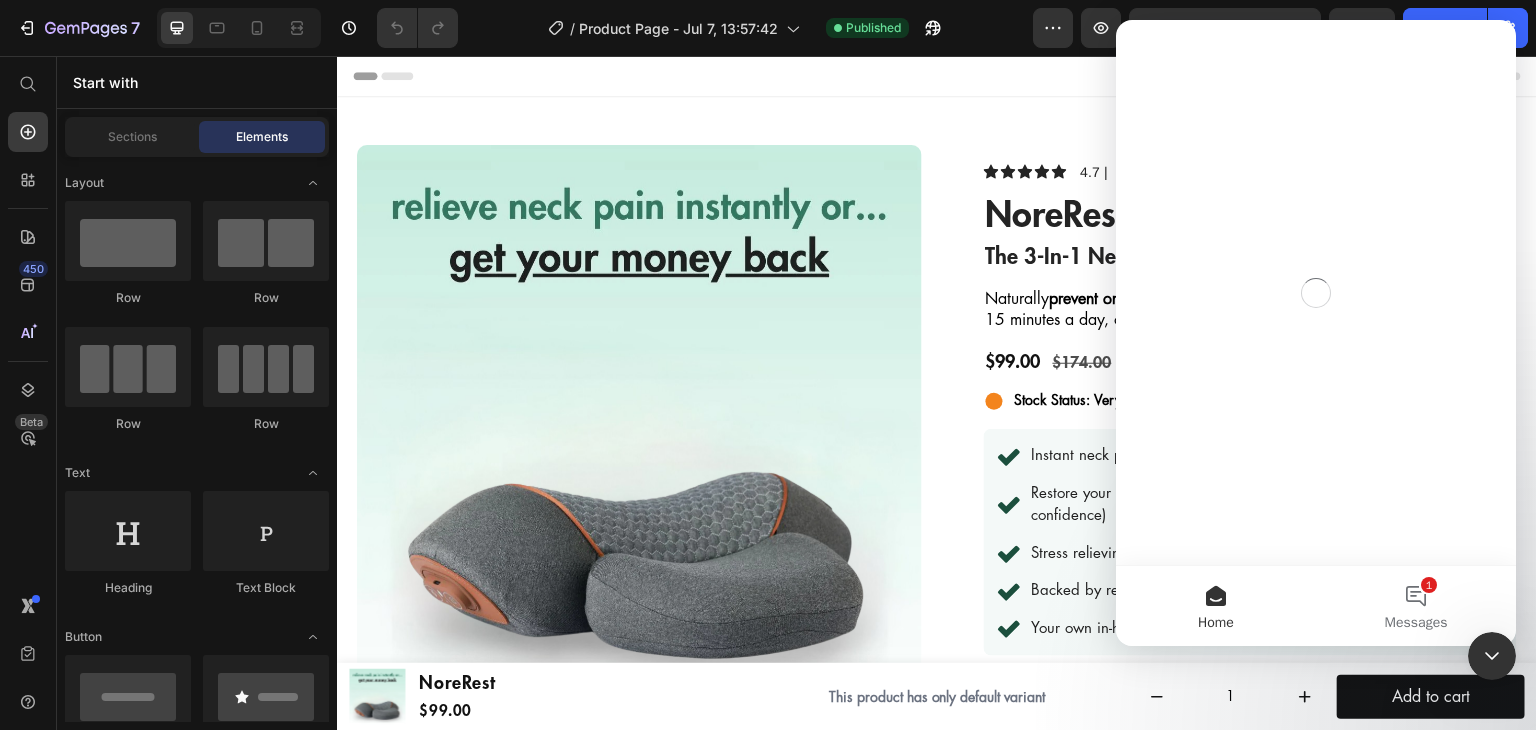 scroll, scrollTop: 0, scrollLeft: 0, axis: both 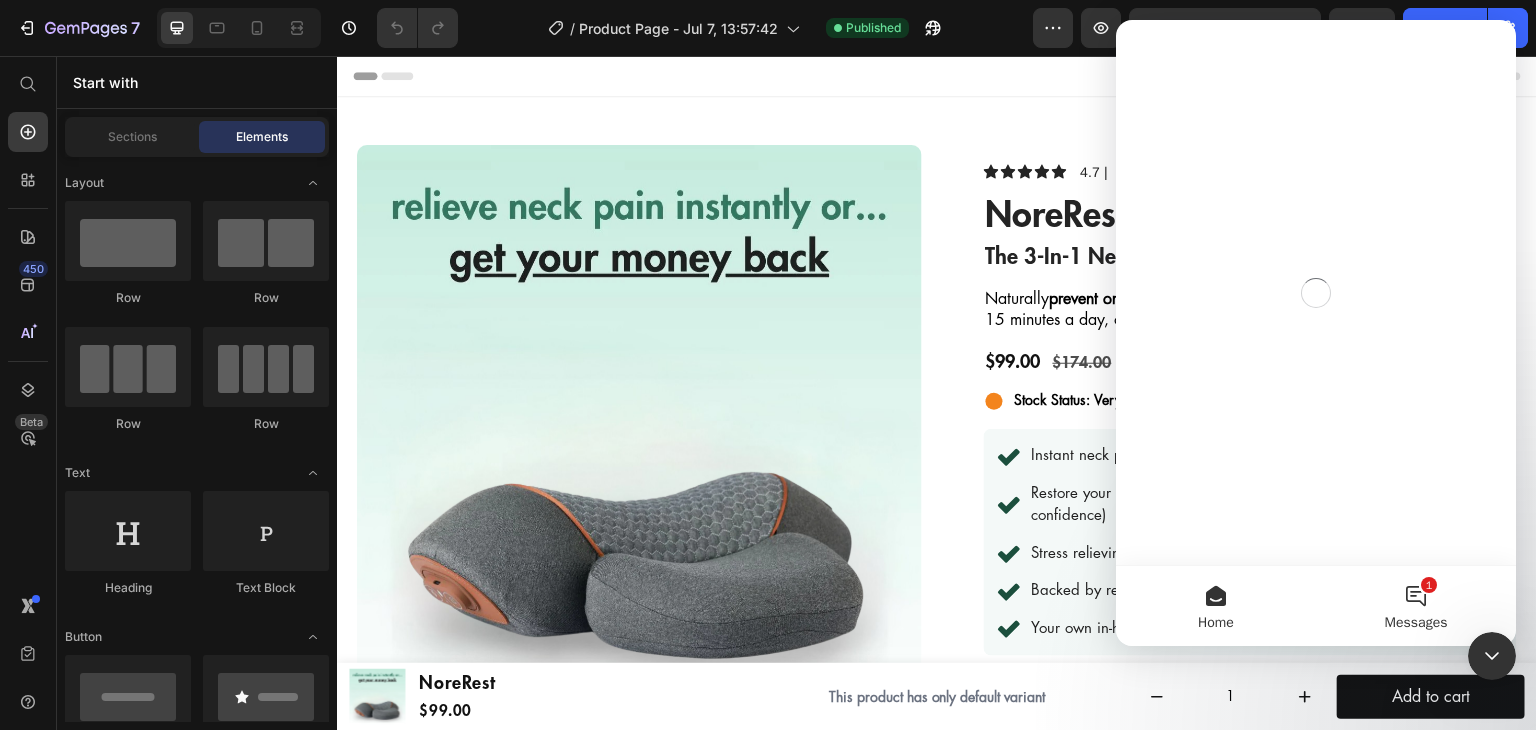 click on "1 Messages" at bounding box center (1416, 606) 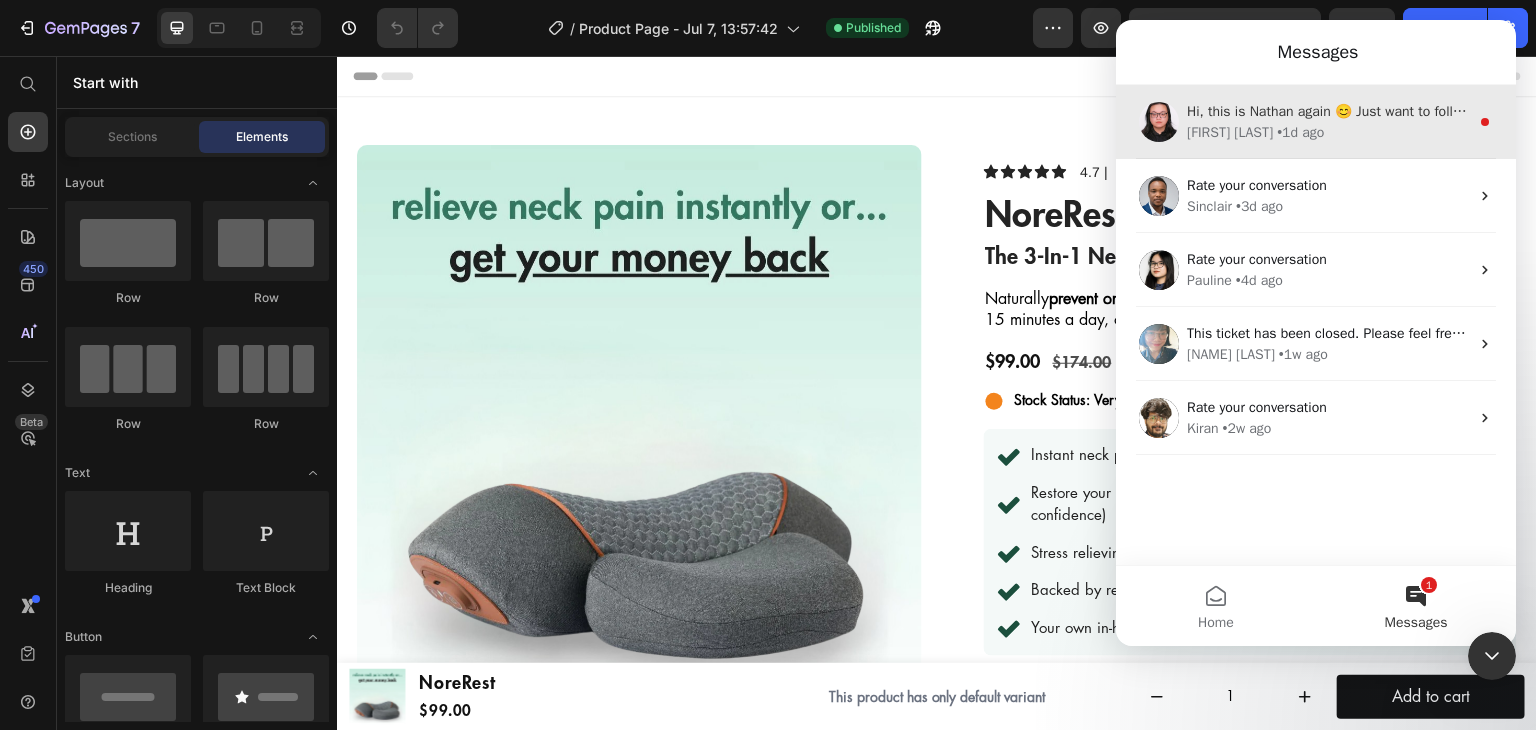 click on "Hi, this is Nathan again 😊   Just want to follow up since I have not received any response from you. Should you have any queries, feel free to let us know.   Our support team is always happy to assist you further 💪 ​ (Friendly note: This chat box will be closed within the next 24 hours if there is no response)" at bounding box center (2119, 111) 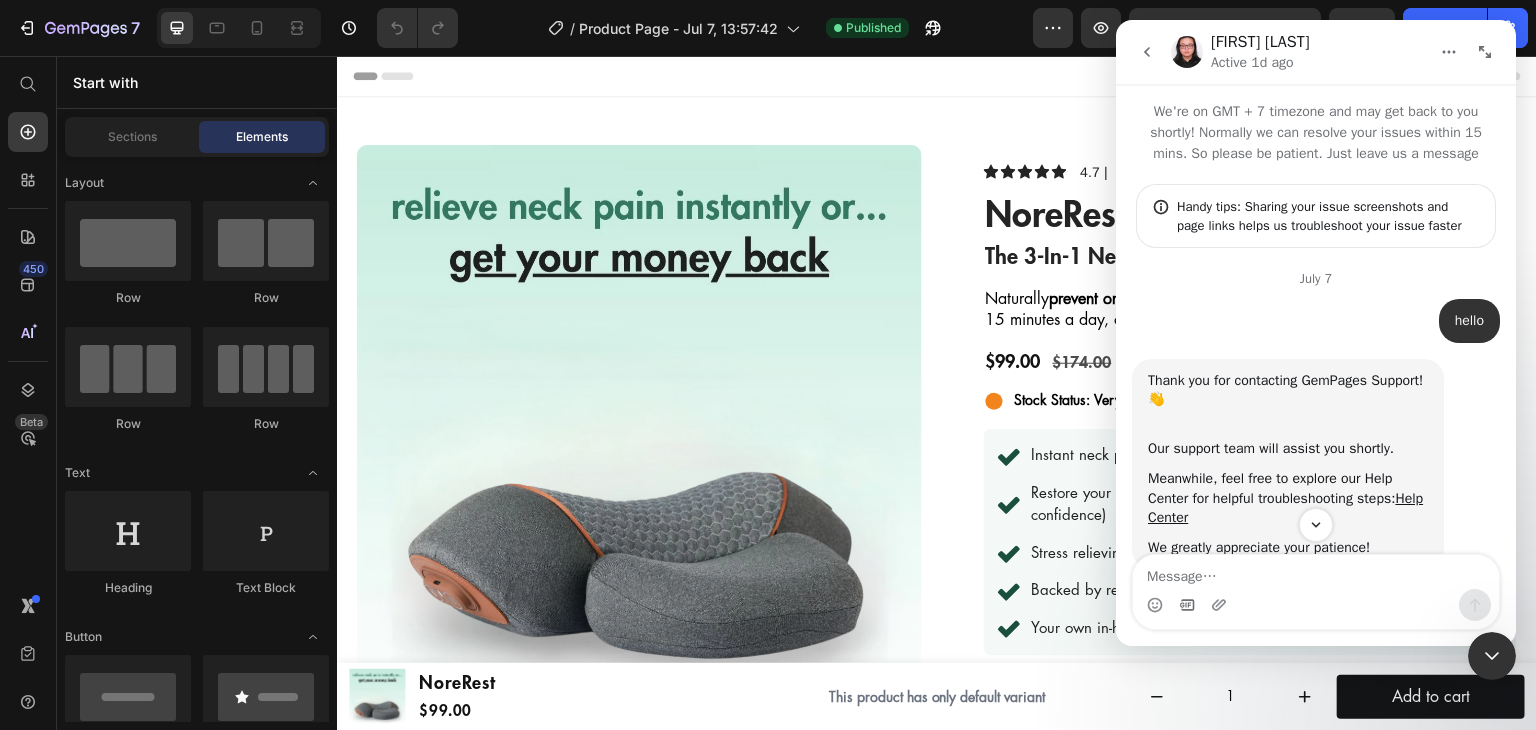 scroll, scrollTop: 2, scrollLeft: 0, axis: vertical 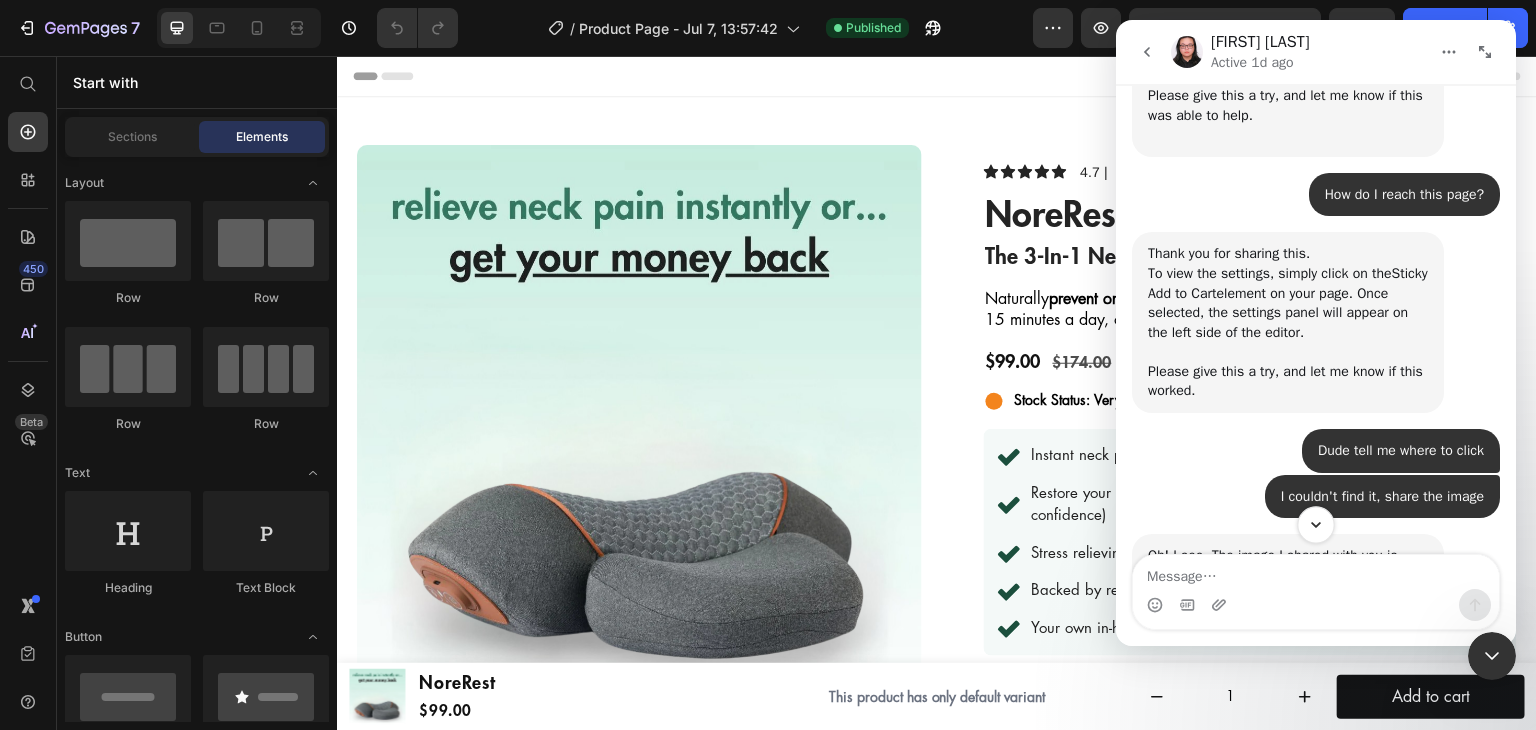 click 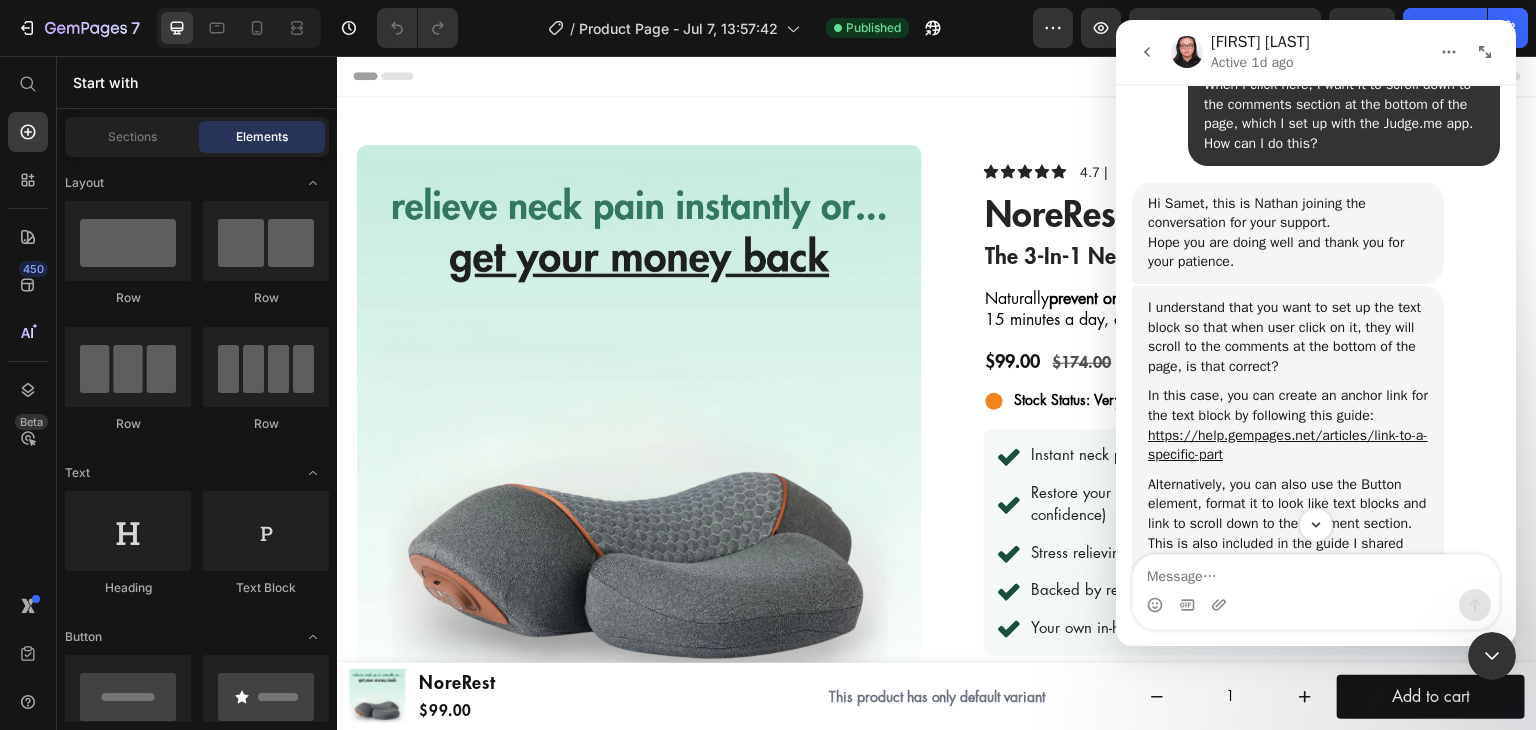 scroll, scrollTop: 21047, scrollLeft: 0, axis: vertical 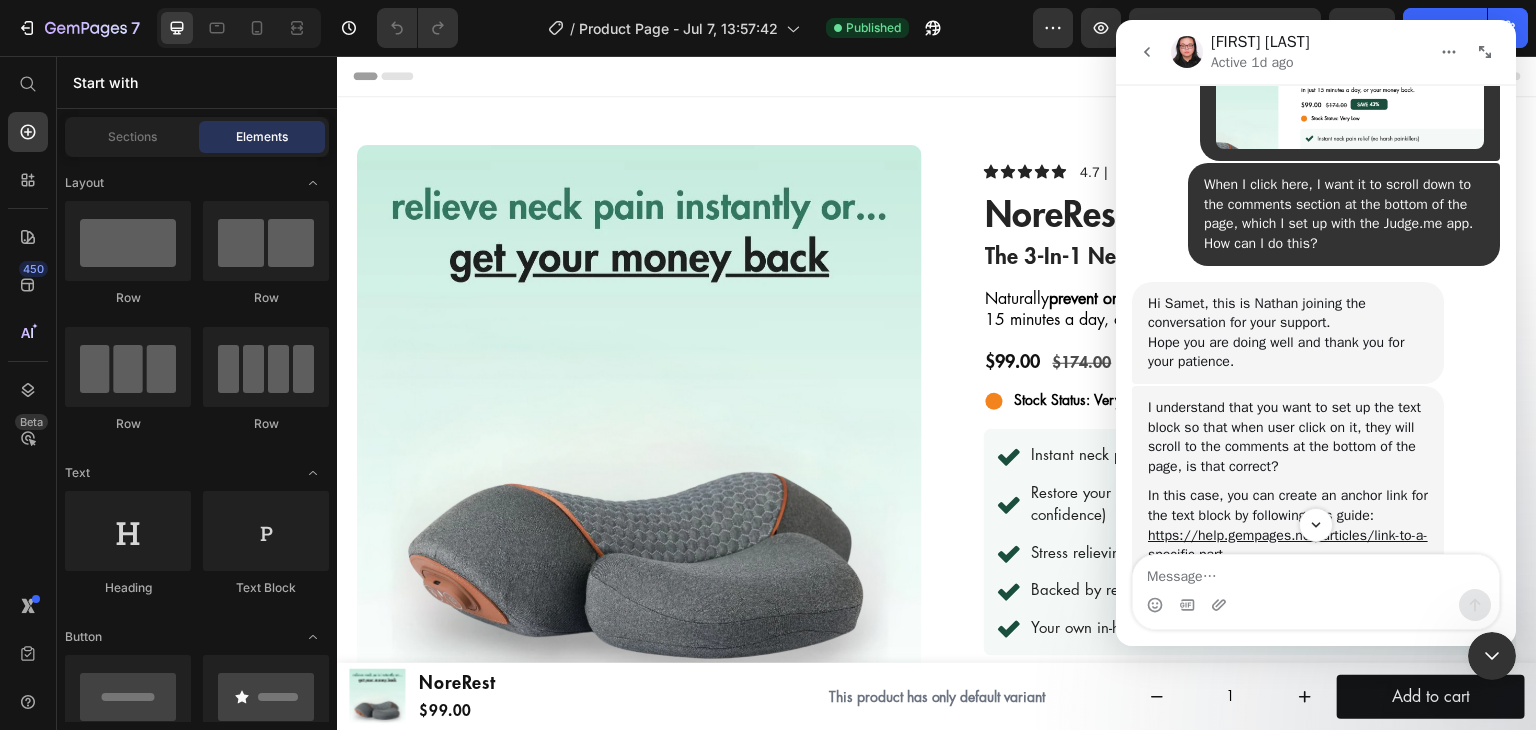 click on "Hope you are doing well and thank you for your patience." at bounding box center (1288, 352) 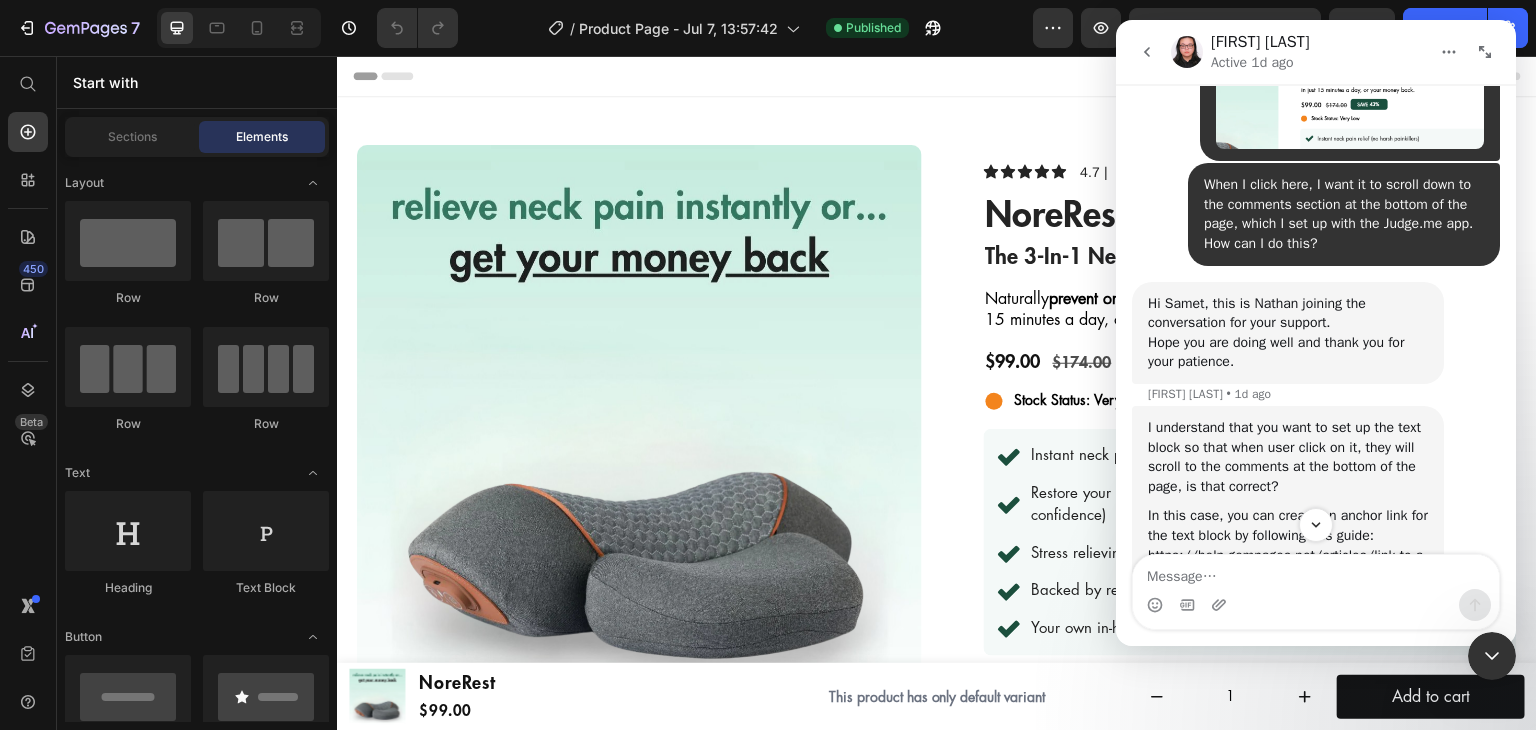 click on "Hope you are doing well and thank you for your patience." at bounding box center [1288, 352] 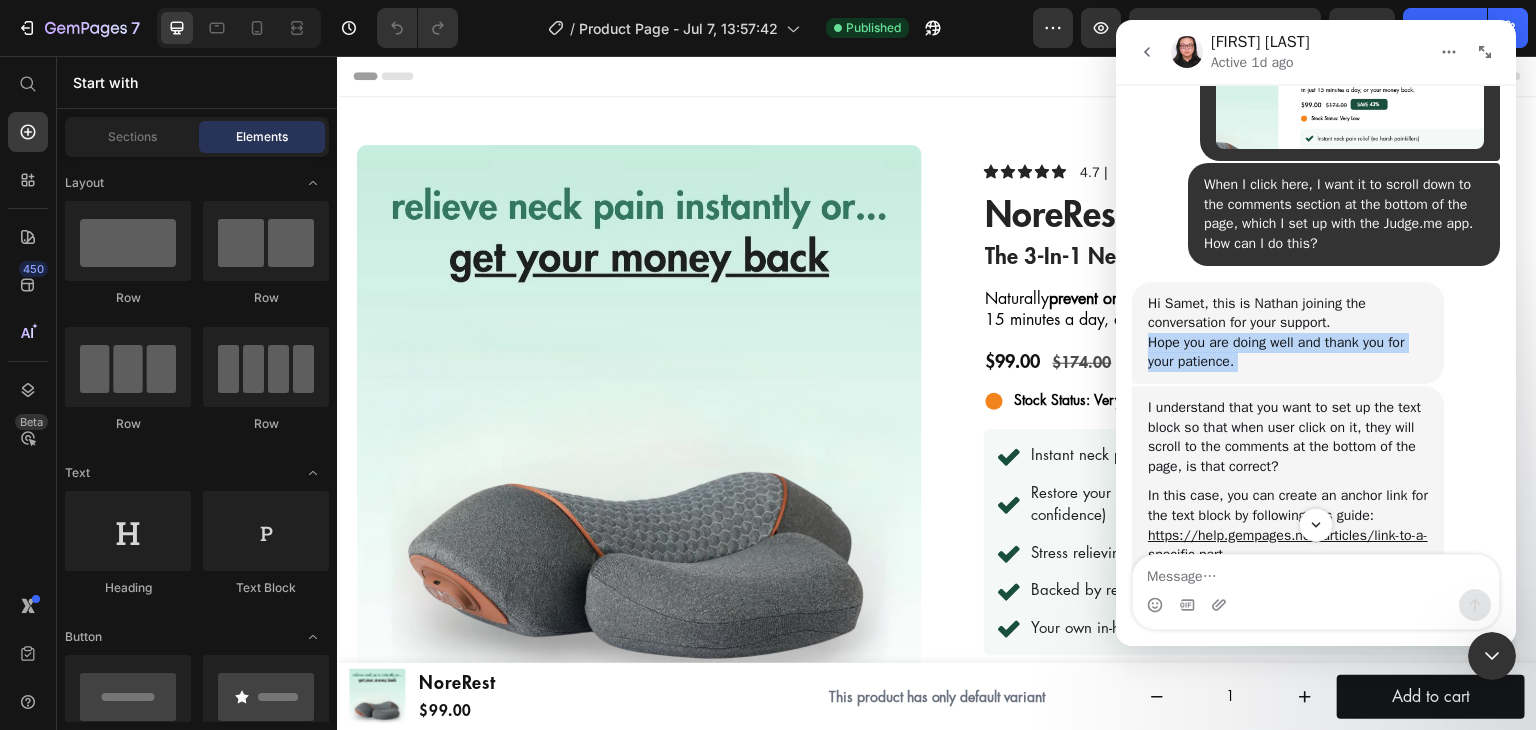 click on "Hope you are doing well and thank you for your patience." at bounding box center [1288, 352] 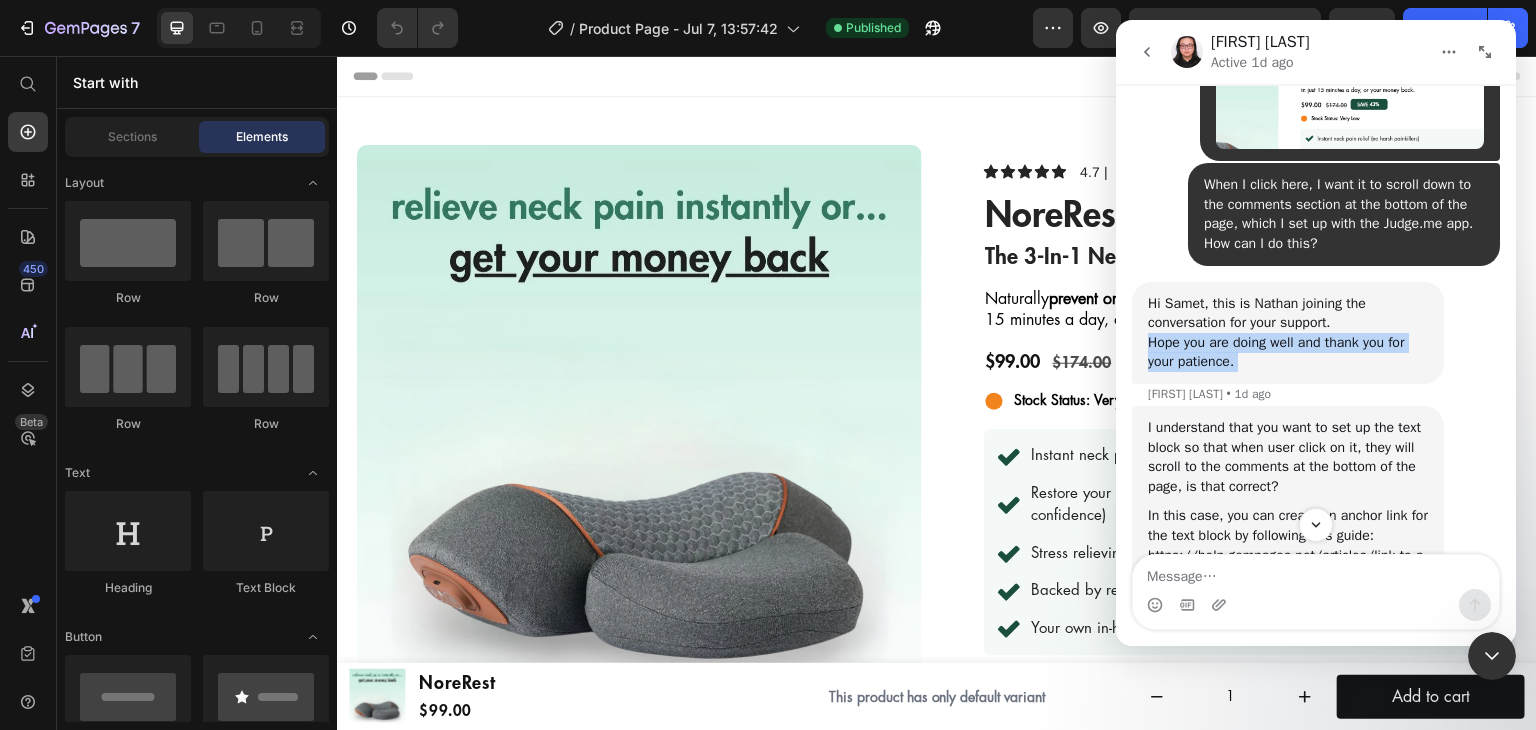 click on "Hope you are doing well and thank you for your patience." at bounding box center [1288, 352] 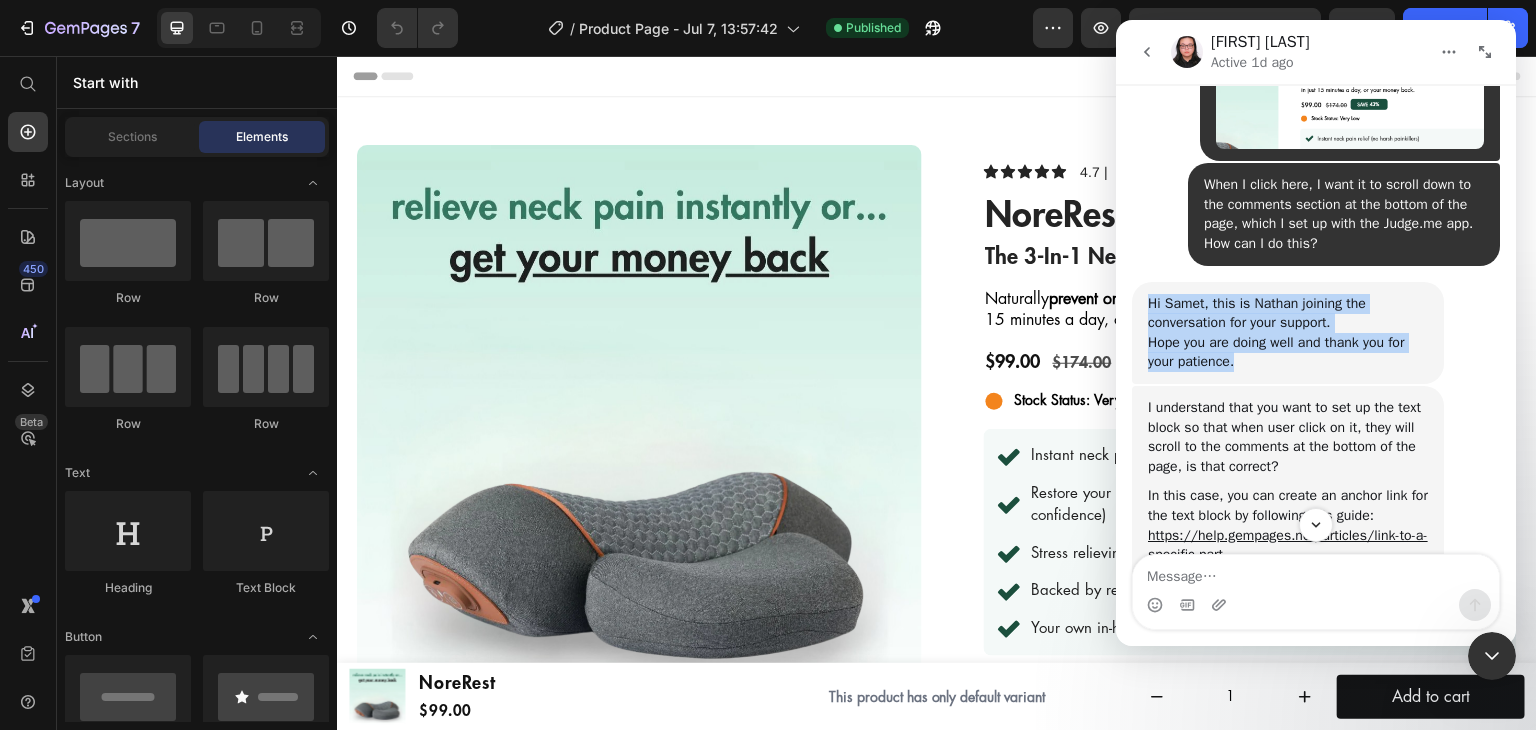 drag, startPoint x: 1252, startPoint y: 341, endPoint x: 1128, endPoint y: 277, distance: 139.54211 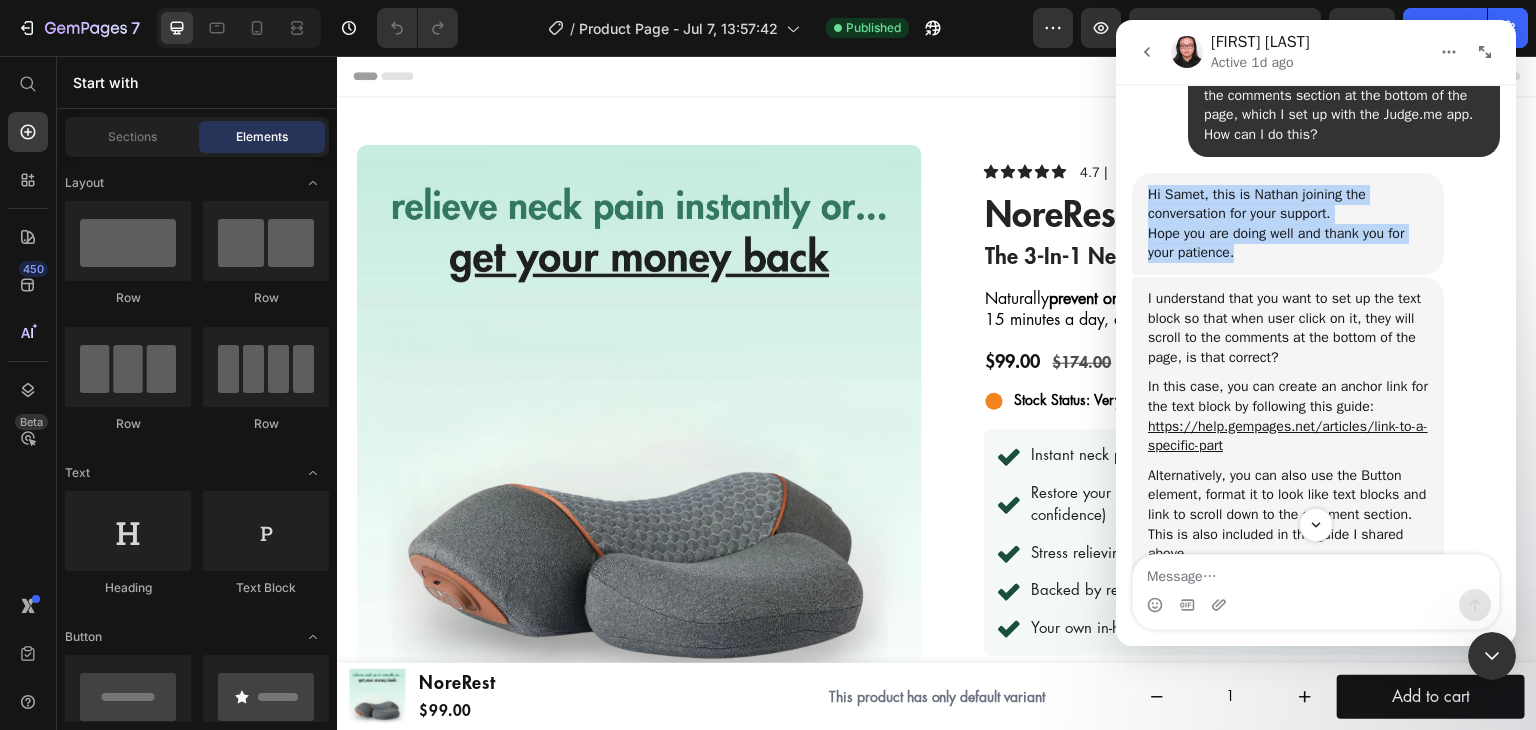 scroll, scrollTop: 21247, scrollLeft: 0, axis: vertical 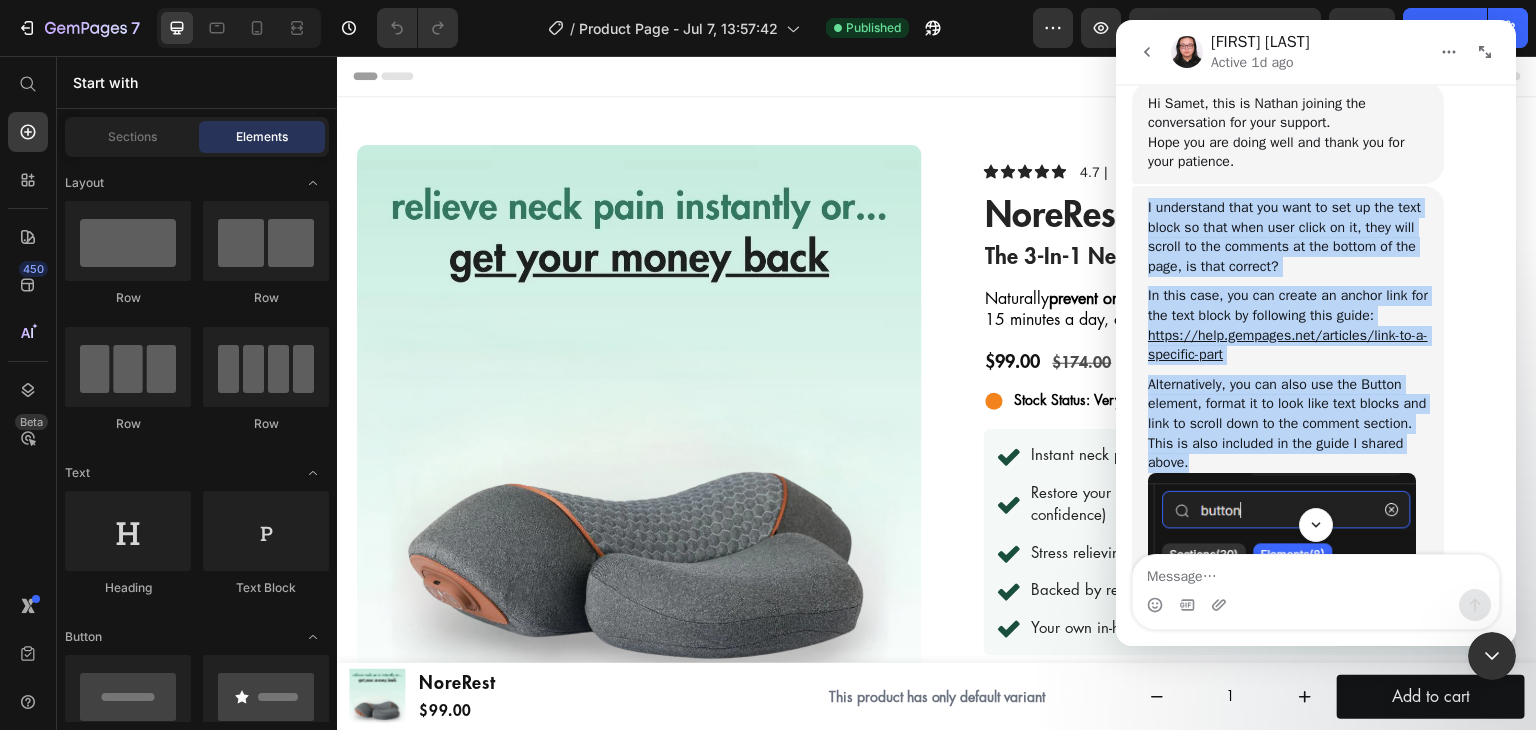 drag, startPoint x: 1270, startPoint y: 432, endPoint x: 1141, endPoint y: 180, distance: 283.0989 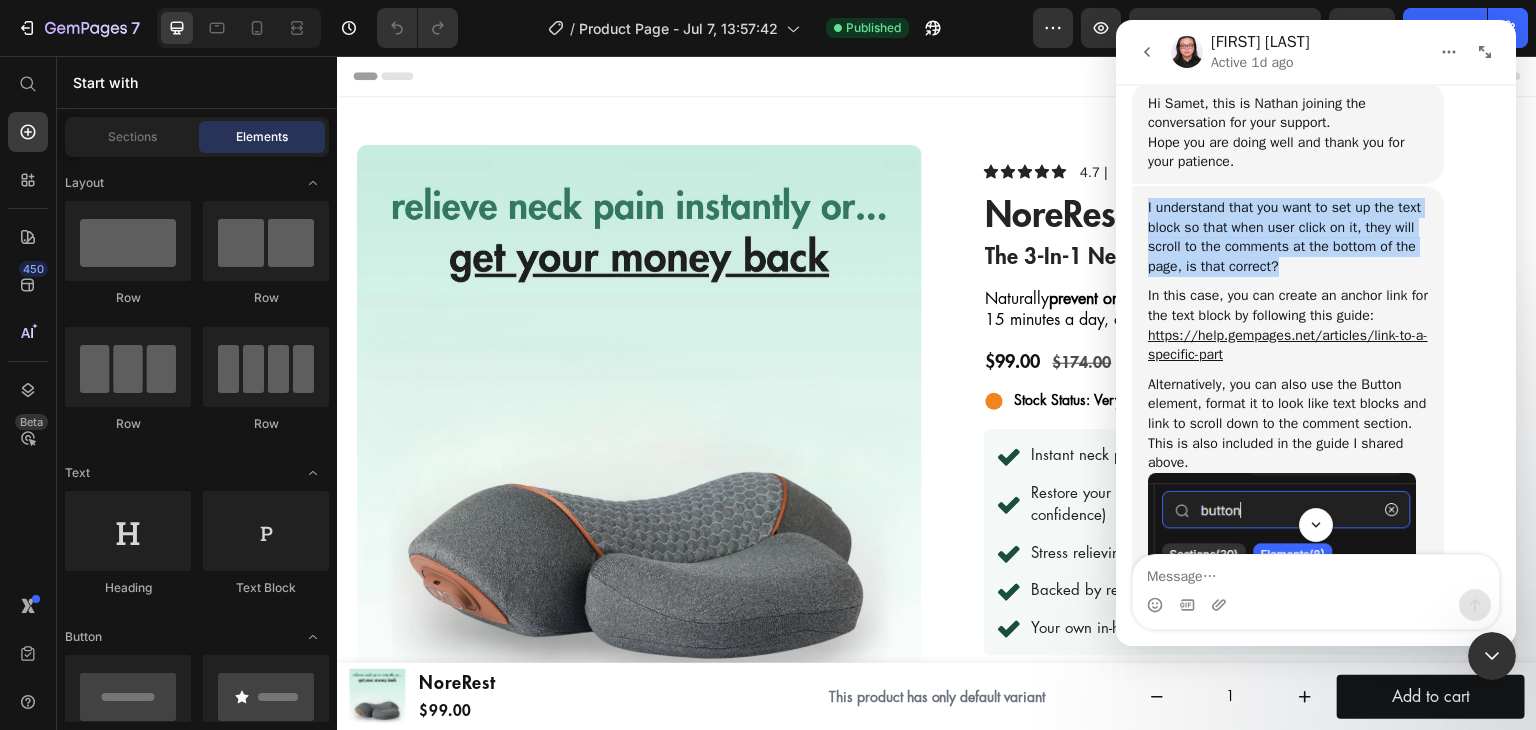 drag, startPoint x: 1301, startPoint y: 233, endPoint x: 1844, endPoint y: 101, distance: 558.8139 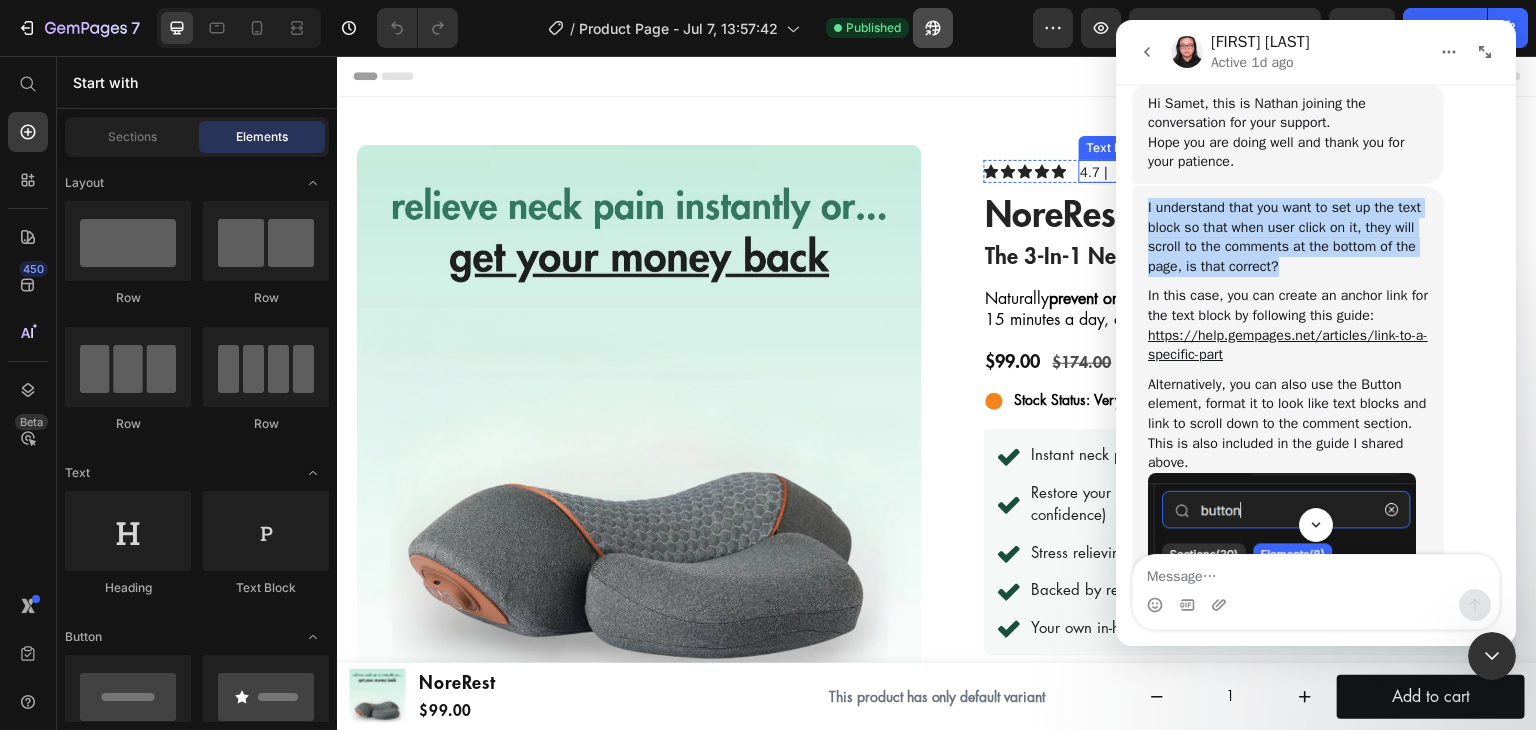 copy on "I understand that you want to set up the text block so that when user click on it, they will scroll to the comments at the bottom of the page, is that correct?" 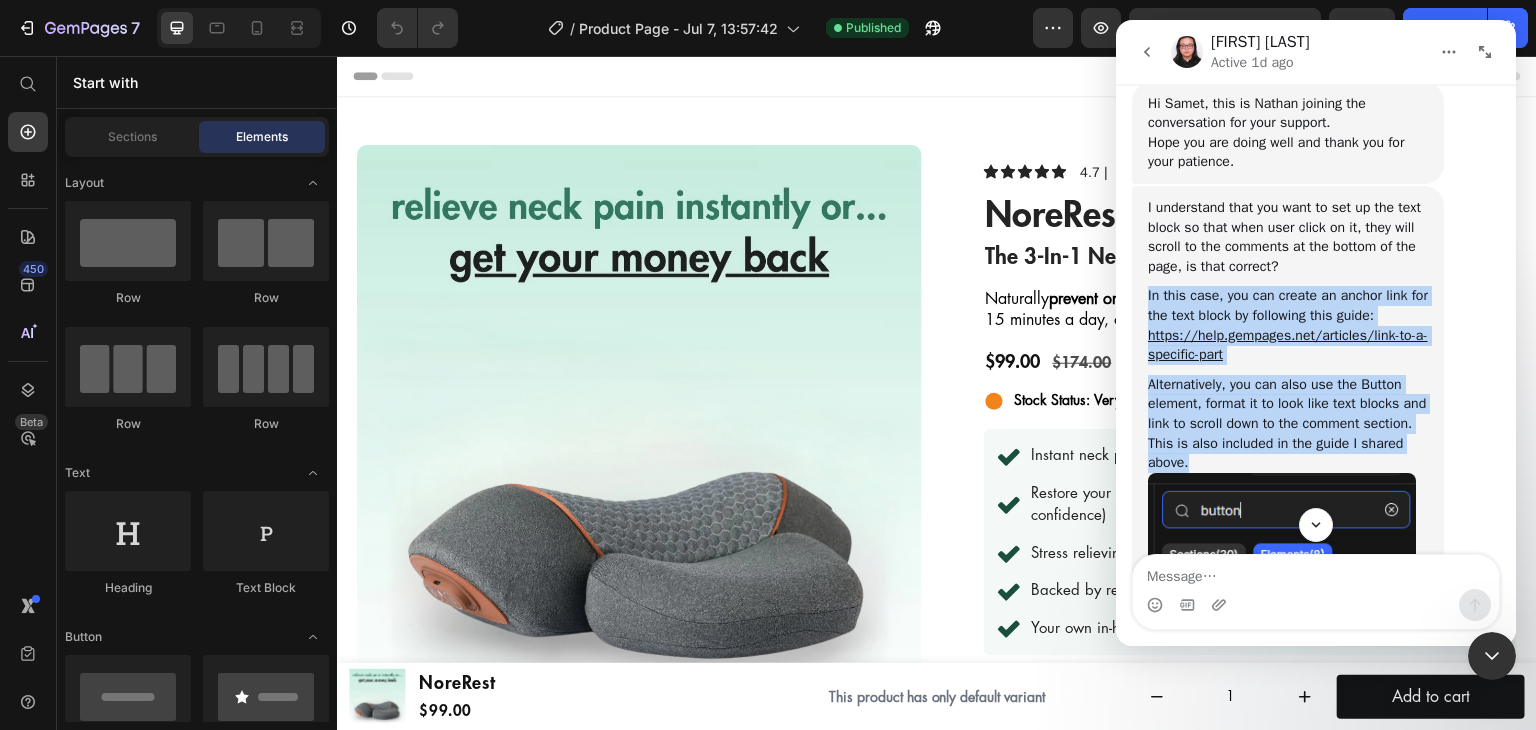 drag, startPoint x: 1219, startPoint y: 432, endPoint x: 1147, endPoint y: 263, distance: 183.69812 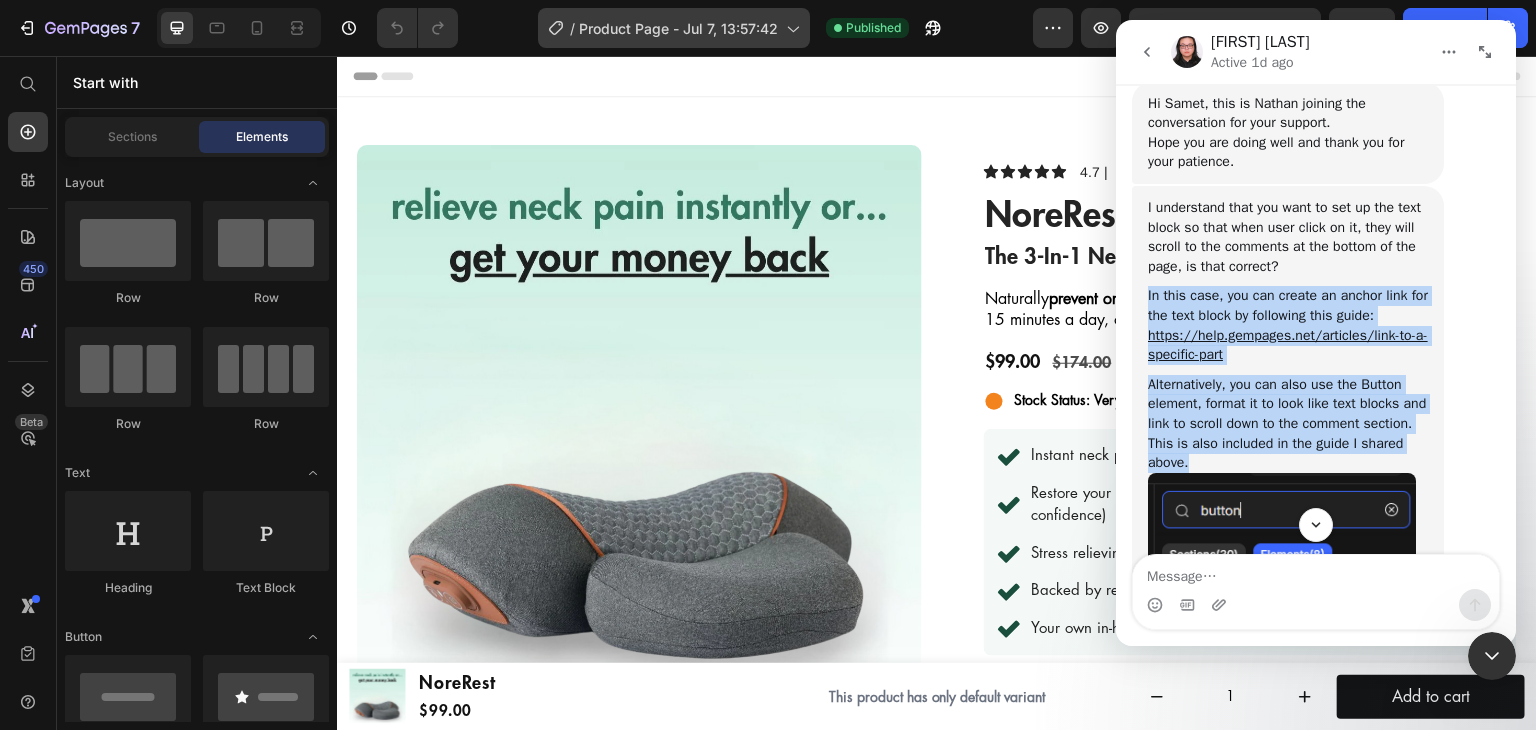copy on "In this case, you can create an anchor link for the text block by following this guide: https://help.gempages.net/articles/link-to-a-specific-part   Alternatively, you can also use the Button element, format it to look like text blocks and link to scroll down to the comment section. This is also included in the guide I shared above." 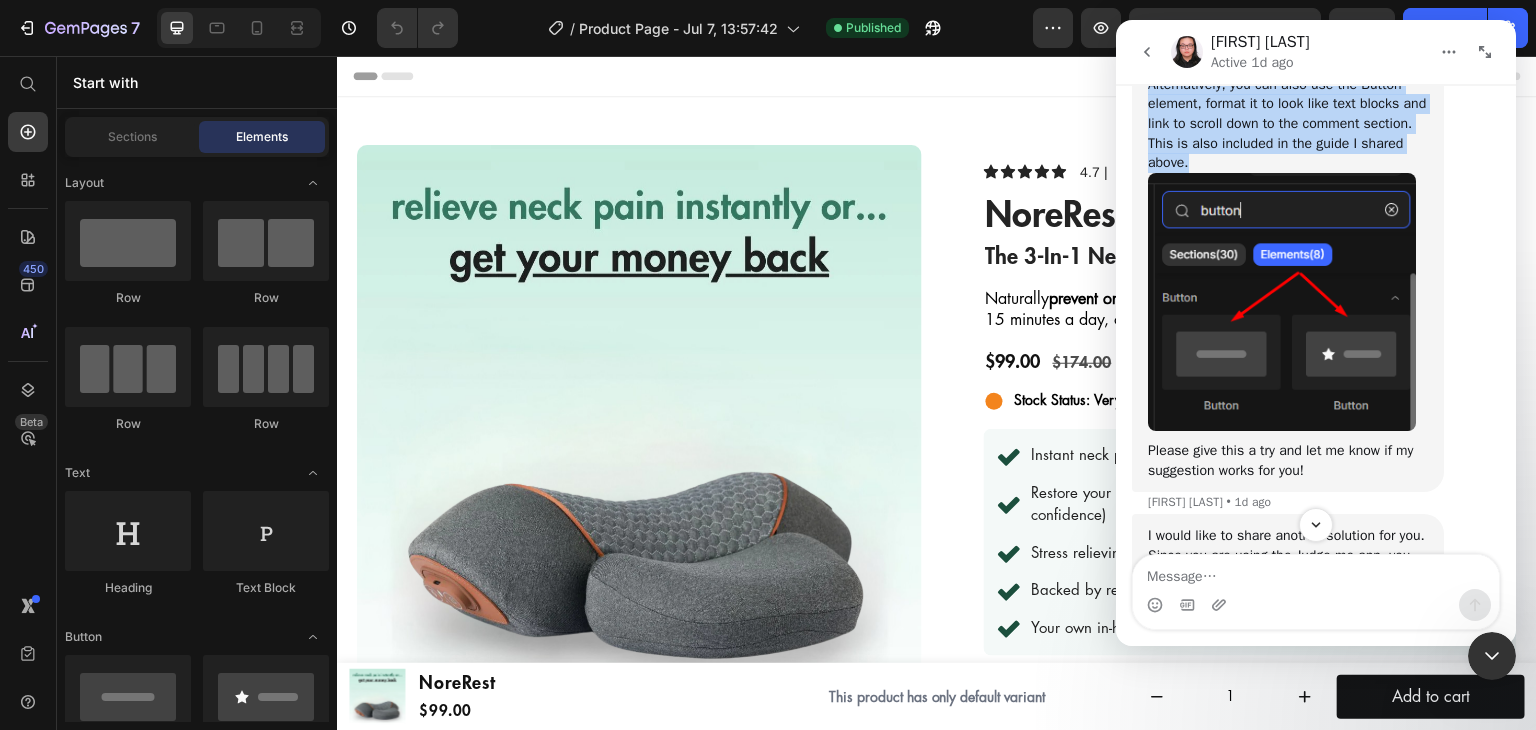 scroll, scrollTop: 21647, scrollLeft: 0, axis: vertical 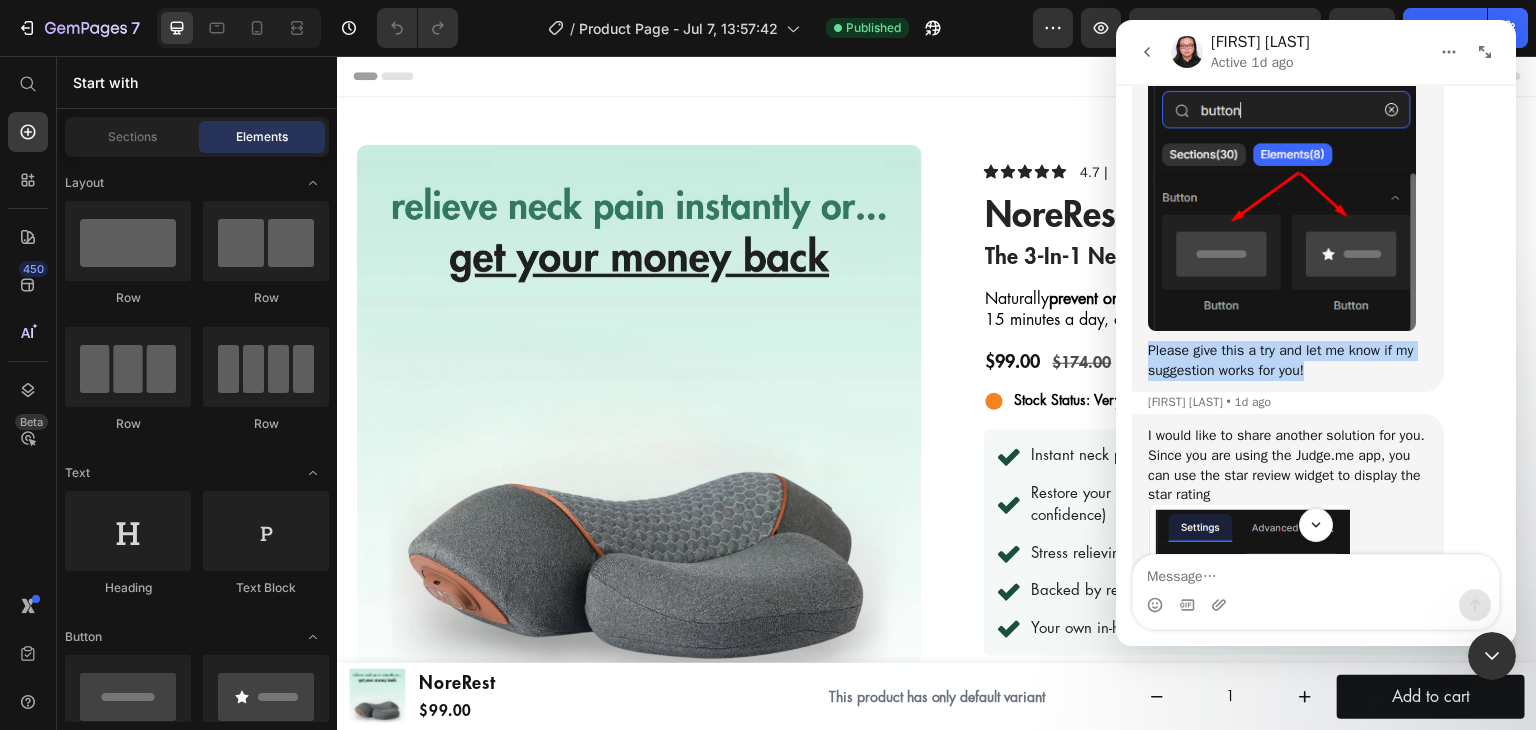 drag, startPoint x: 1311, startPoint y: 342, endPoint x: 1144, endPoint y: 324, distance: 167.96725 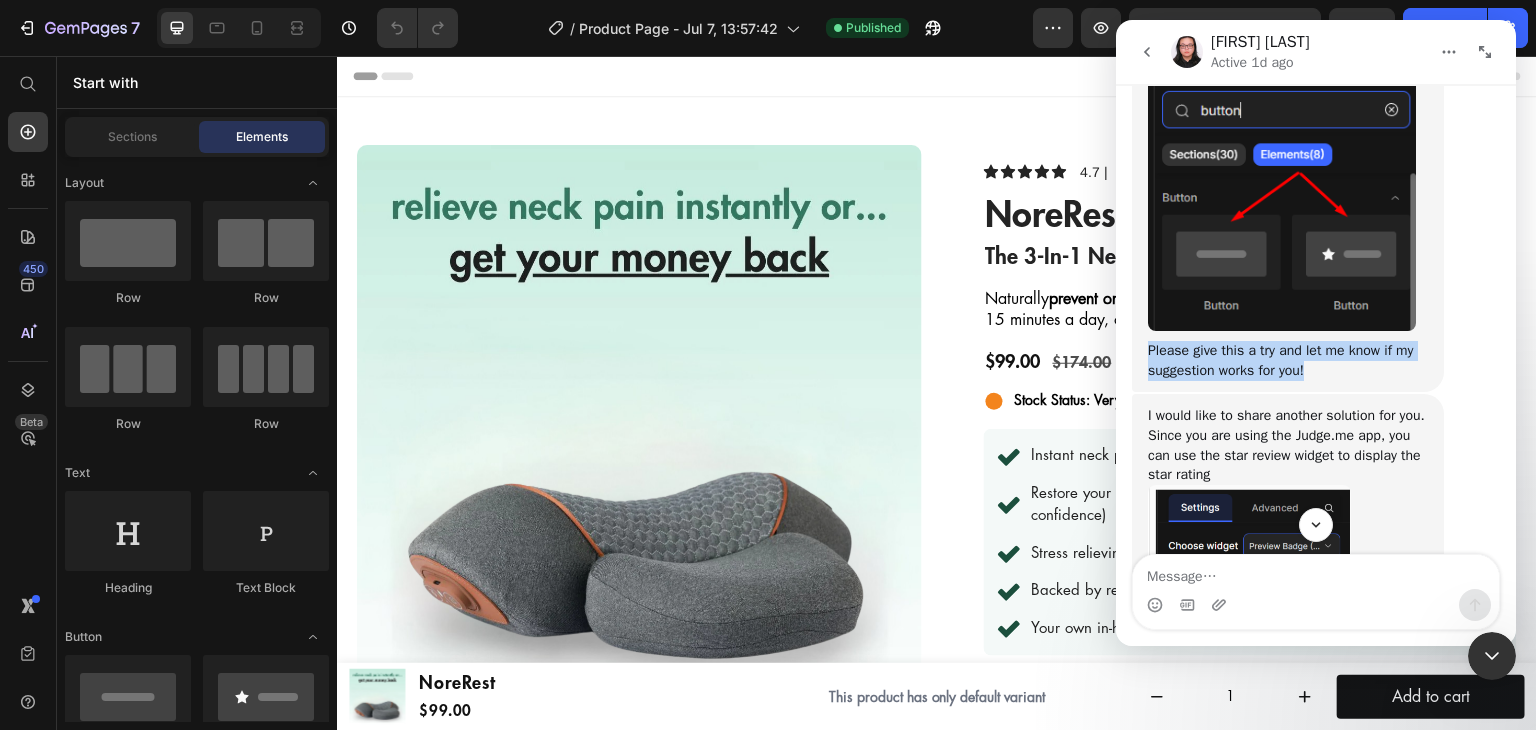 copy on "Please give this a try and let me know if my suggestion works for you!" 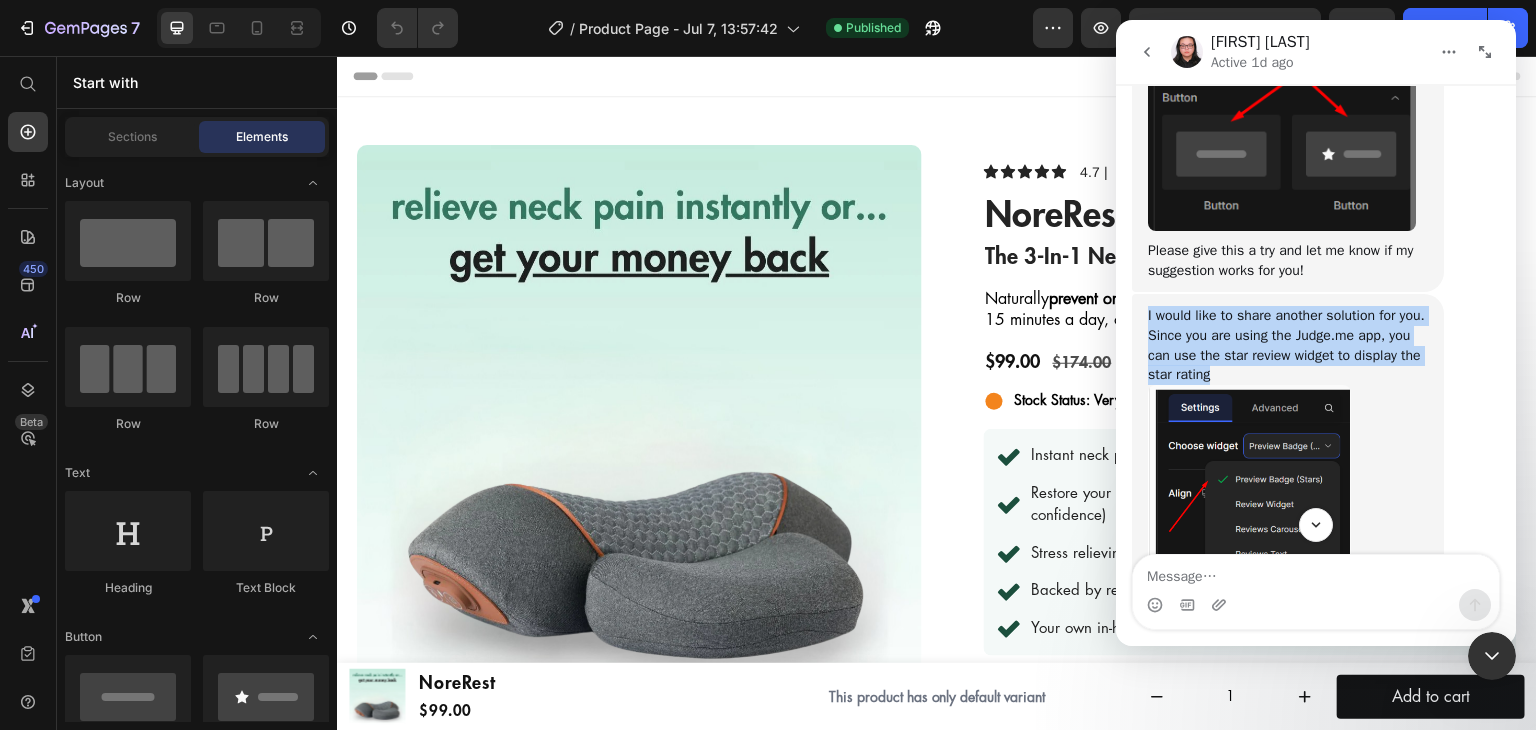 drag, startPoint x: 1243, startPoint y: 369, endPoint x: 1122, endPoint y: 292, distance: 143.42245 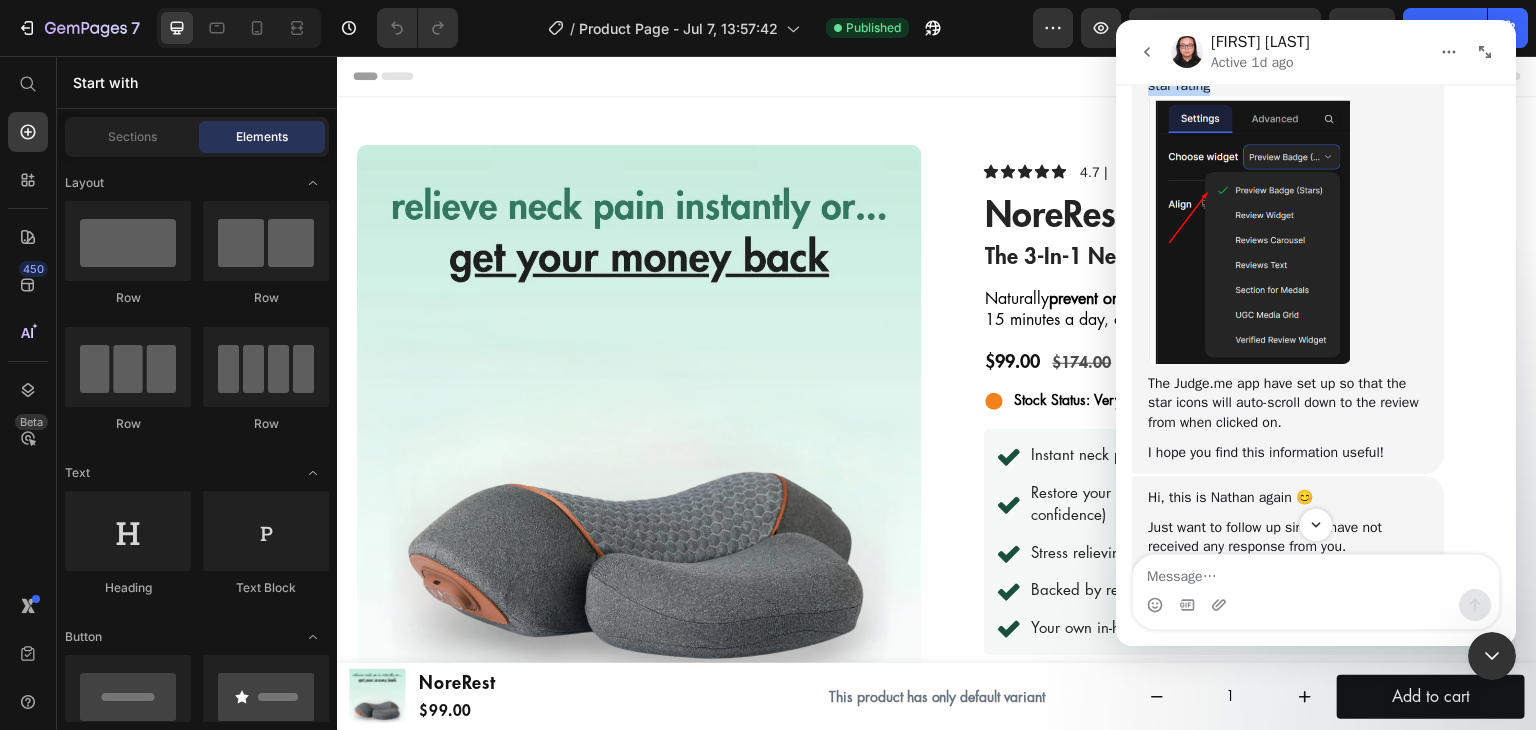scroll, scrollTop: 22147, scrollLeft: 0, axis: vertical 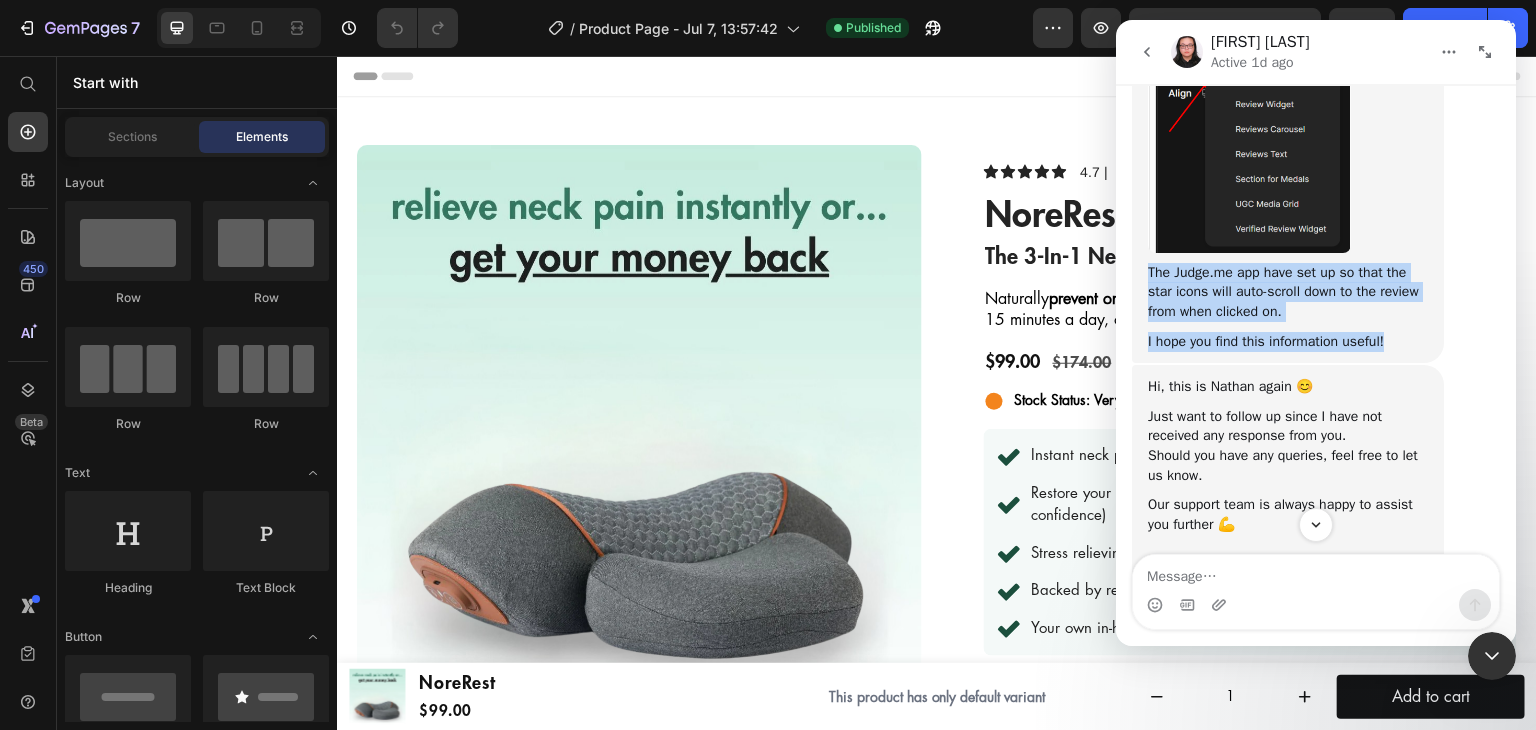 drag, startPoint x: 1395, startPoint y: 337, endPoint x: 1871, endPoint y: 185, distance: 499.6799 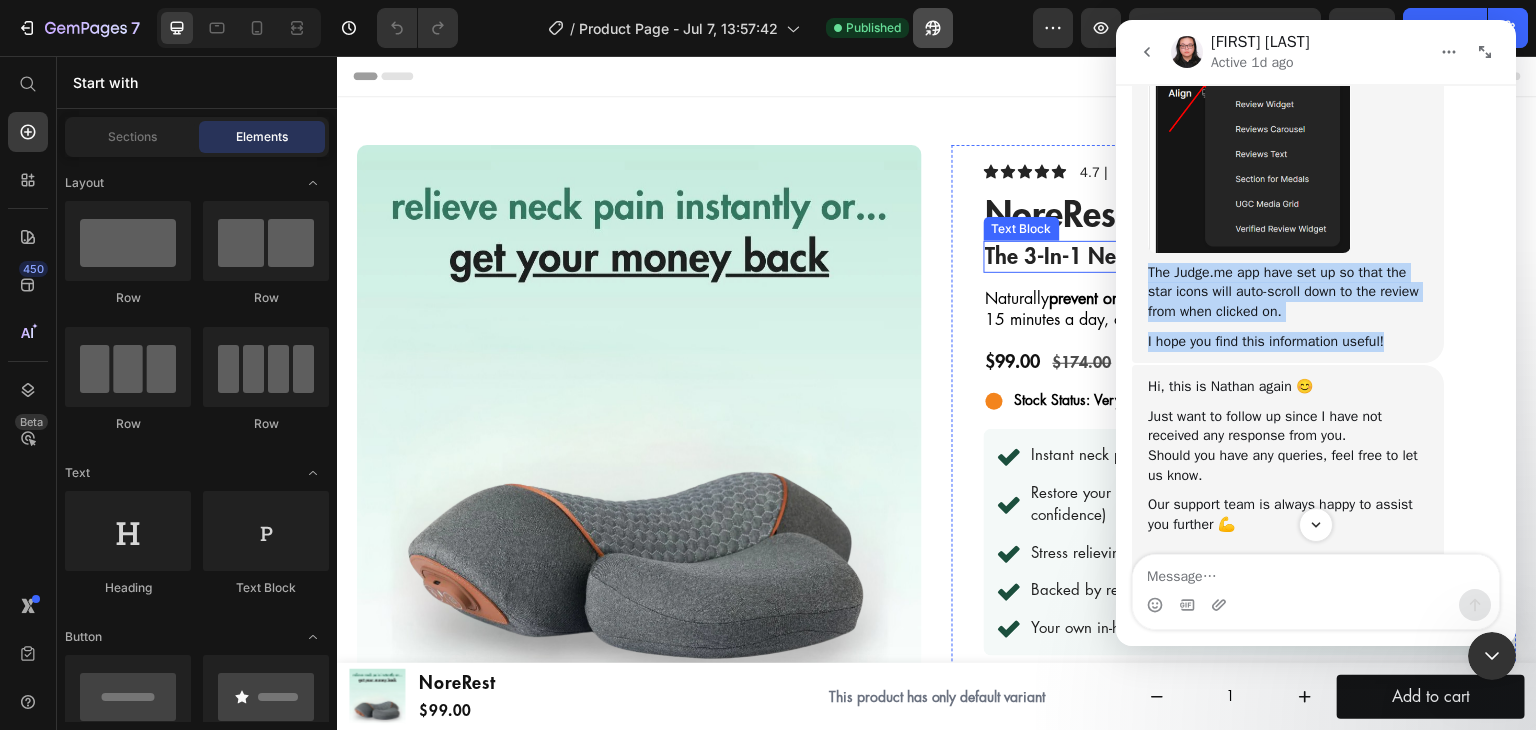 copy on "The Judge.me app have set up so that  the star icons will auto-scroll down to the review from when clicked on.   I hope you find this information useful!" 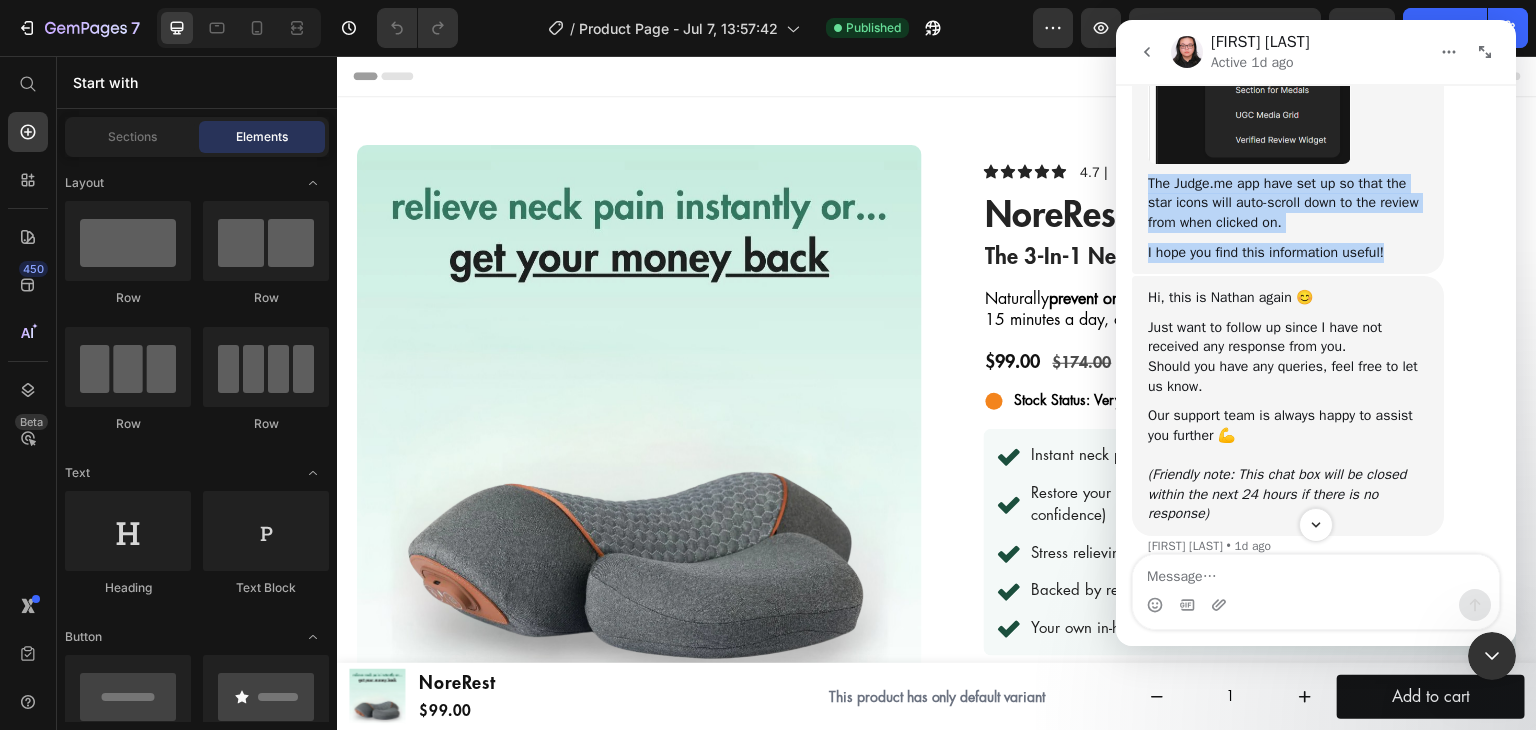 scroll, scrollTop: 22247, scrollLeft: 0, axis: vertical 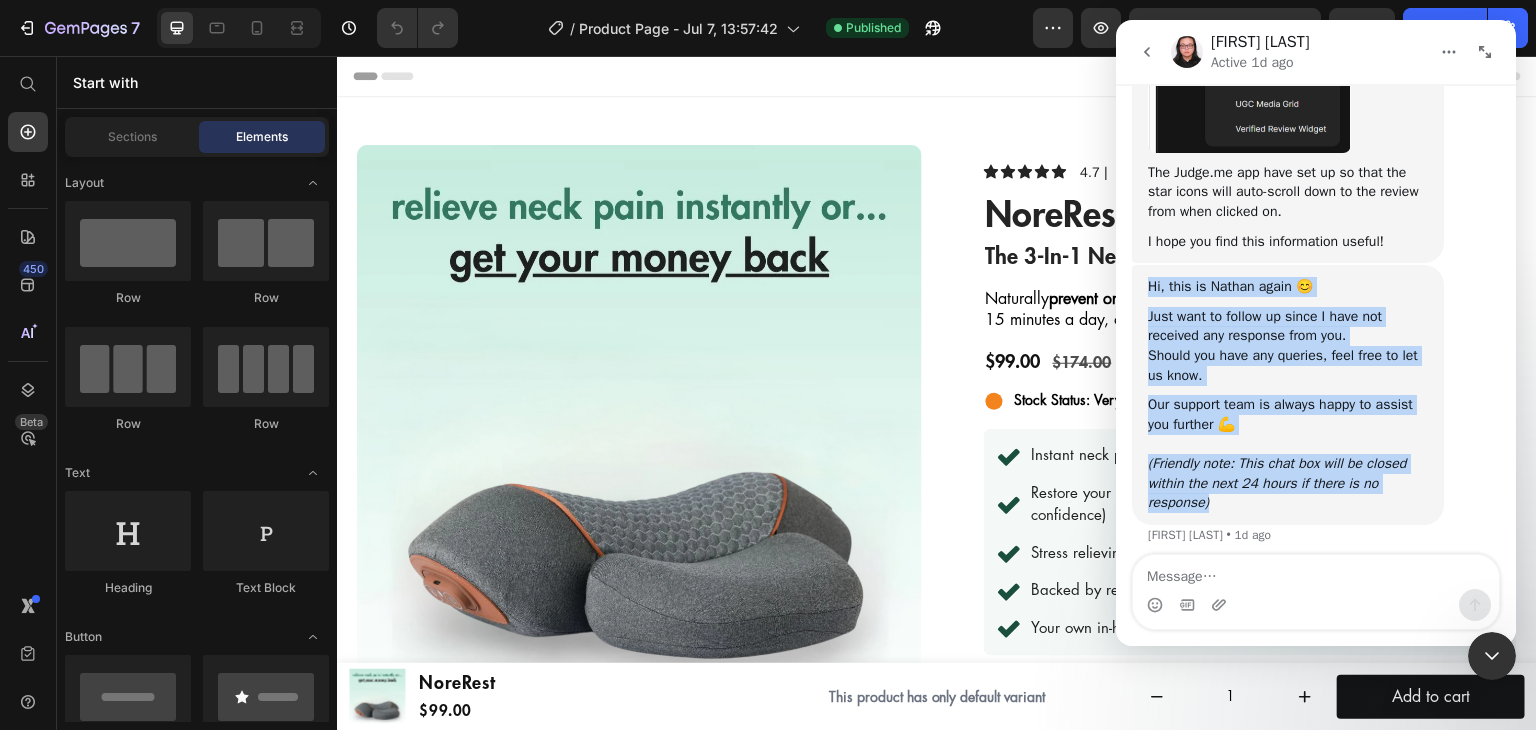 drag, startPoint x: 1231, startPoint y: 466, endPoint x: 1146, endPoint y: 269, distance: 214.55536 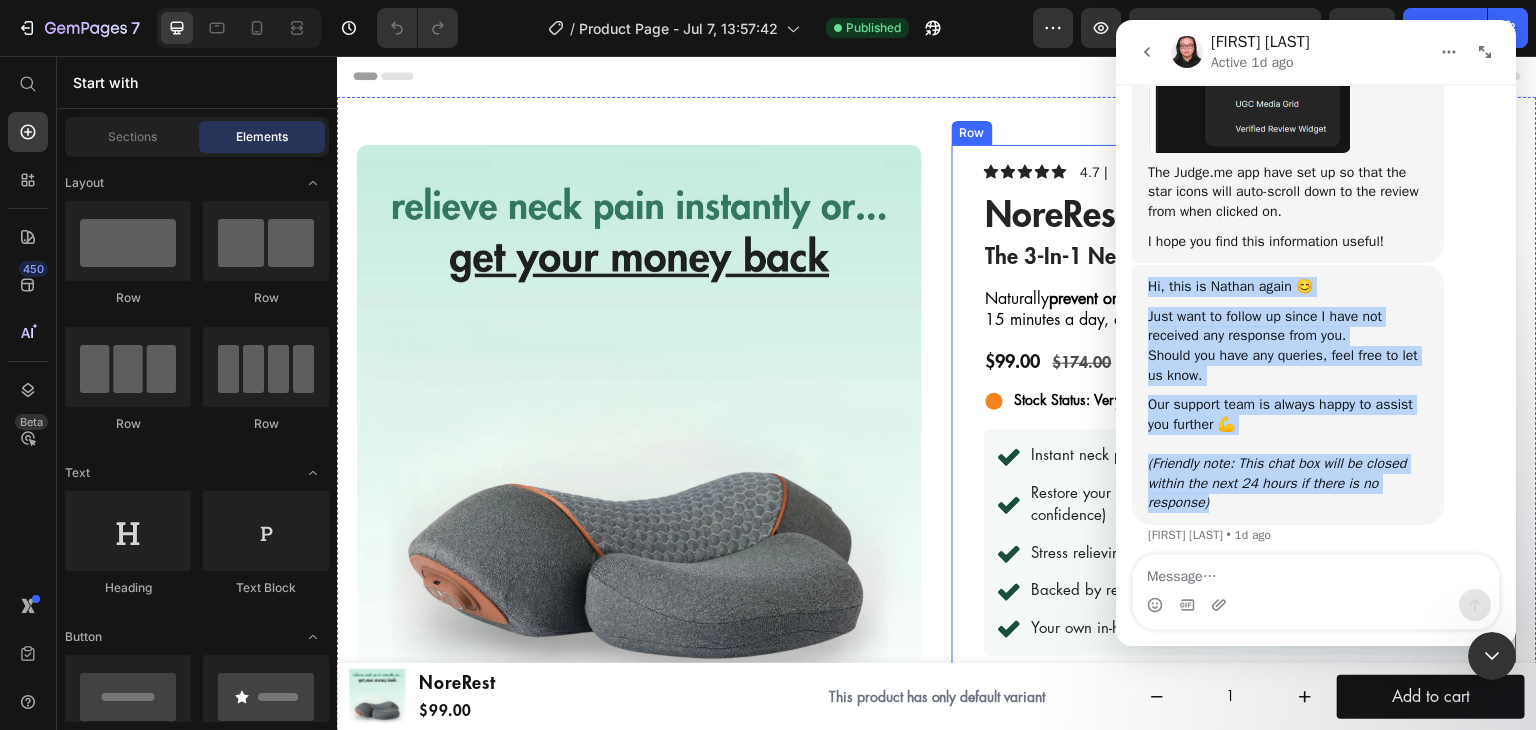 copy on "Hi, this is Nathan again 😊   Just want to follow up since I have not received any response from you. Should you have any queries, feel free to let us know.   Our support team is always happy to assist you further 💪 ​ (Friendly note: This chat box will be closed within the next 24 hours if there is no response)" 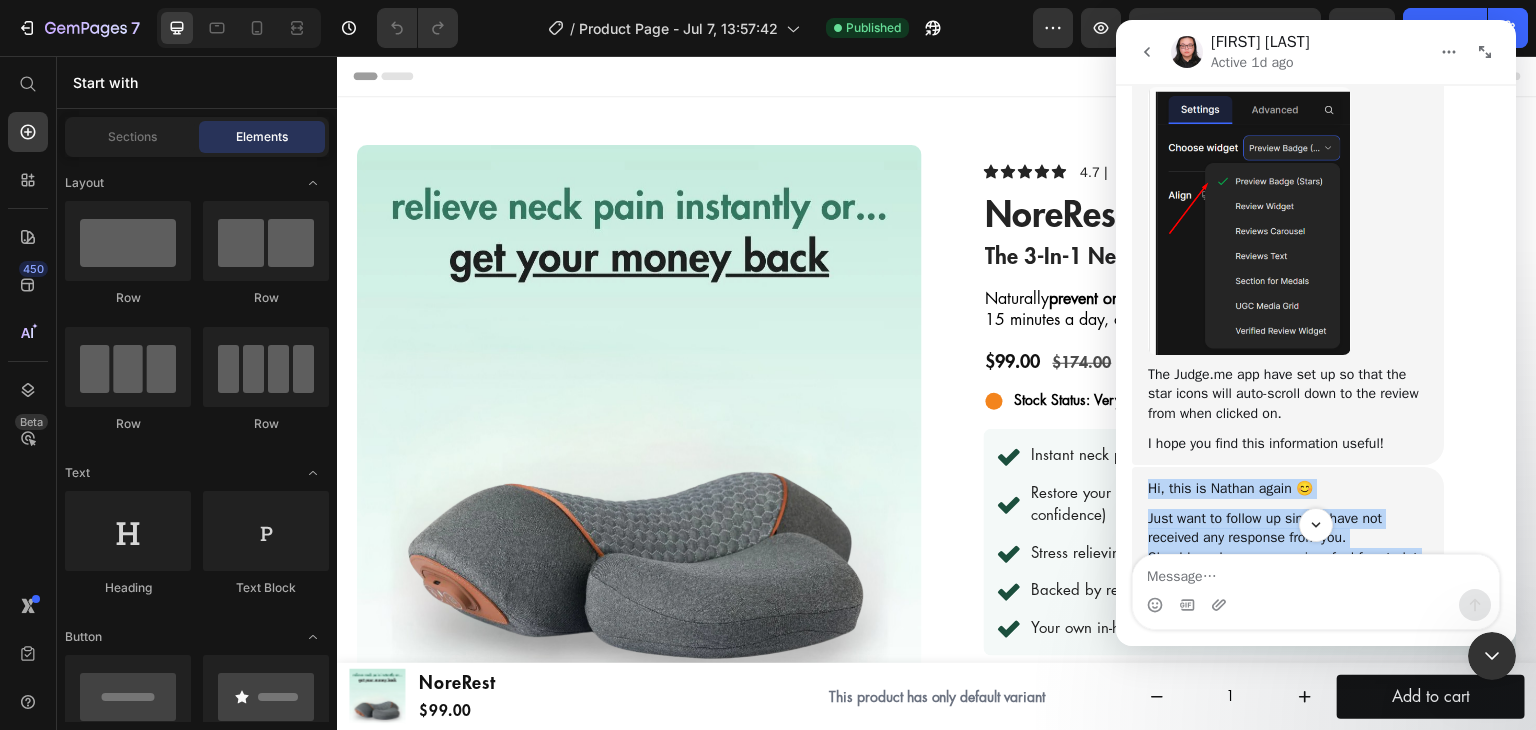scroll, scrollTop: 21947, scrollLeft: 0, axis: vertical 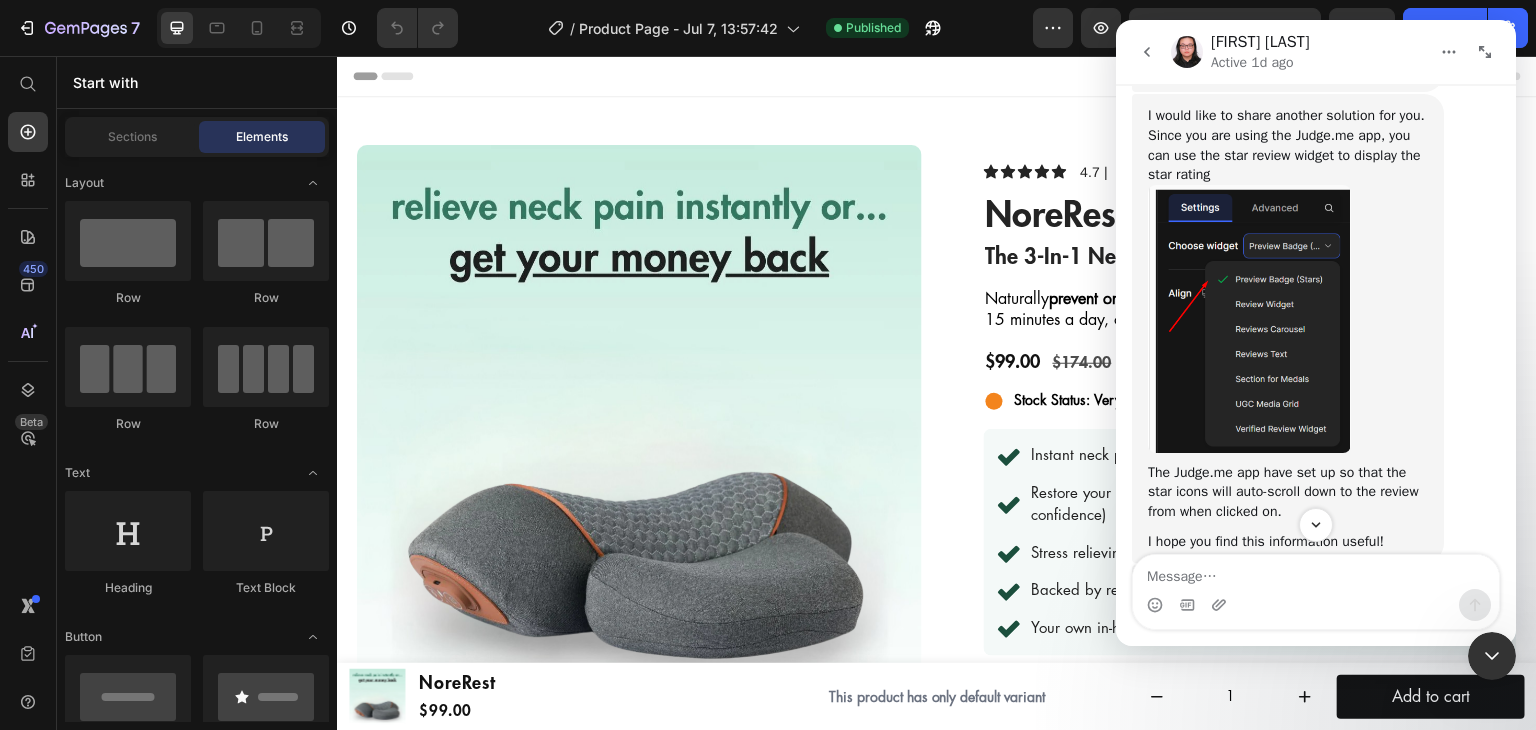 click at bounding box center [1249, 319] 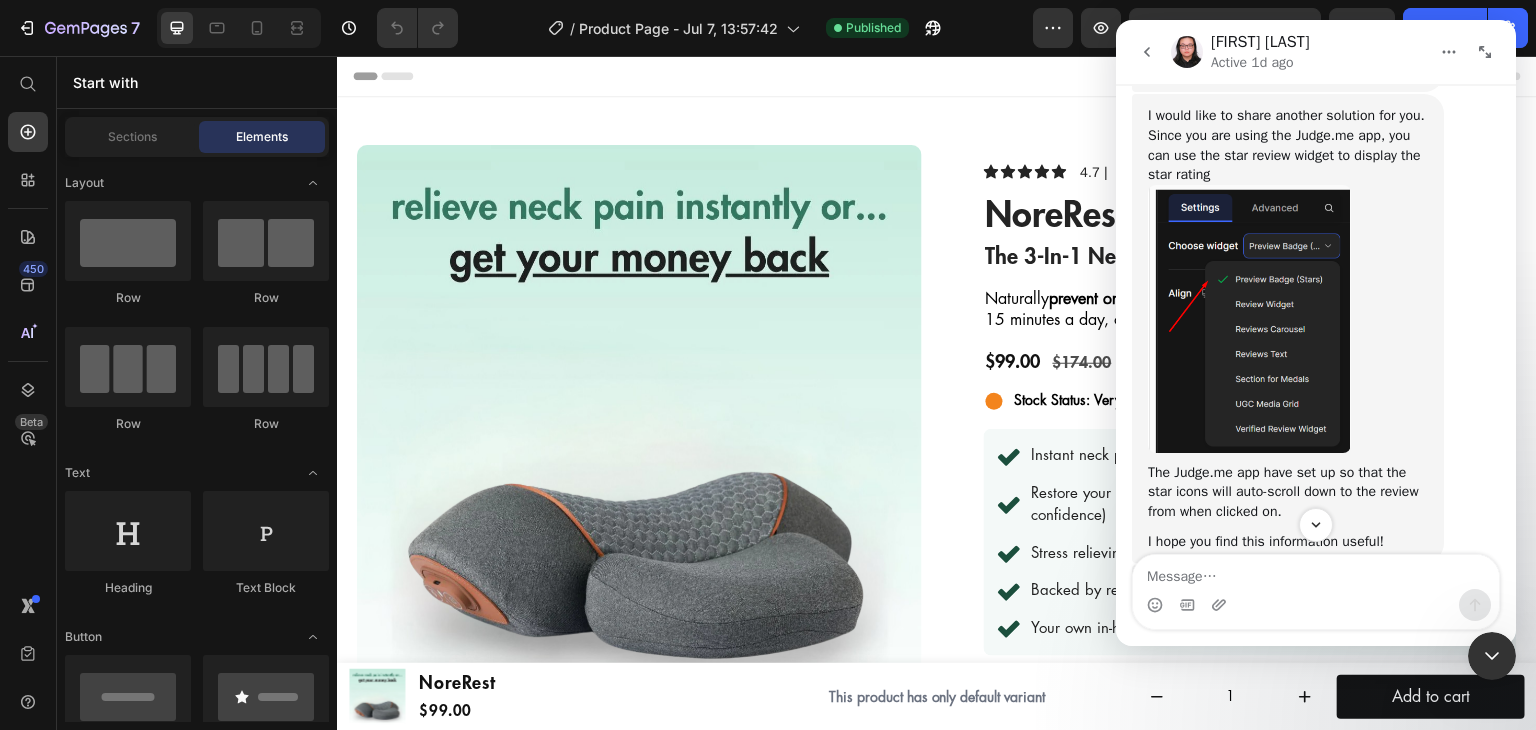 scroll, scrollTop: 0, scrollLeft: 0, axis: both 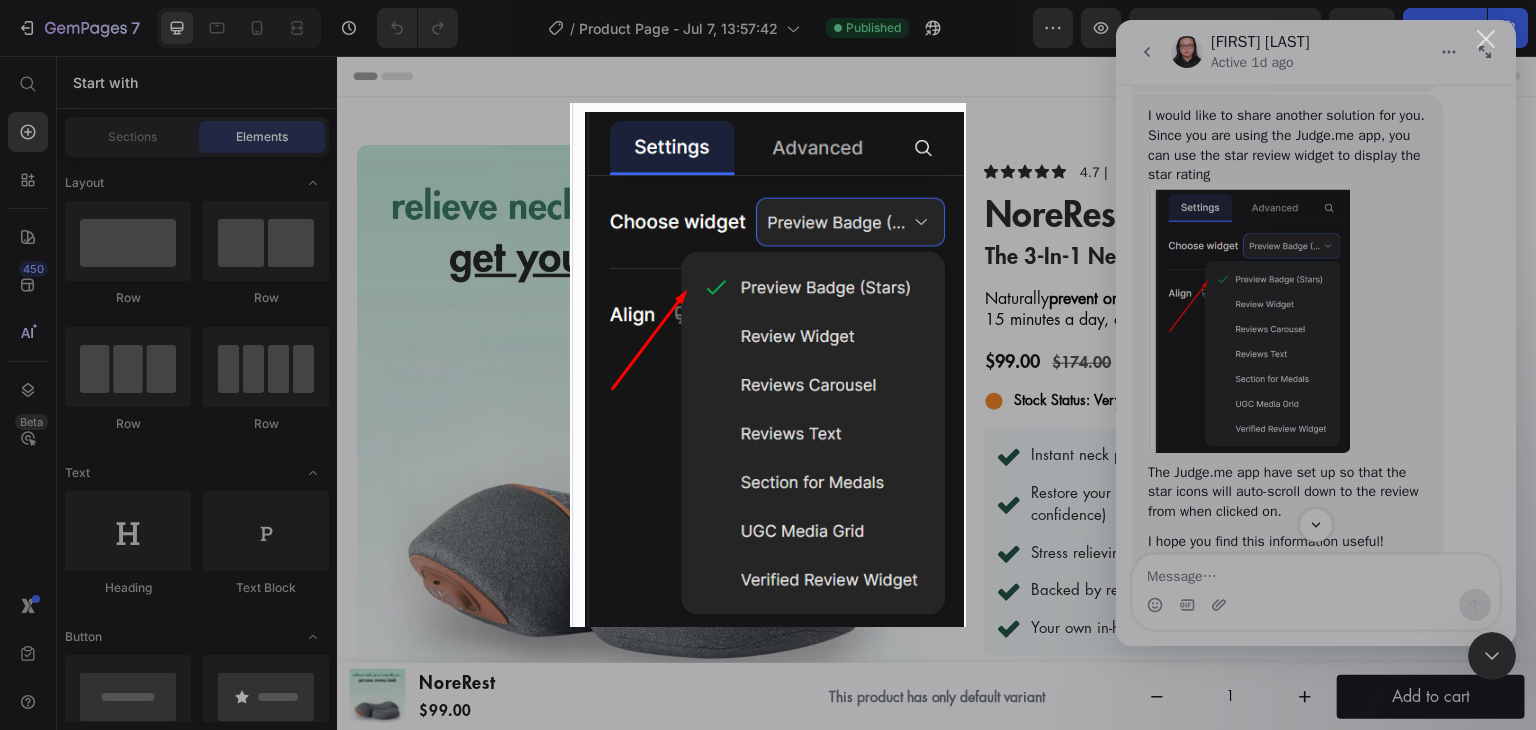 click at bounding box center (768, 365) 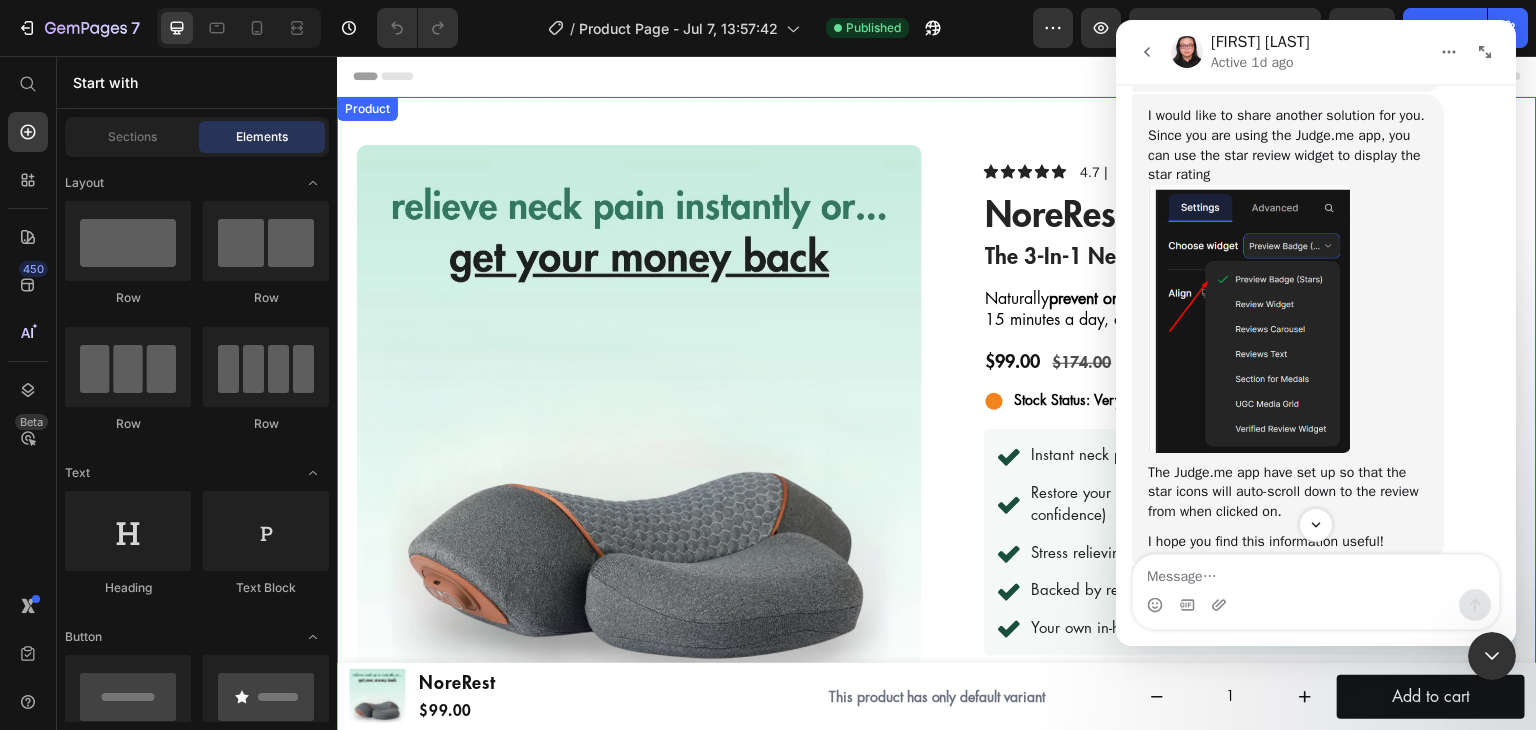 click on "Product Images Image Icon Icon Icon Icon Icon Icon List "To anyone who has doubts, give this device a shot! I noticed results after just one session, thank you [PERSON]!" Text Block
Icon [NAME] [LAST]. ([CITY], [COUNTRY]) Text Block Row Row Row Icon Icon Icon Icon Icon Icon List 4.7 |  12,000+ Satisfied Customers Text Block Row NoreRest Product Title The 3-in-1 Neck Massager Text Block Naturally  prevent or relieve neck pain  and  reverse forward head posture  in just 15 minutes a day, or your money back. Text Block $99.00 Product Price $174.00 Product Price SAVE 43% Discount Tag Row Row
Icon Stock Status: Very Low Text Block Row
Instant neck pain relief (no harsh painkillers)
Restore your neck’s natural curvature (so you can stand with confidence)
Stress relieving (sleep, feel and live better)
Backed by research and approved by experts
Item List Add to cart Add to Cart Image Icon" at bounding box center (937, 589) 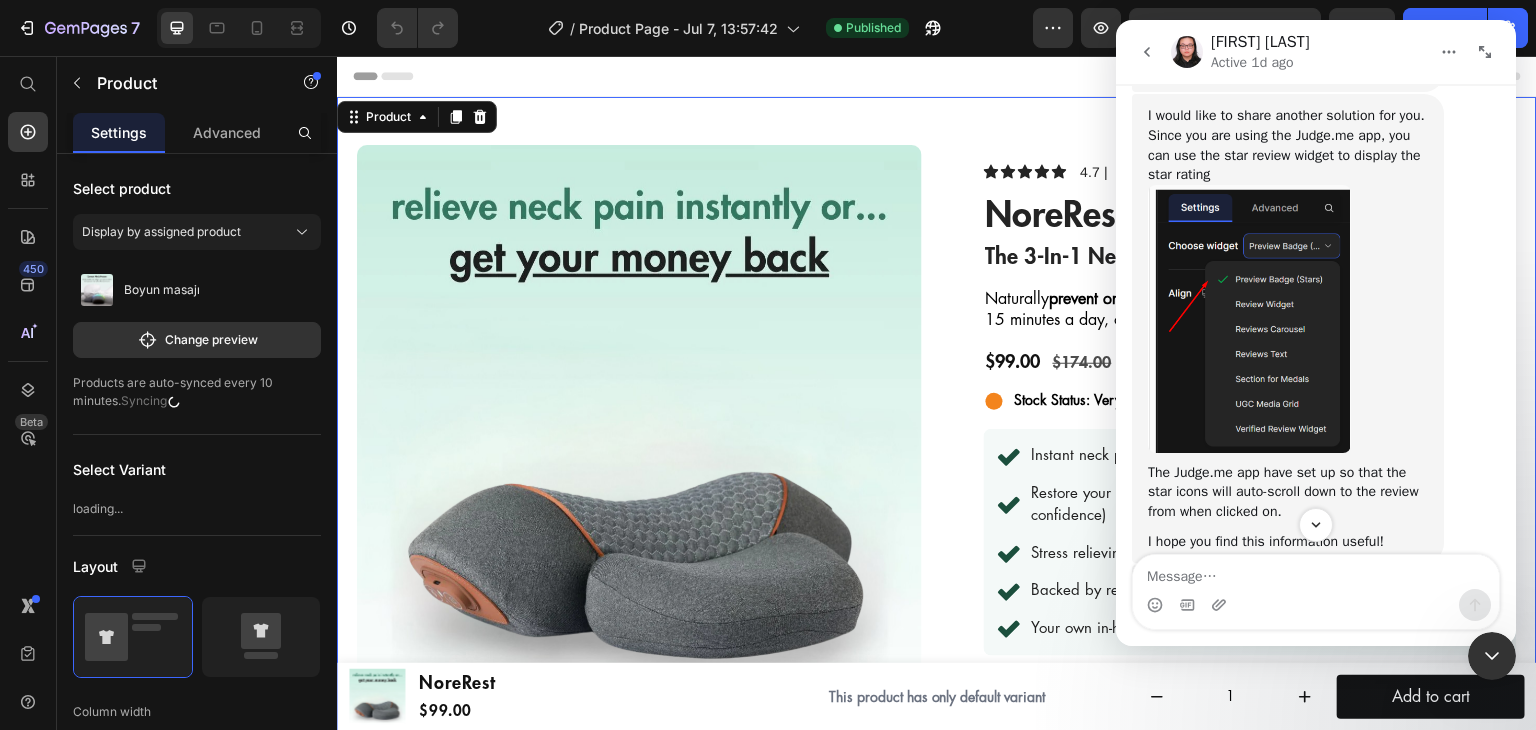 click at bounding box center (1492, 656) 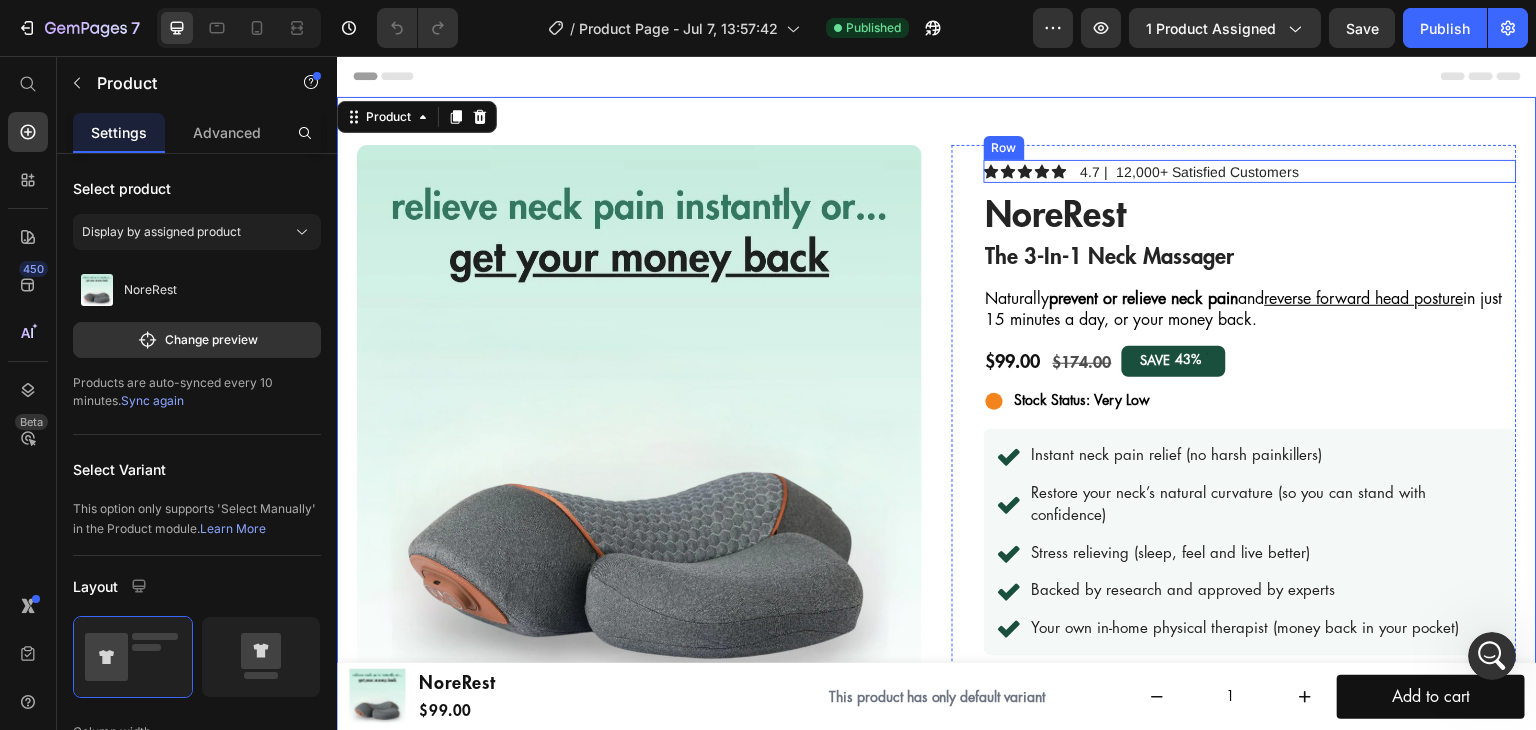 click on "Icon Icon Icon Icon Icon Icon List 4.7 |  12,000+ Satisfied Customers Text Block Row" at bounding box center (1250, 171) 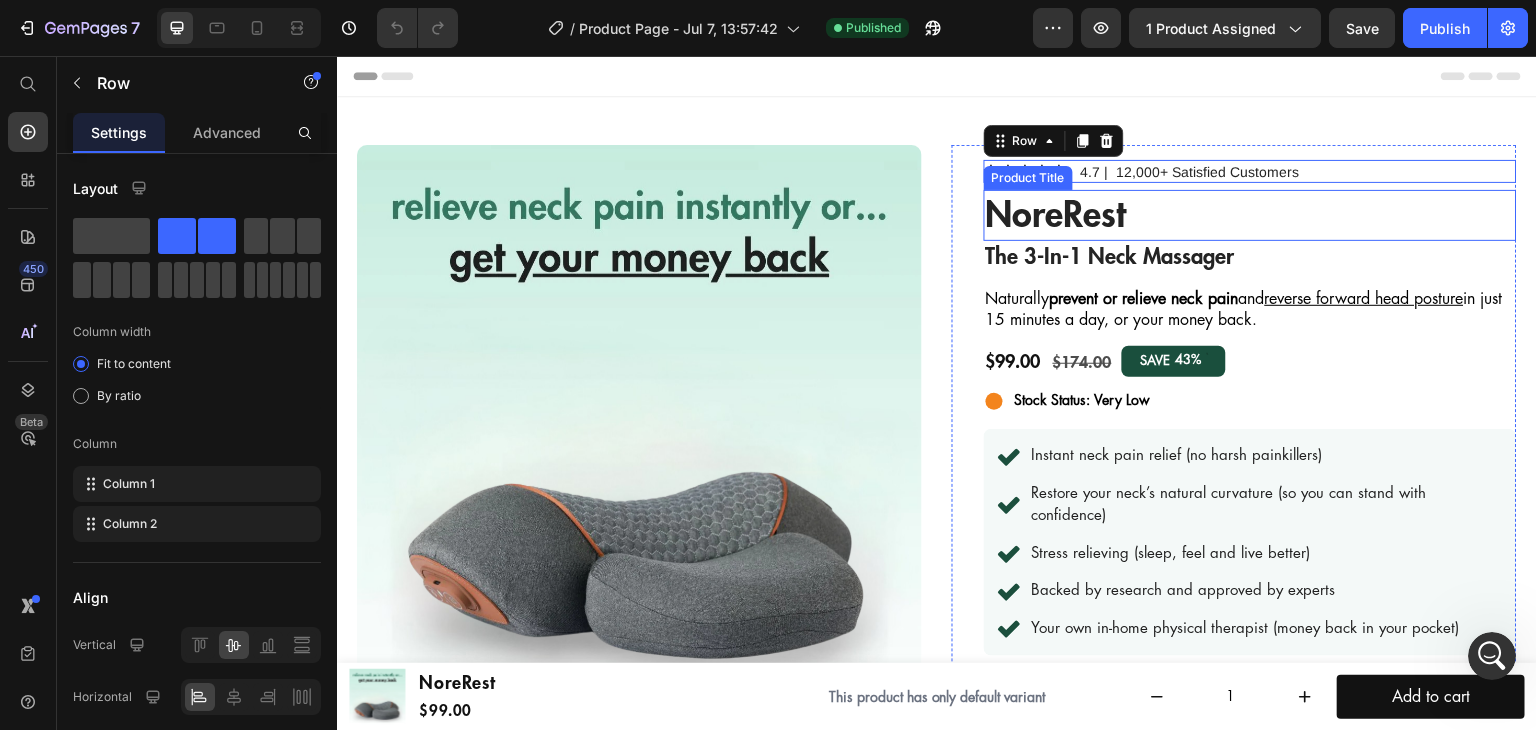 scroll, scrollTop: 0, scrollLeft: 0, axis: both 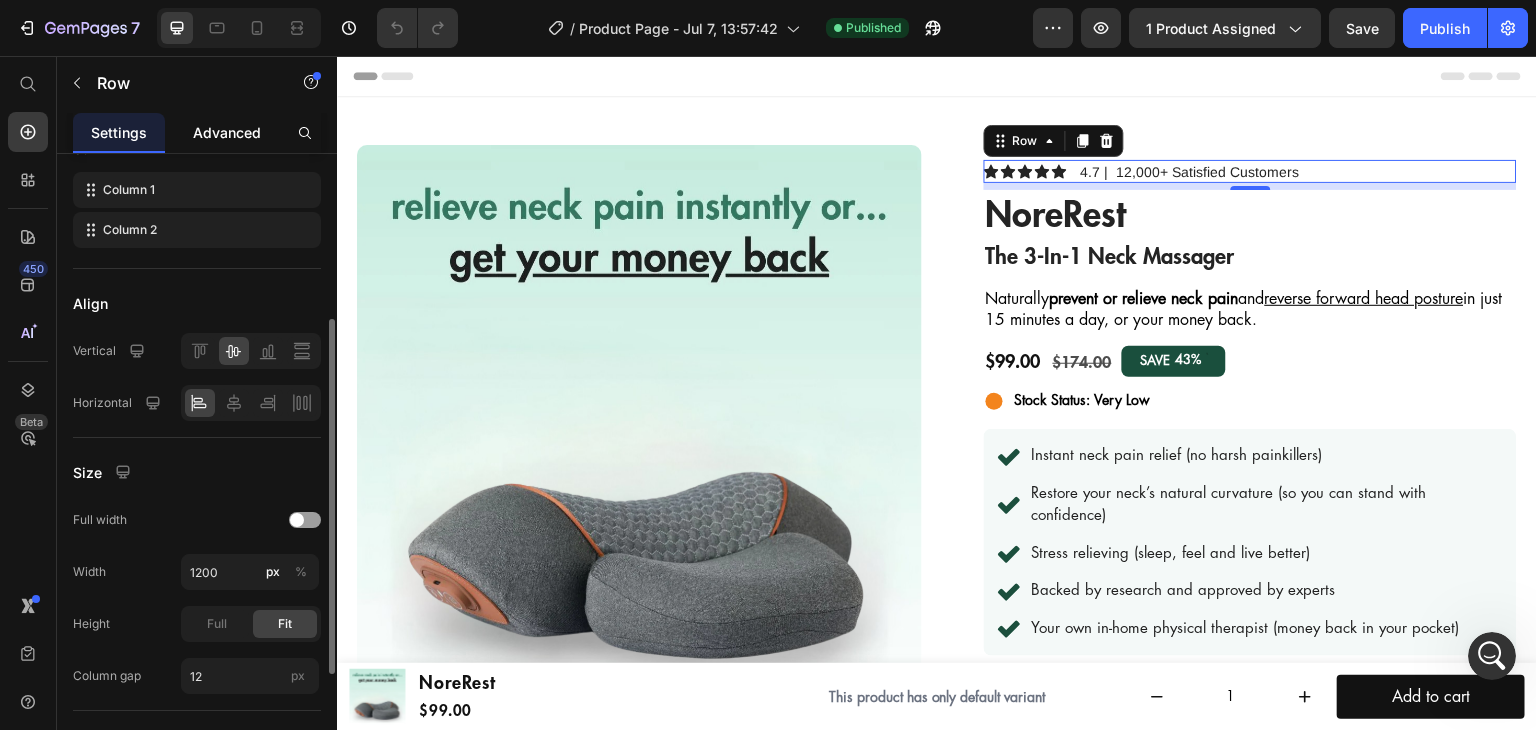 click on "Advanced" 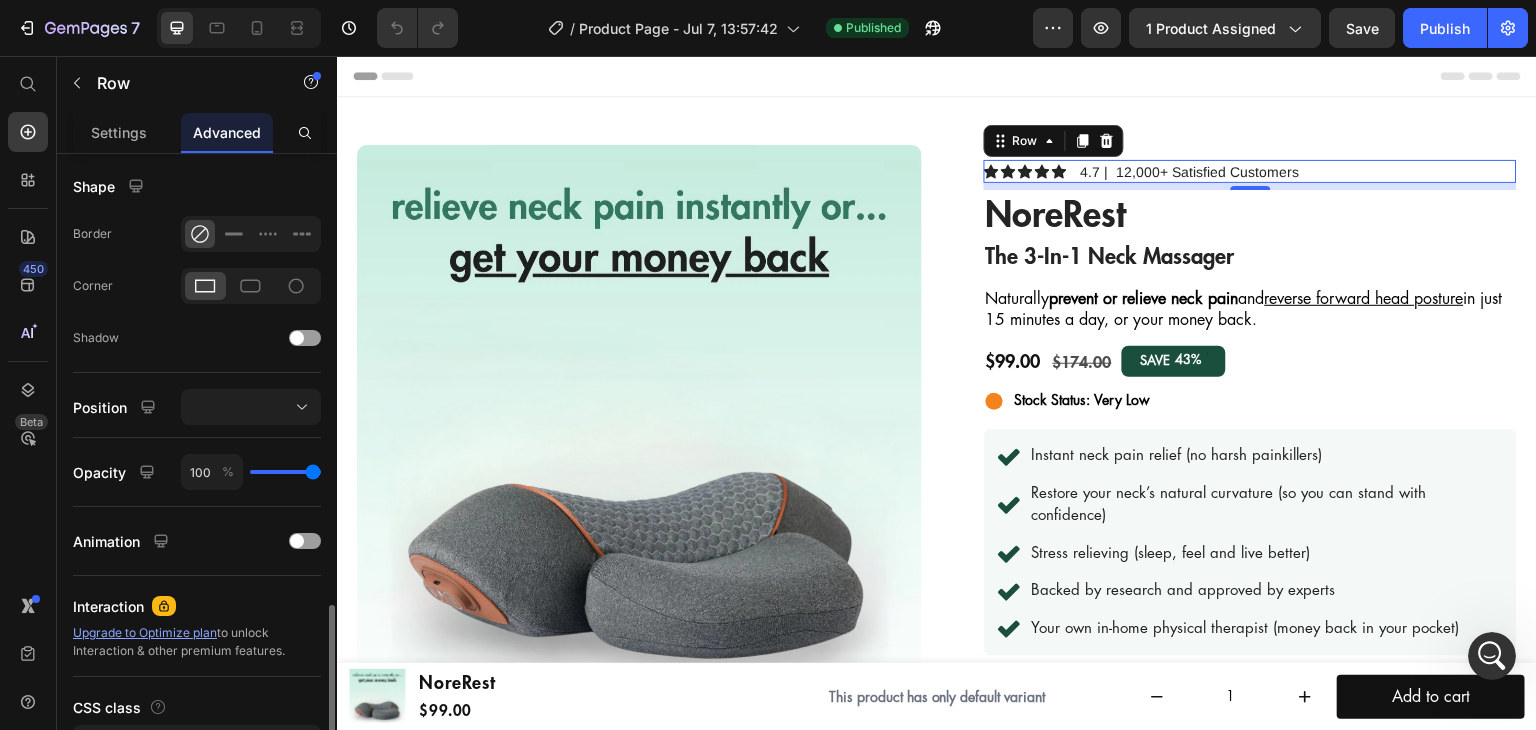 scroll, scrollTop: 634, scrollLeft: 0, axis: vertical 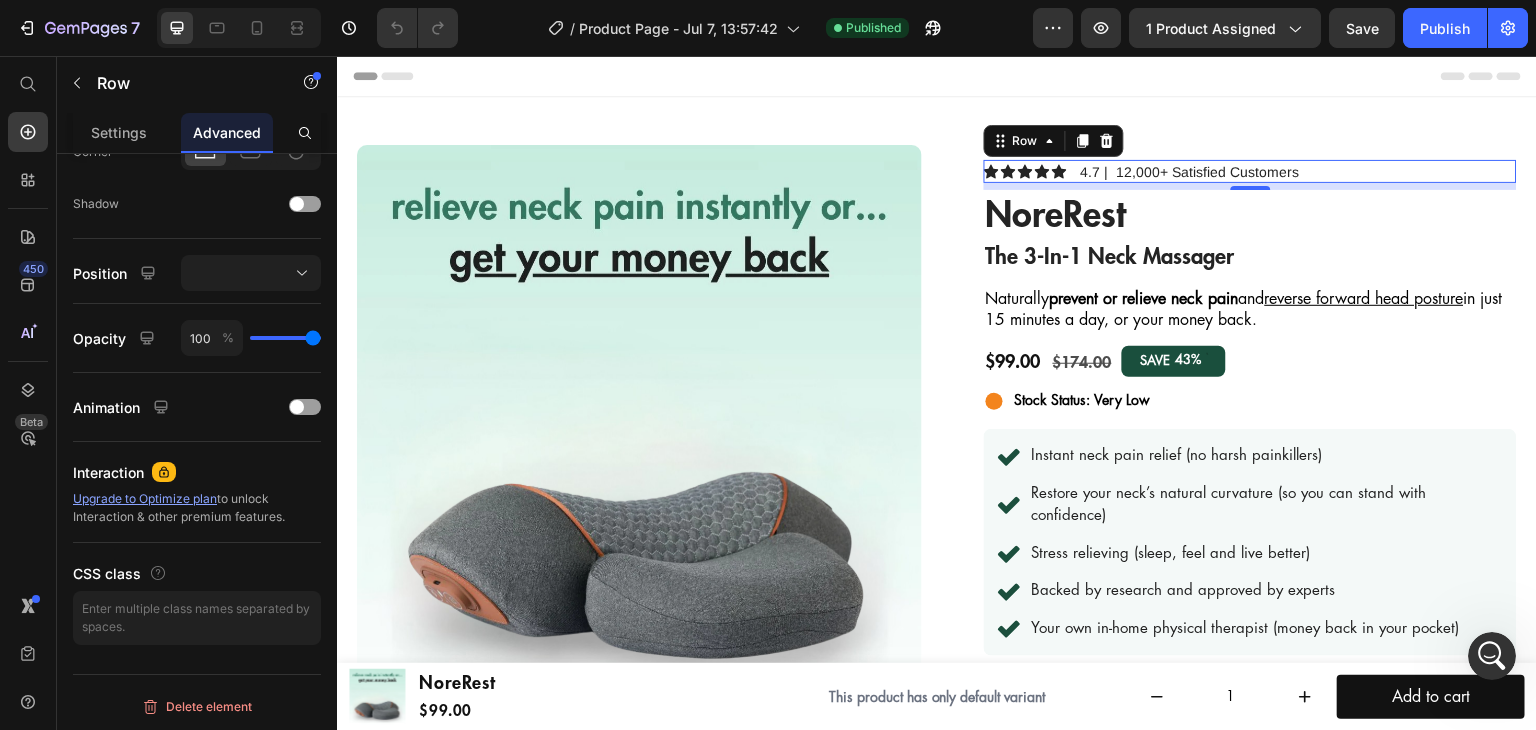 click 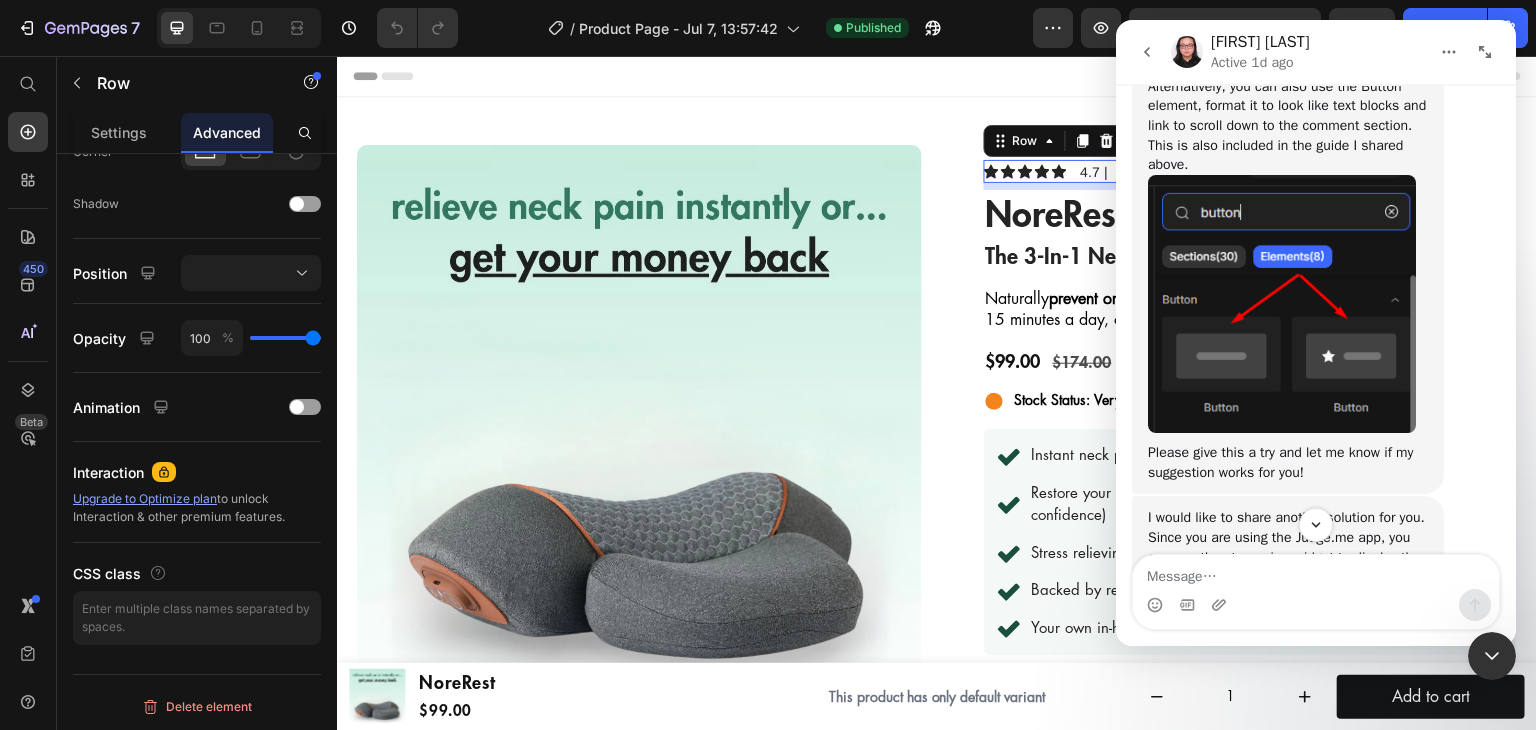 scroll, scrollTop: 21347, scrollLeft: 0, axis: vertical 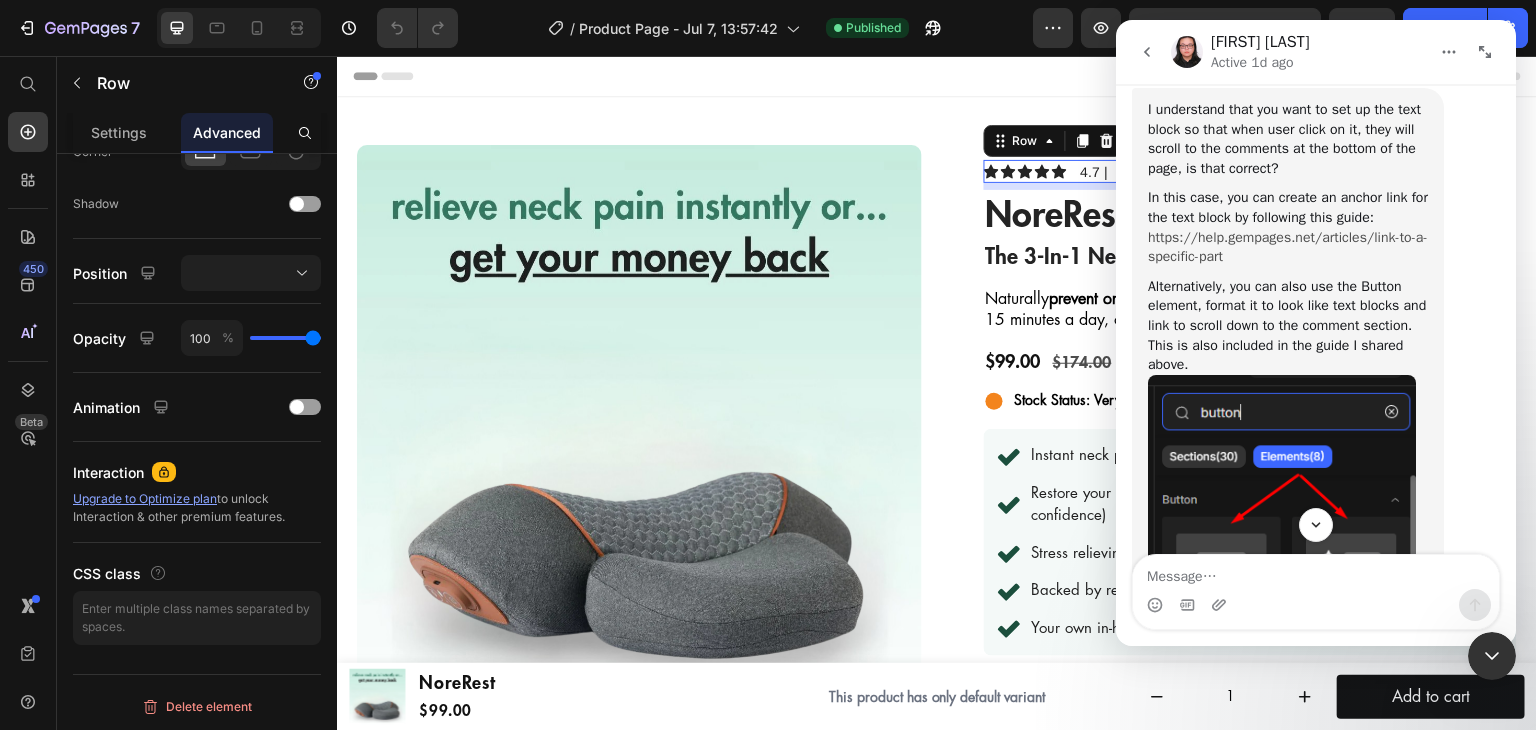 click on "https://help.gempages.net/articles/link-to-a-specific-part" at bounding box center [1288, 247] 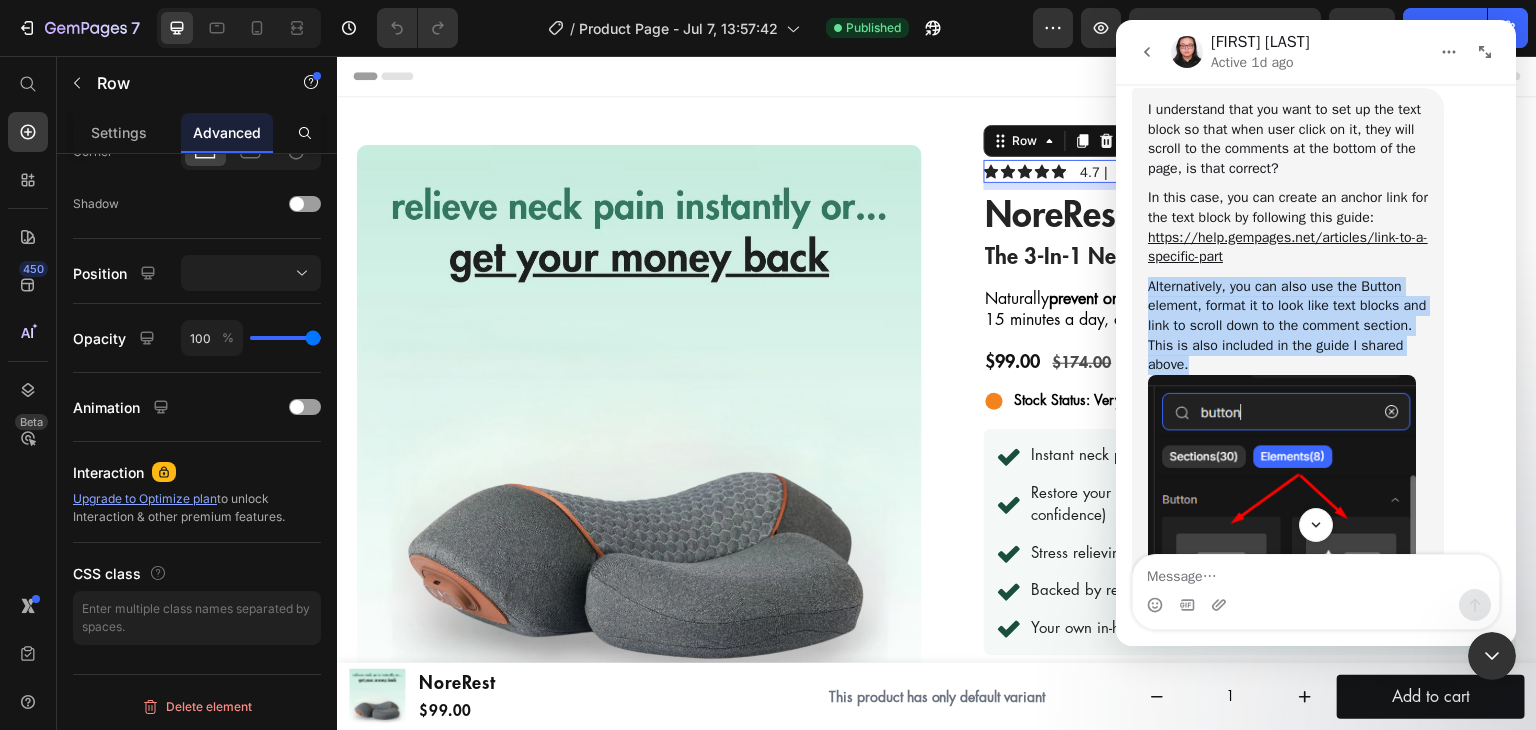 drag, startPoint x: 1236, startPoint y: 325, endPoint x: 1886, endPoint y: 133, distance: 677.764 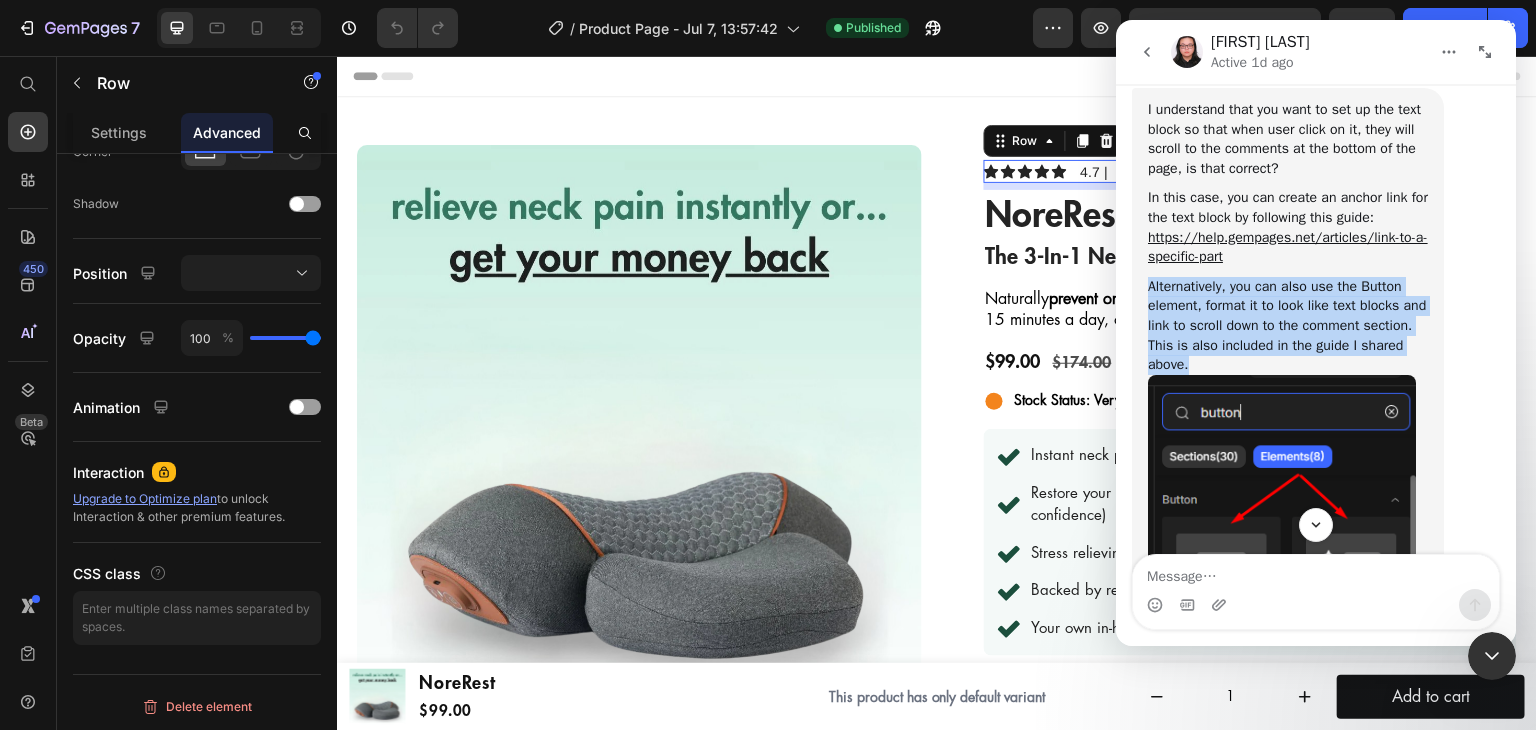 copy on "Alternatively, you can also use the Button element, format it to look like text blocks and link to scroll down to the comment section. This is also included in the guide I shared above." 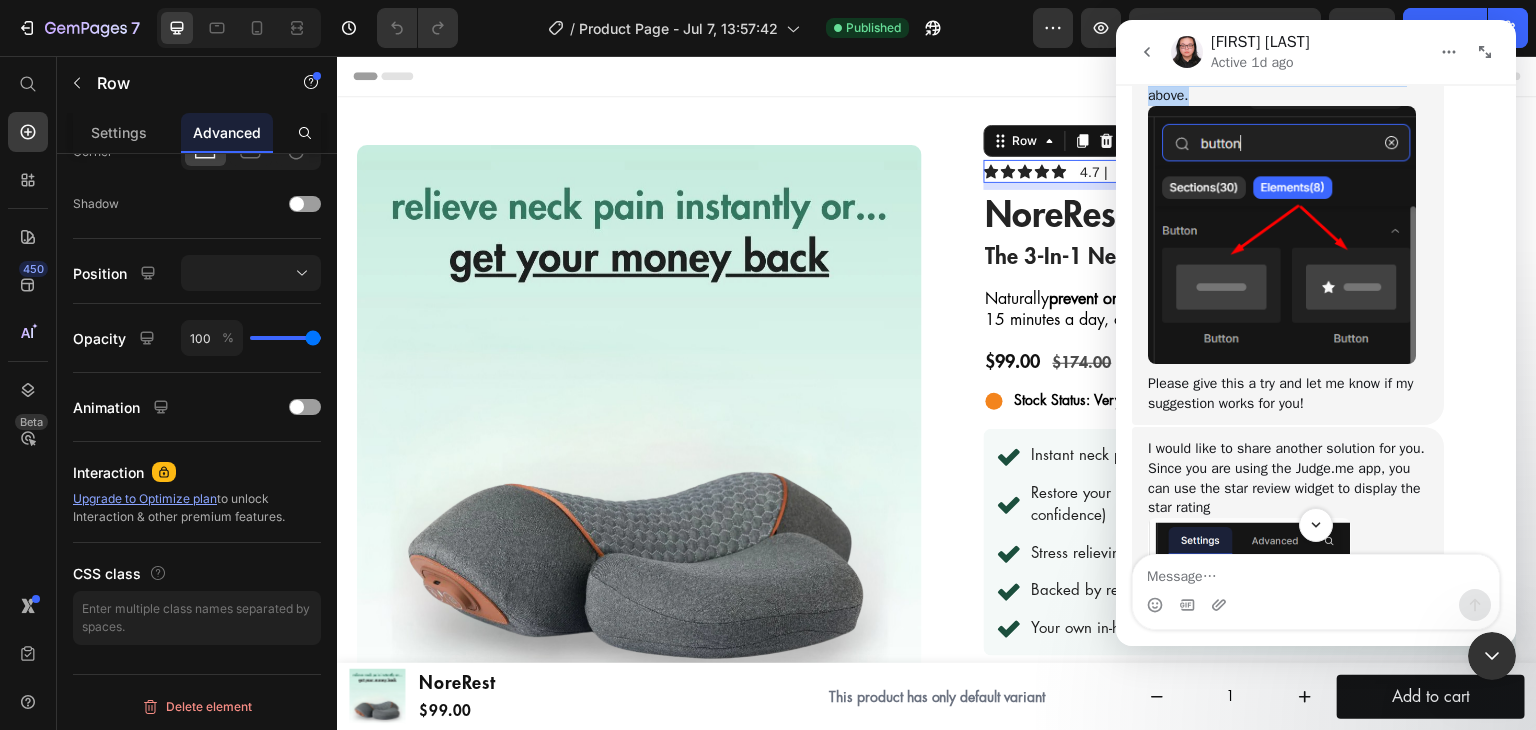 scroll, scrollTop: 21647, scrollLeft: 0, axis: vertical 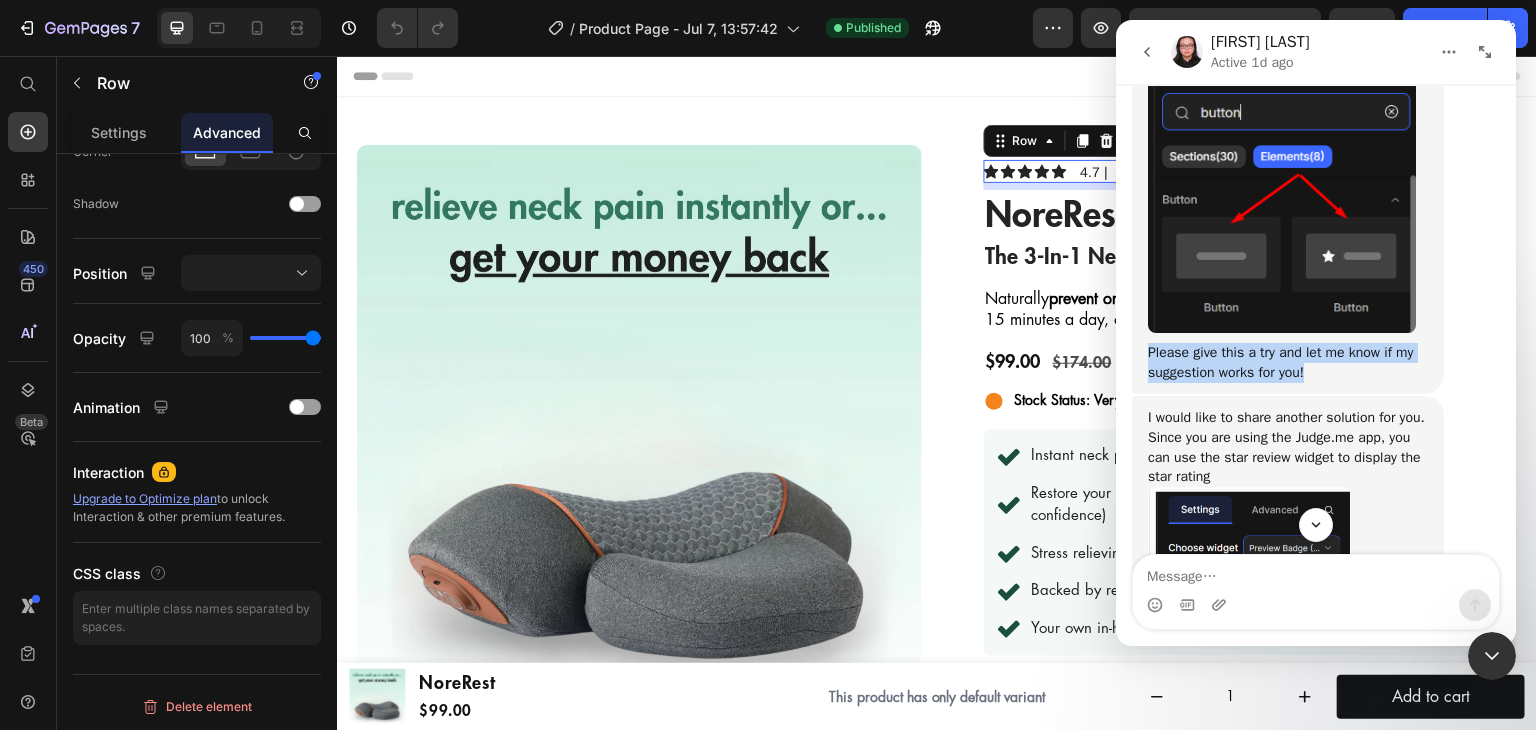 drag, startPoint x: 1311, startPoint y: 353, endPoint x: 1992, endPoint y: 26, distance: 755.44025 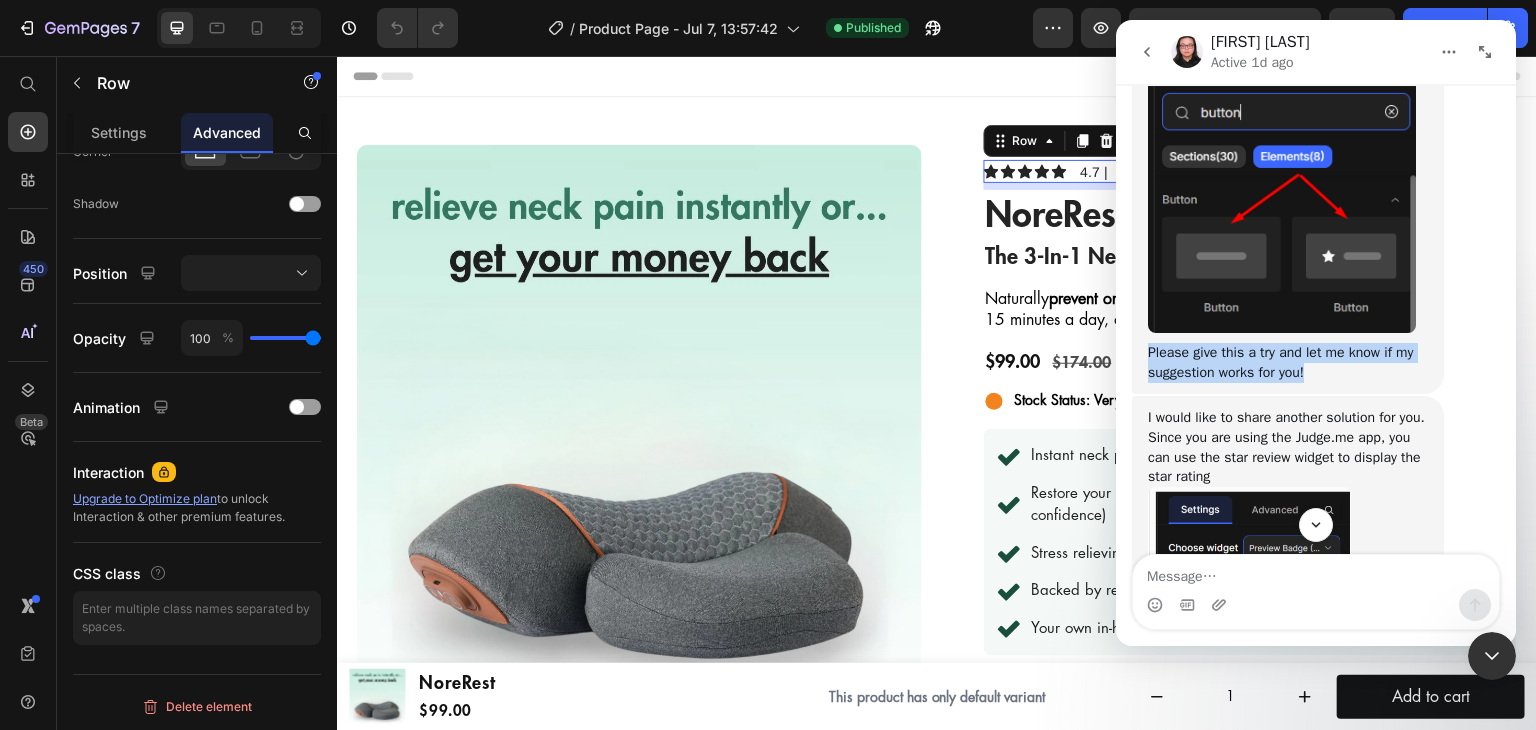 copy on "Please give this a try and let me know if my suggestion works for you!" 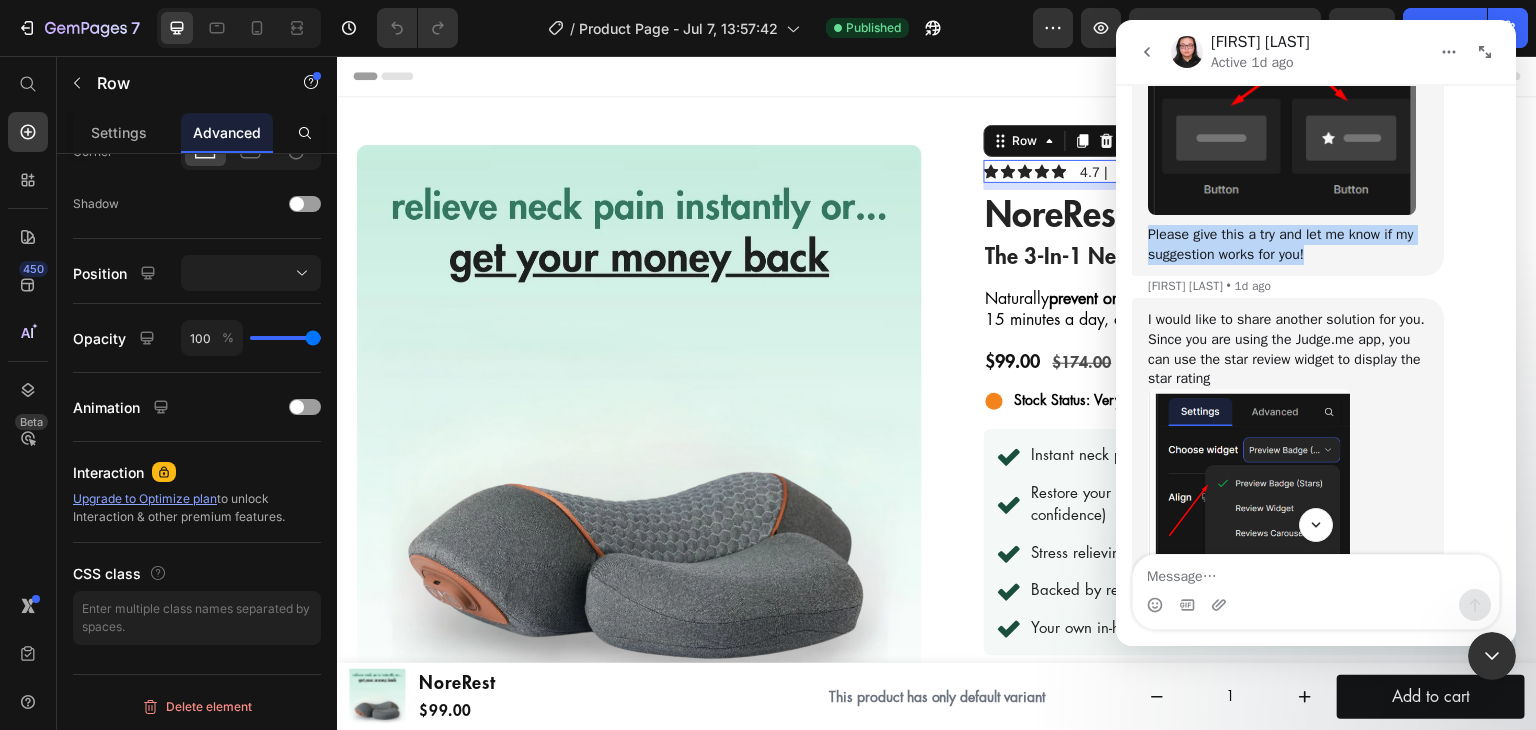 scroll, scrollTop: 21847, scrollLeft: 0, axis: vertical 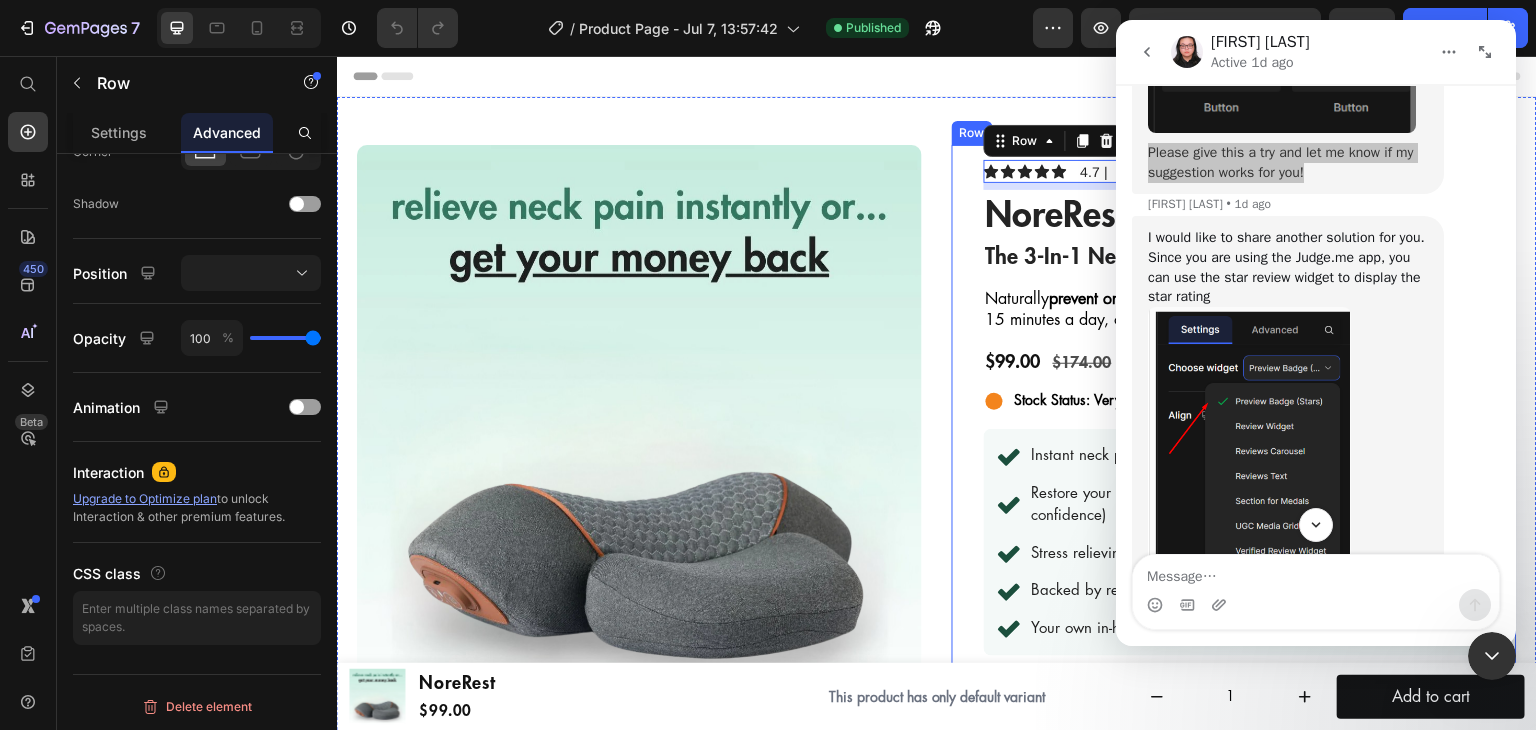 click on "Icon Icon Icon Icon Icon Icon List 4.7 |  12,000+ Satisfied Customers Text Block Row   7 NoreRest Product Title The 3-in-1 Neck Massager Text Block Naturally  prevent or relieve neck pain  and  reverse forward head posture  in just 15 minutes a day, or your money back. Text Block $99.00 Product Price $174.00 Product Price SAVE 43% Discount Tag Row Row
Icon Stock Status: Very Low Text Block Row
Instant neck pain relief (no harsh painkillers)
Restore your neck’s natural curvature (so you can stand with confidence)
Stress relieving (sleep, feel and live better)
Backed by research and approved by experts
Your own in-home physical therapist (money back in your pocket) Item List Add to cart Add to Cart Image
Icon Free Delivery Text Block
Icon 90-Day Trial Text Block Row Image Text Block
Icon [NAME] [LAST], [CITY] Text Block Row Row
Row" at bounding box center [1234, 605] 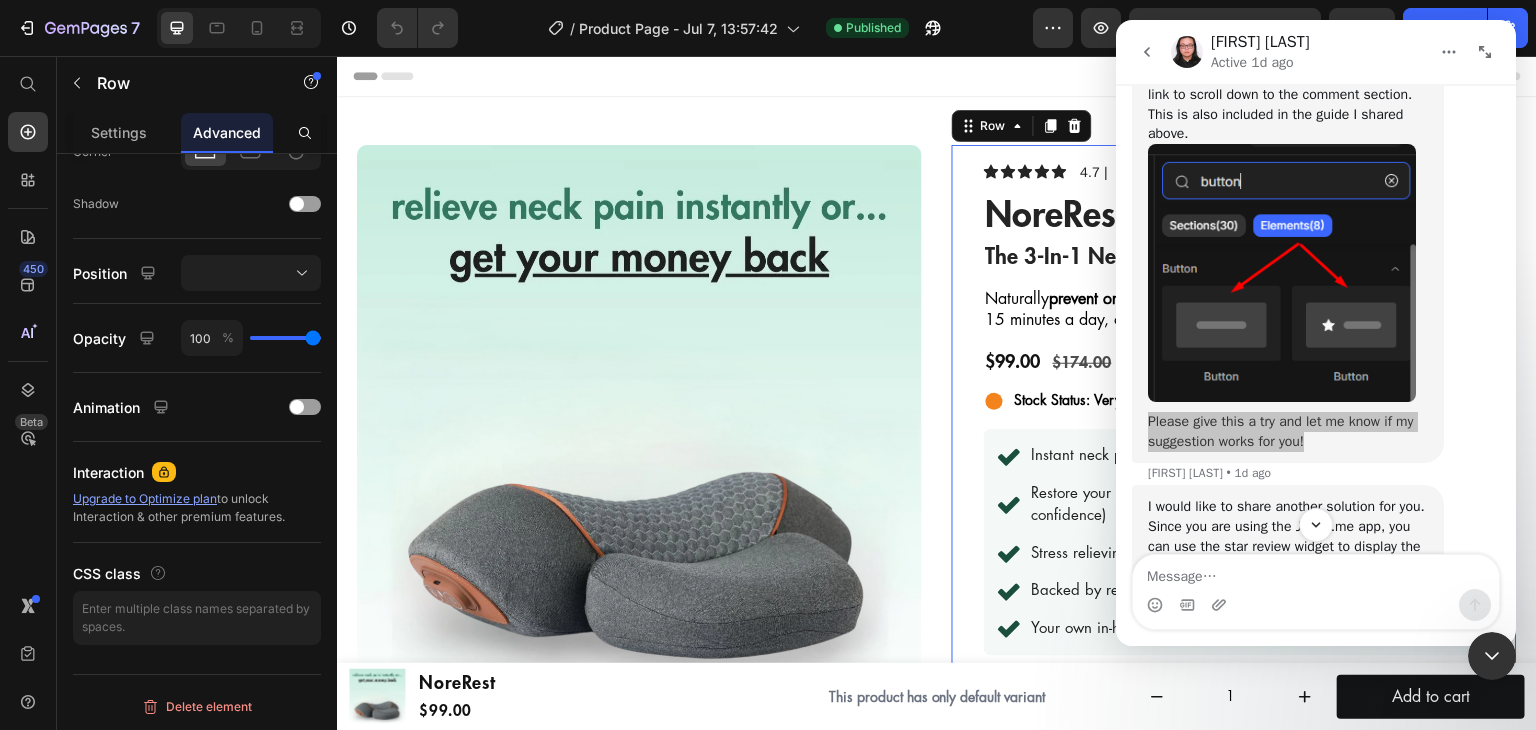 scroll, scrollTop: 21547, scrollLeft: 0, axis: vertical 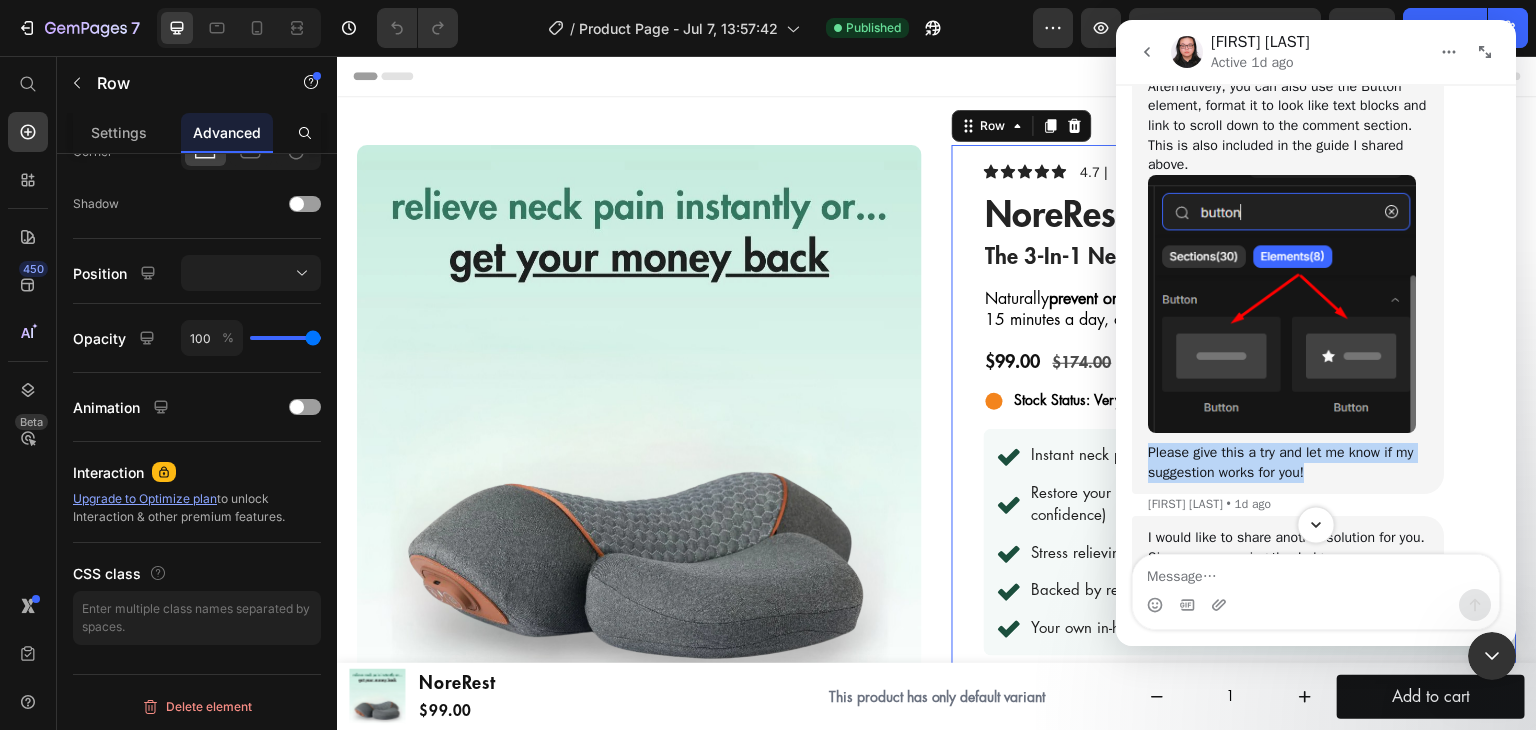 click 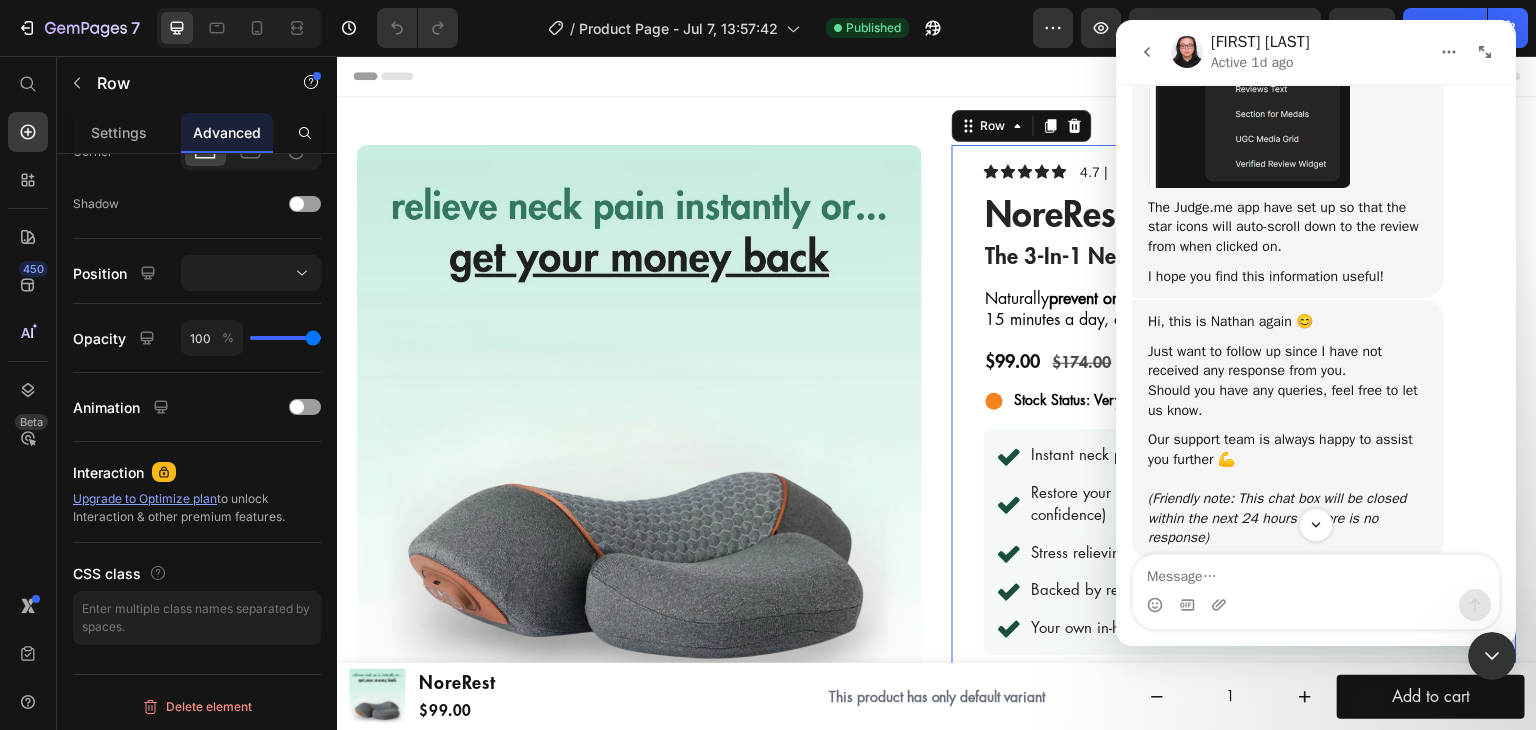scroll, scrollTop: 22267, scrollLeft: 0, axis: vertical 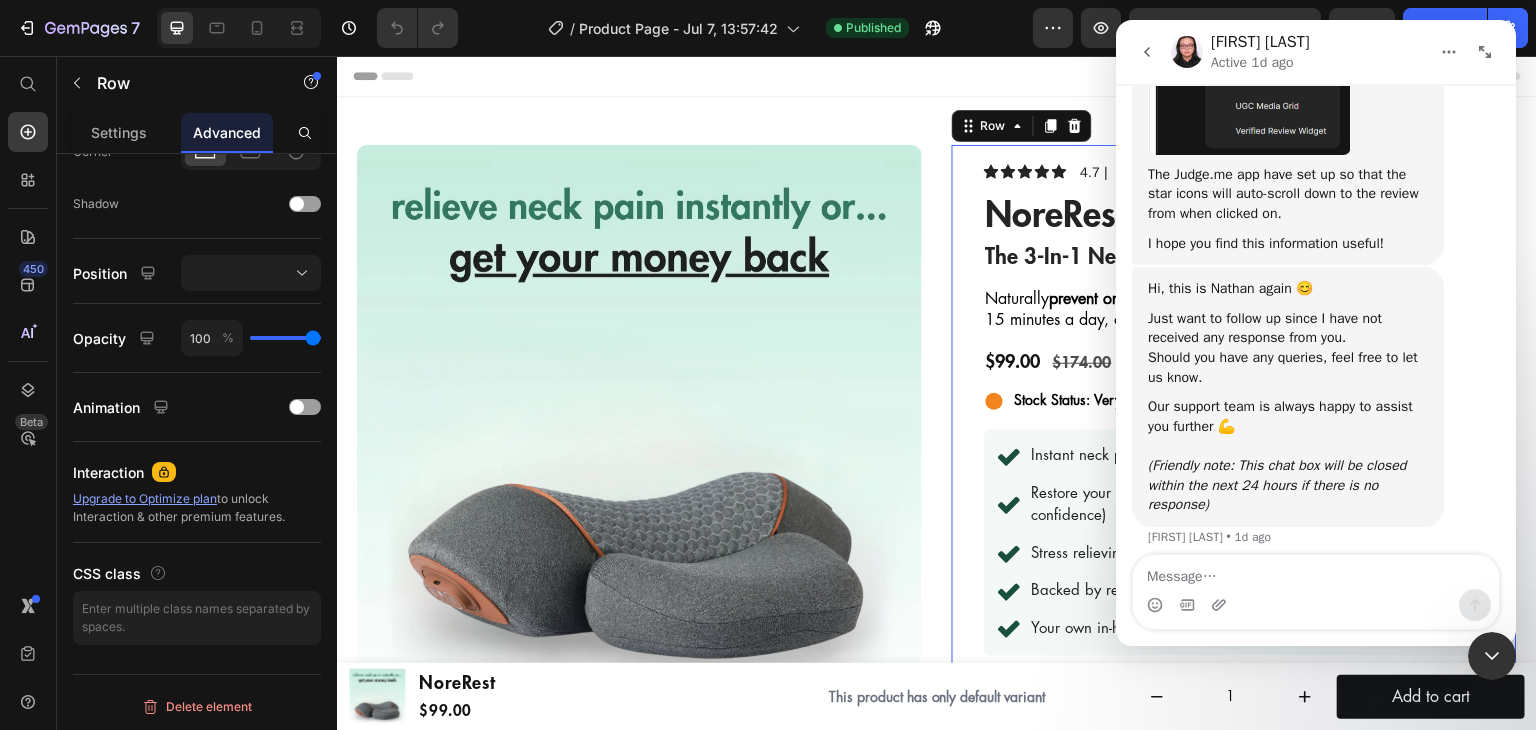 click 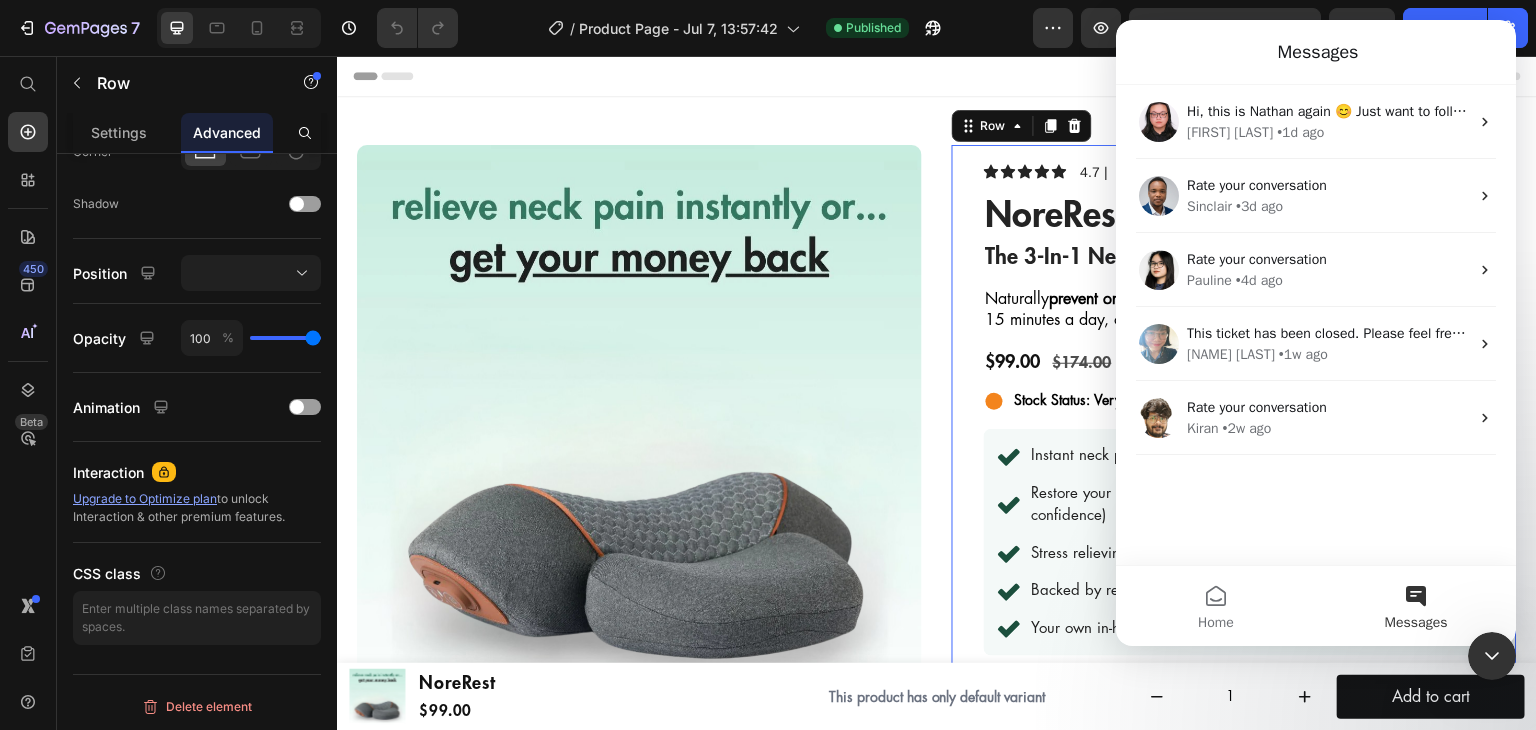 scroll, scrollTop: 0, scrollLeft: 0, axis: both 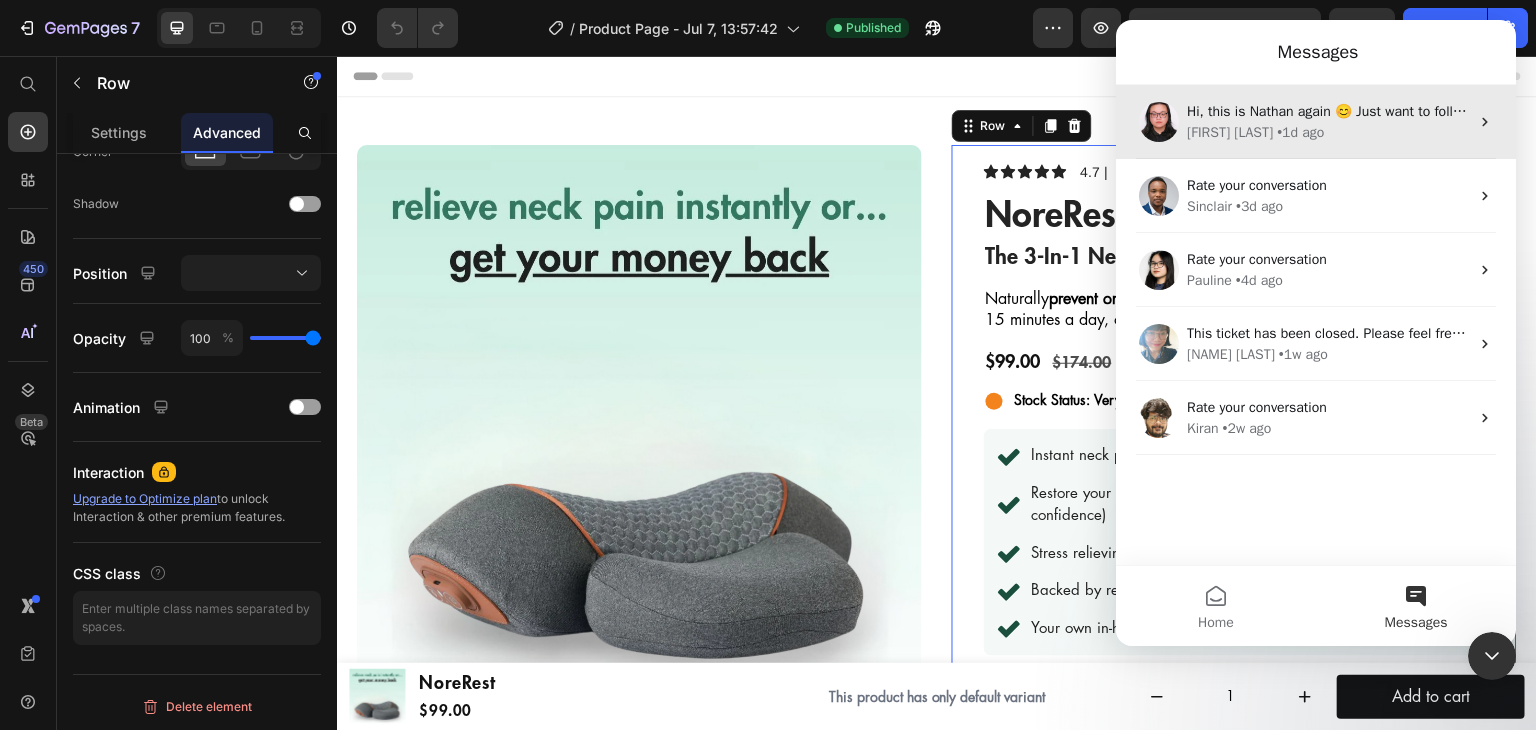 click on "•  1d ago" at bounding box center [1300, 132] 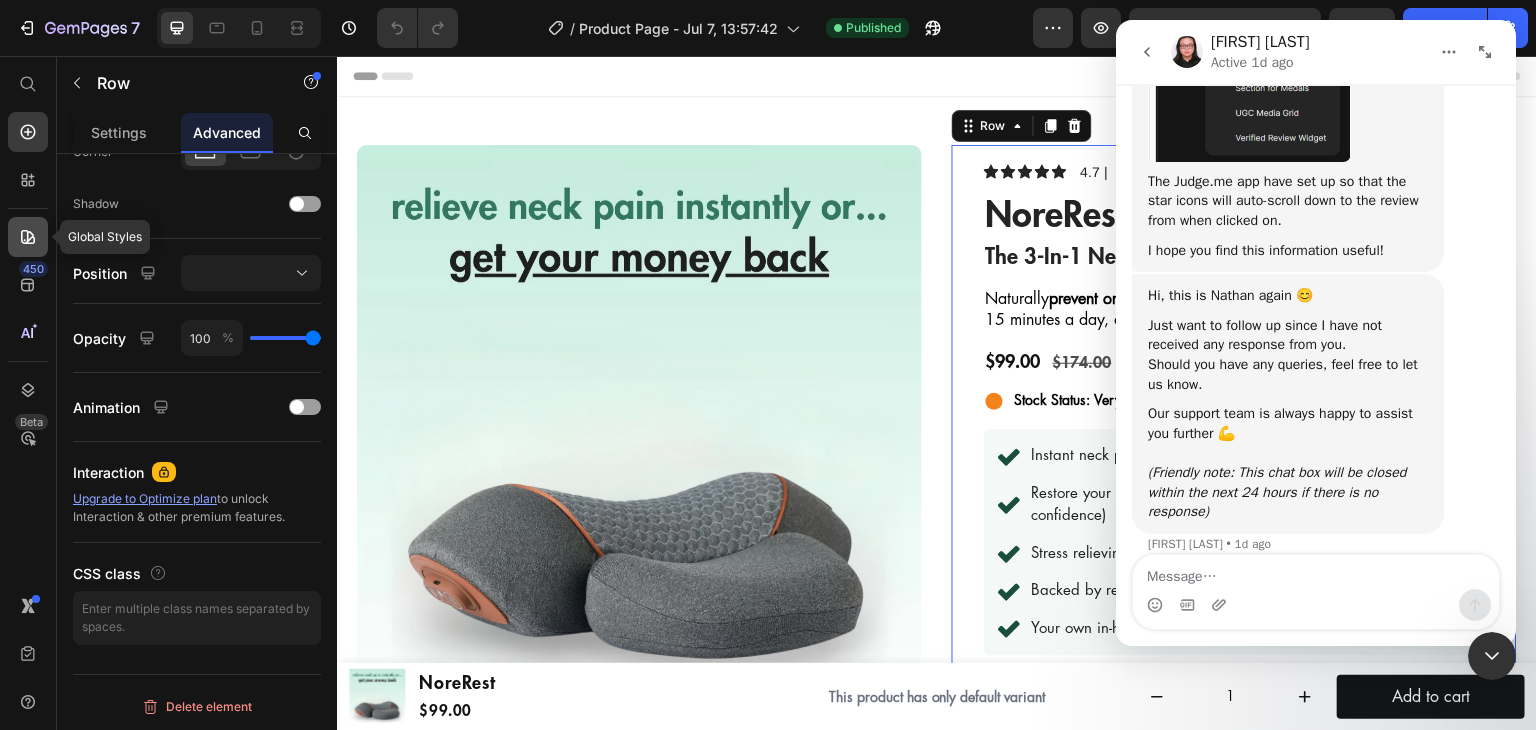 scroll, scrollTop: 22247, scrollLeft: 0, axis: vertical 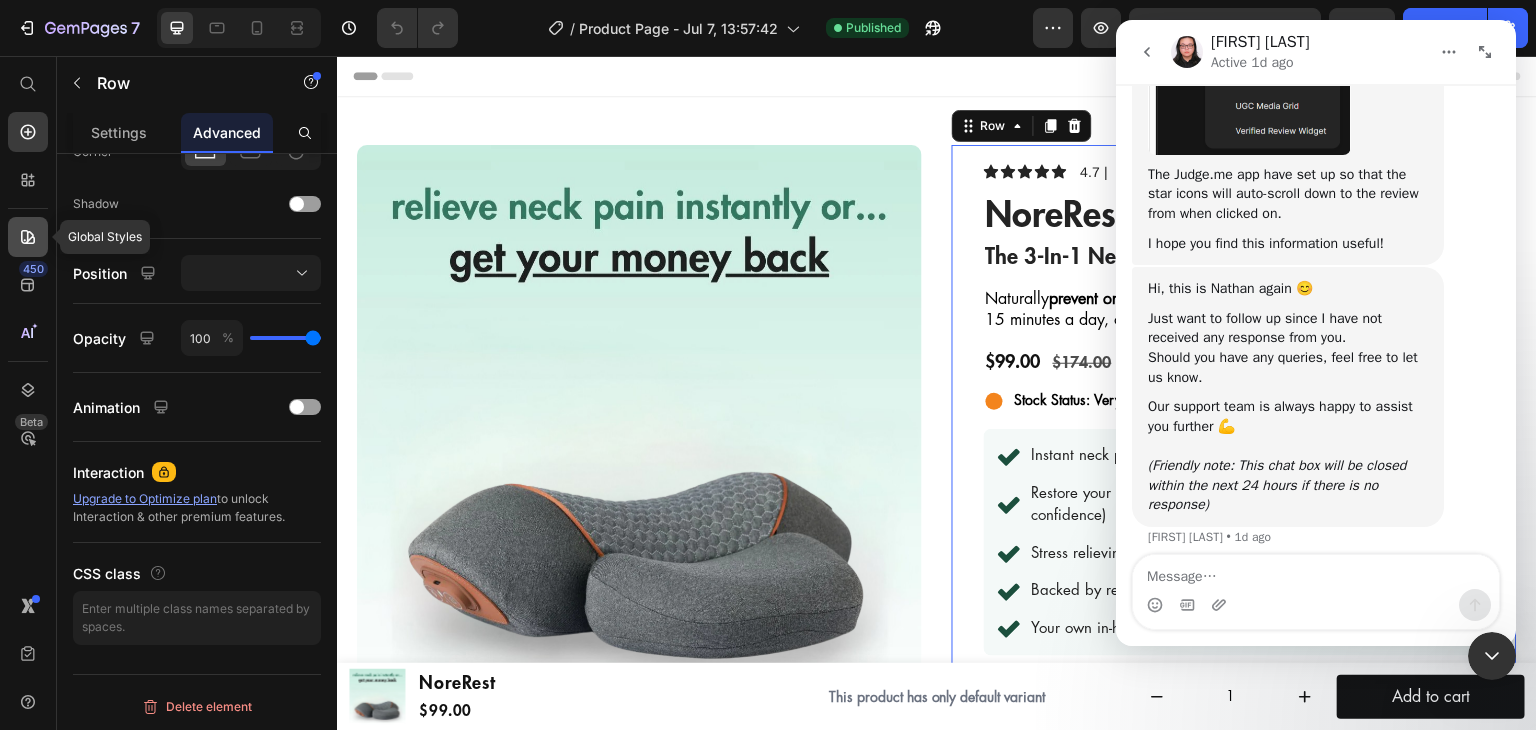 click 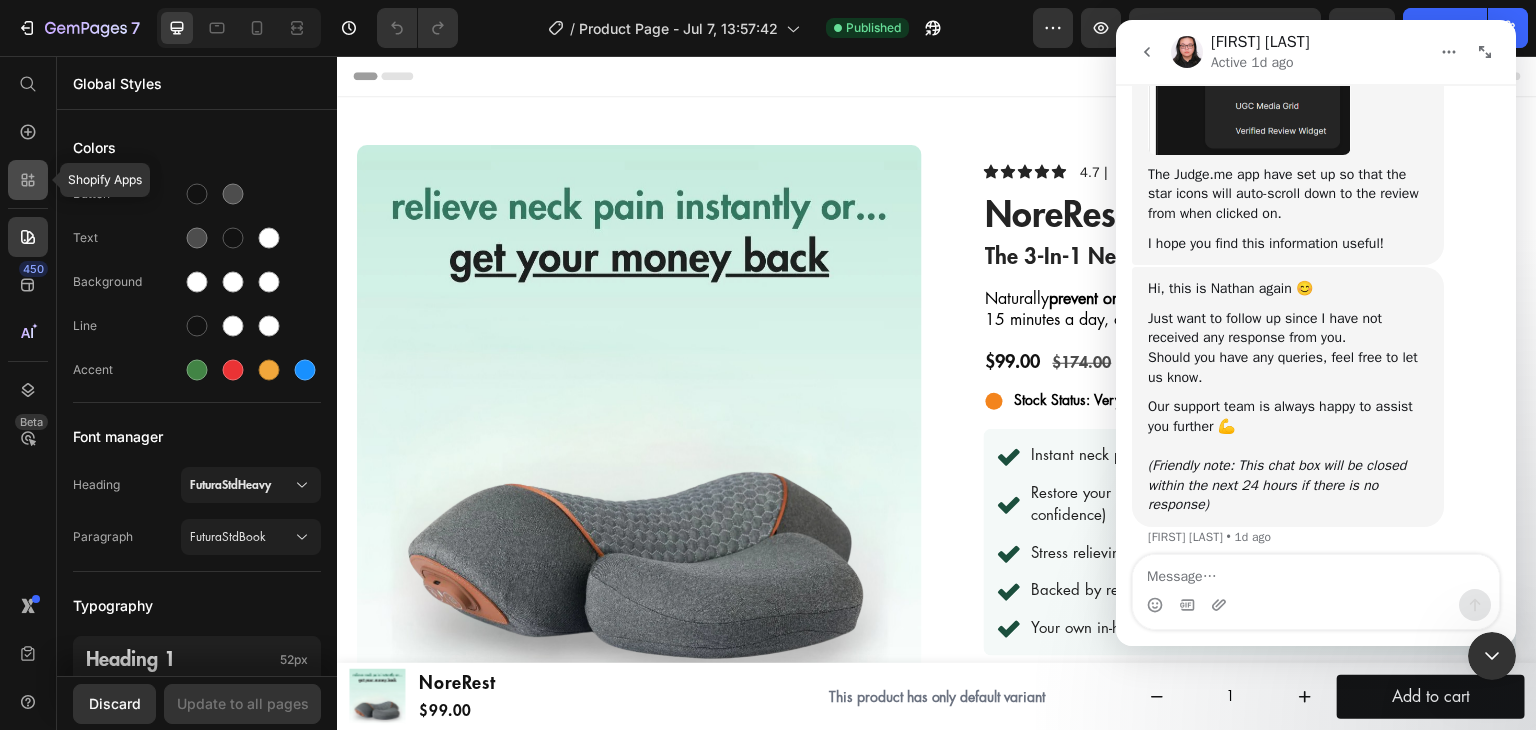 click 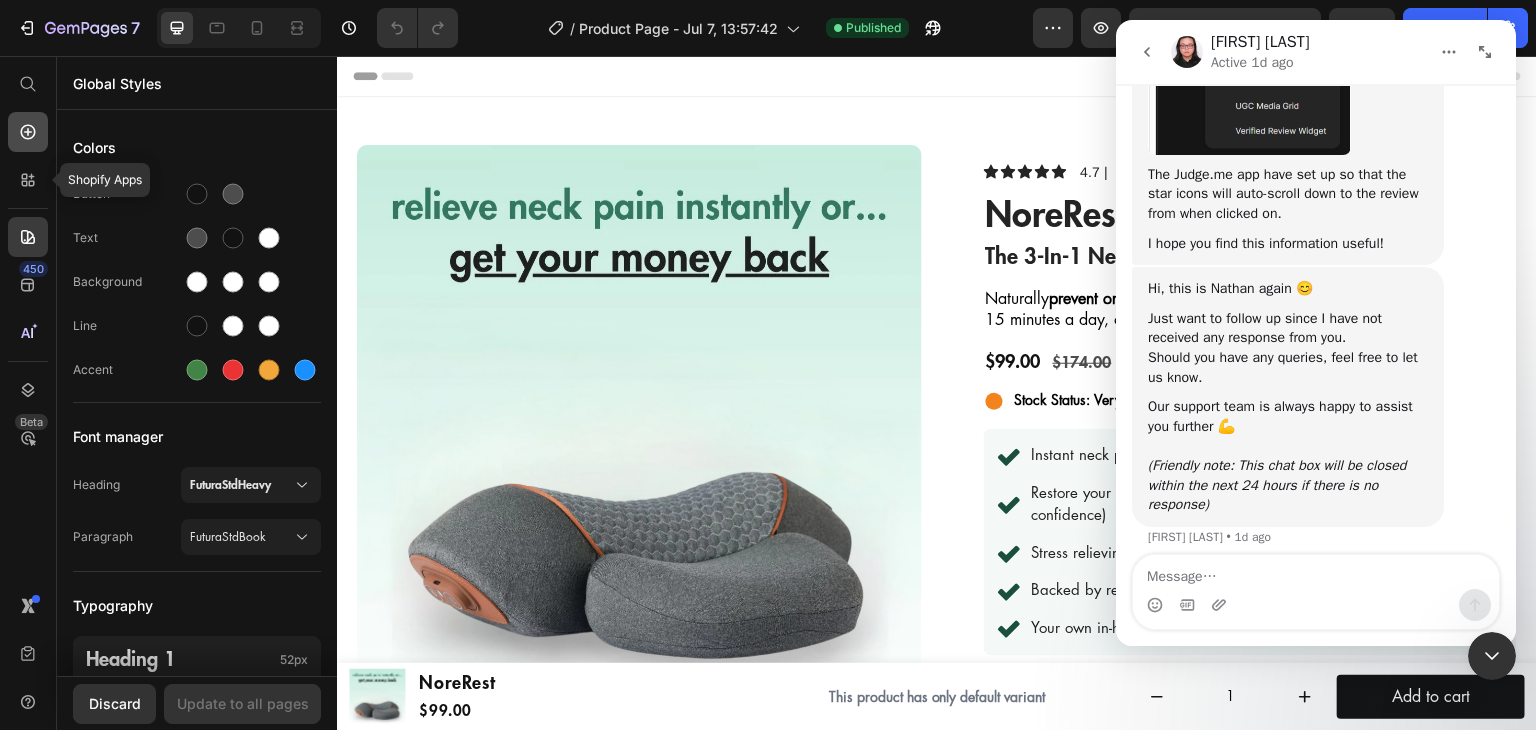 click 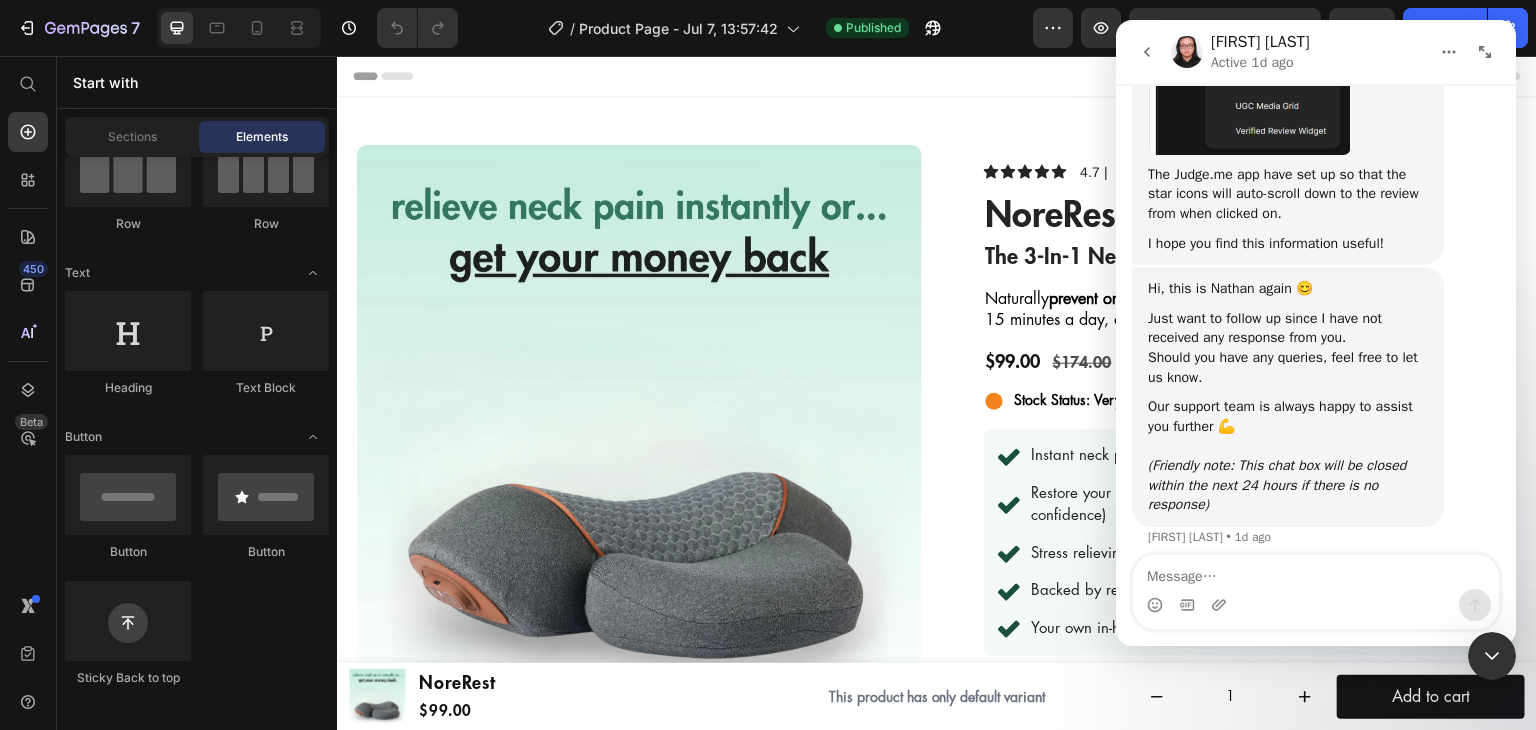 scroll, scrollTop: 100, scrollLeft: 0, axis: vertical 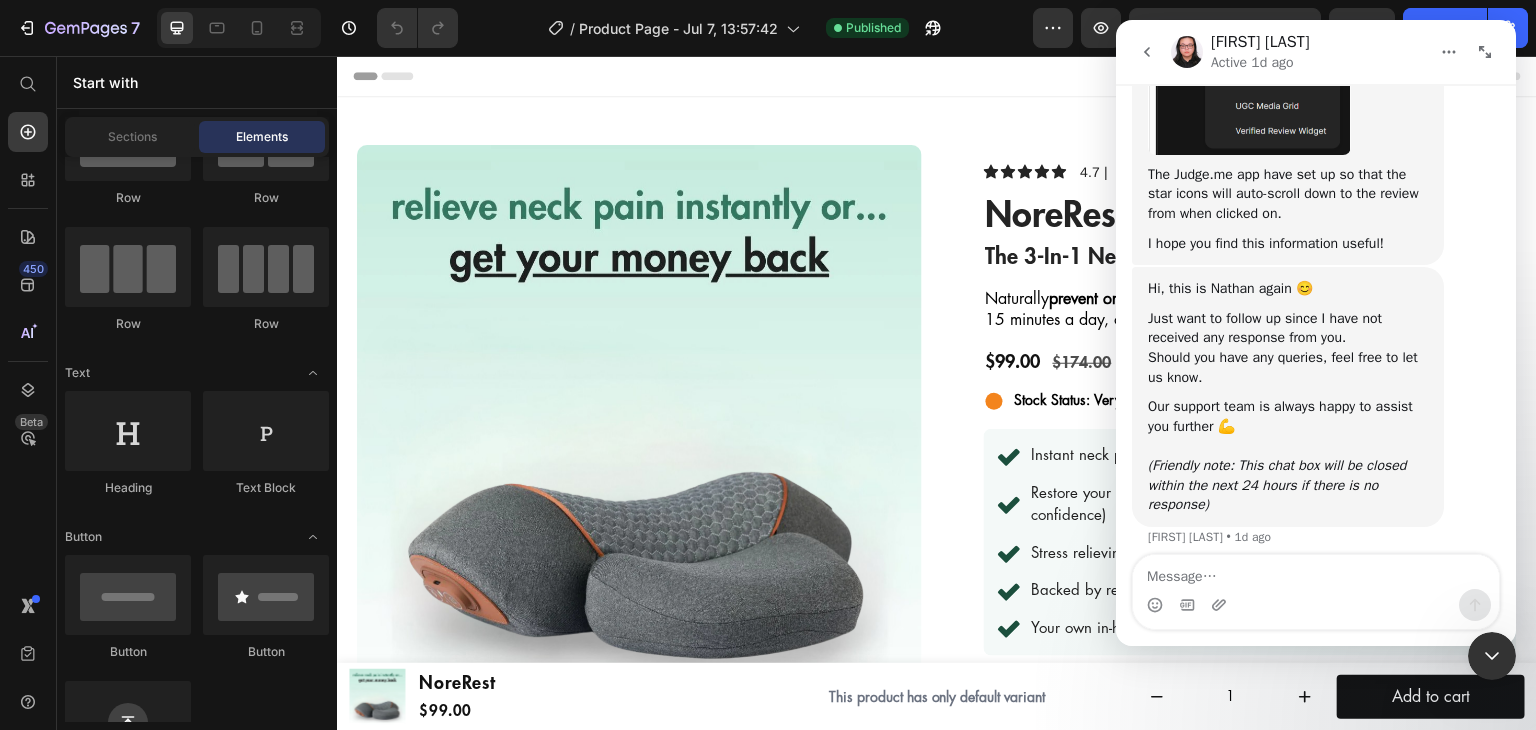 click 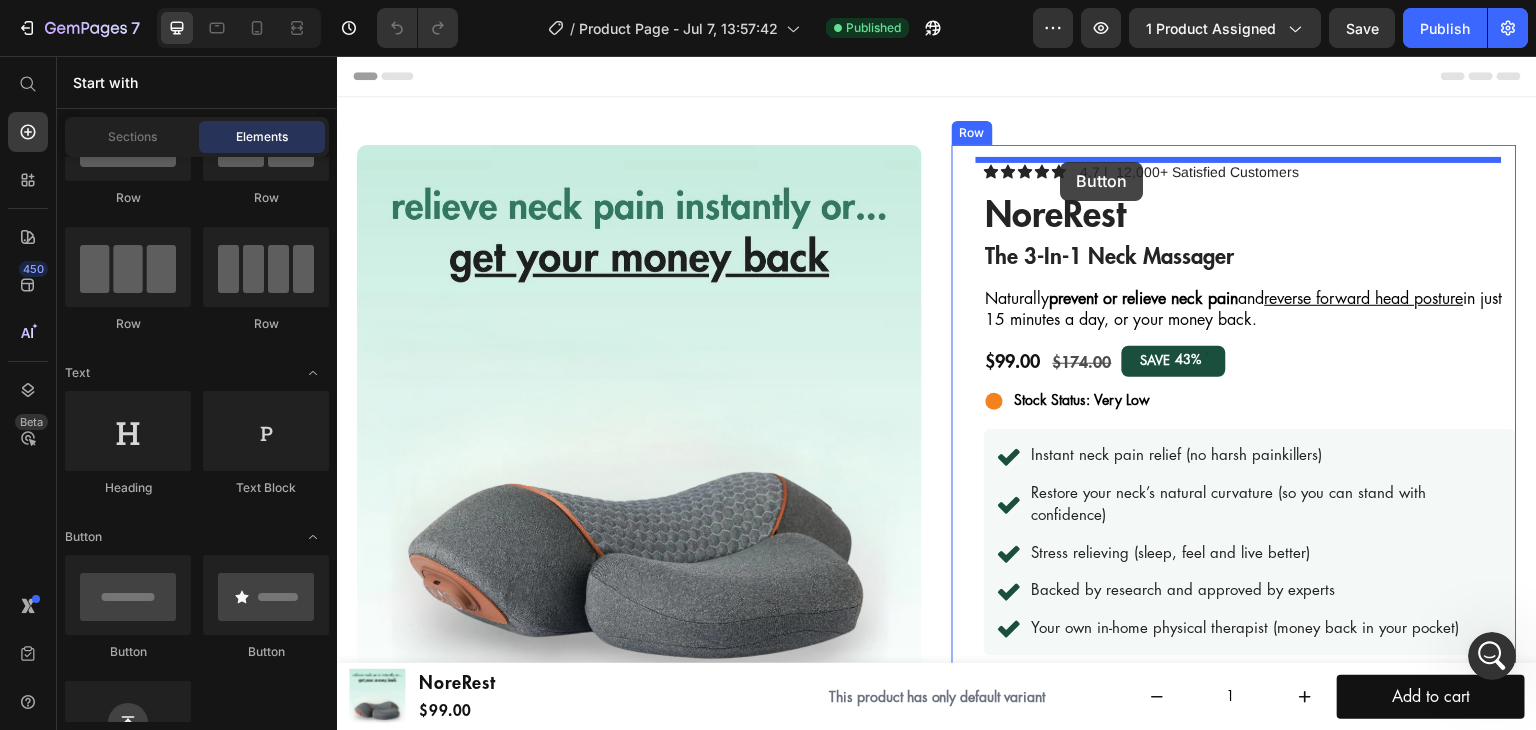 drag, startPoint x: 591, startPoint y: 681, endPoint x: 1061, endPoint y: 162, distance: 700.1864 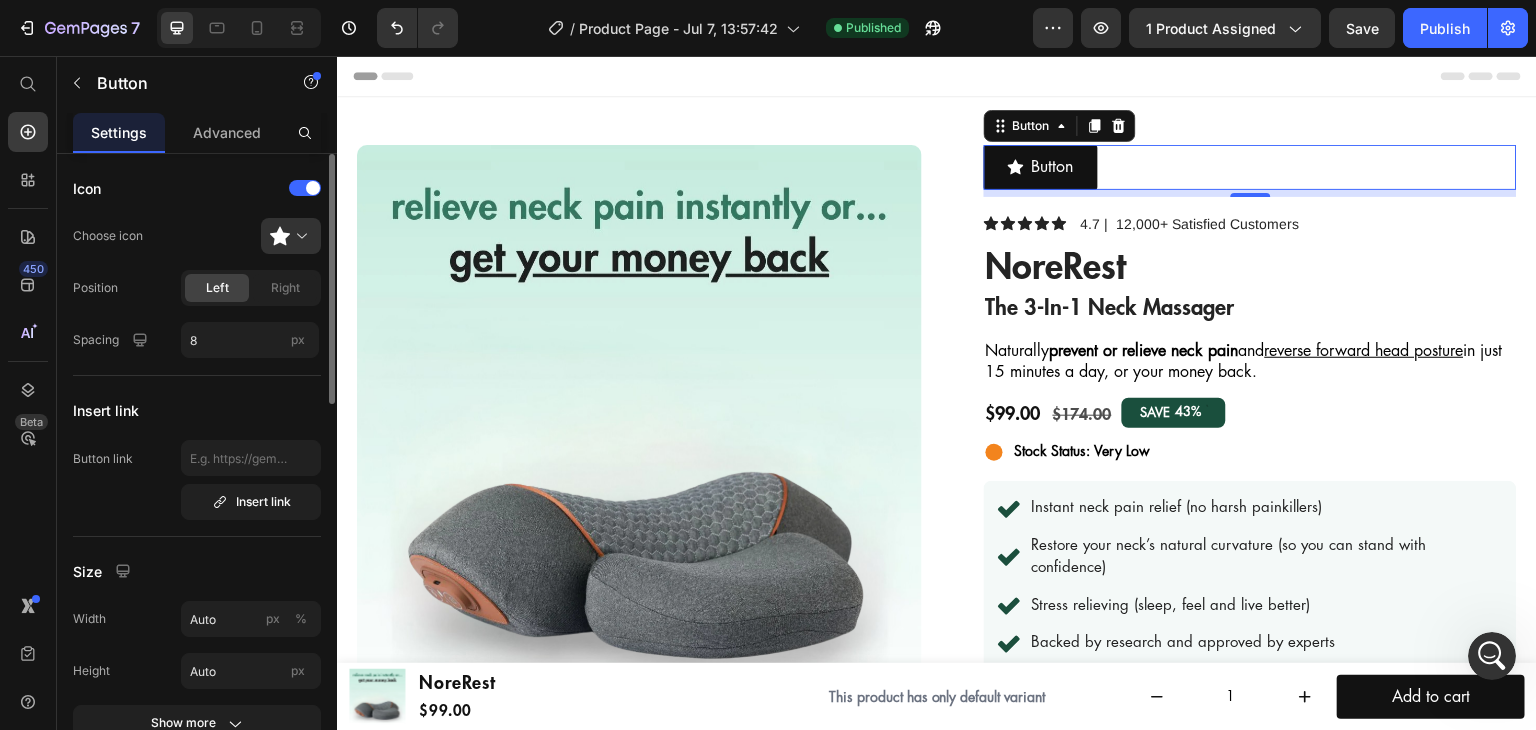 scroll, scrollTop: 100, scrollLeft: 0, axis: vertical 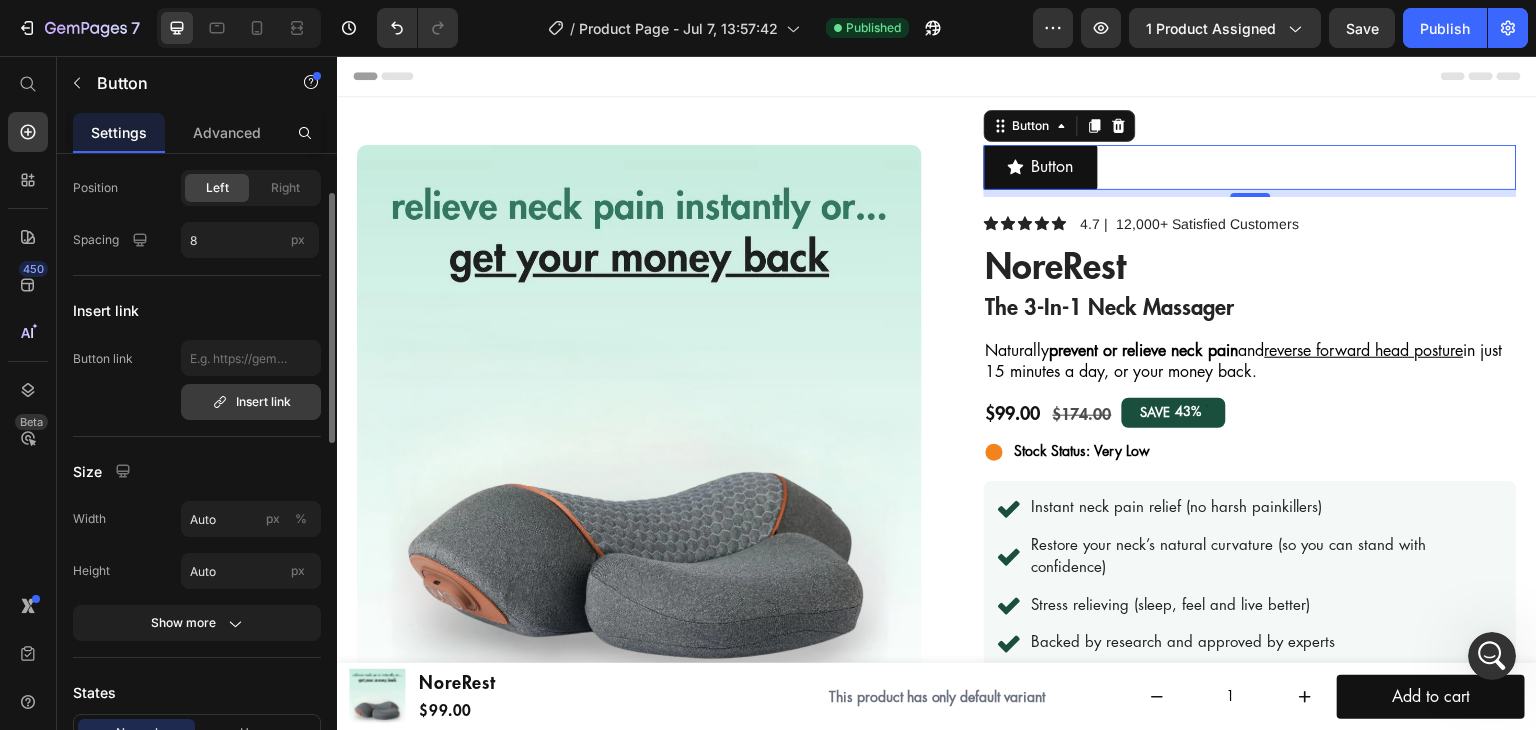 click on "Insert link" at bounding box center [251, 402] 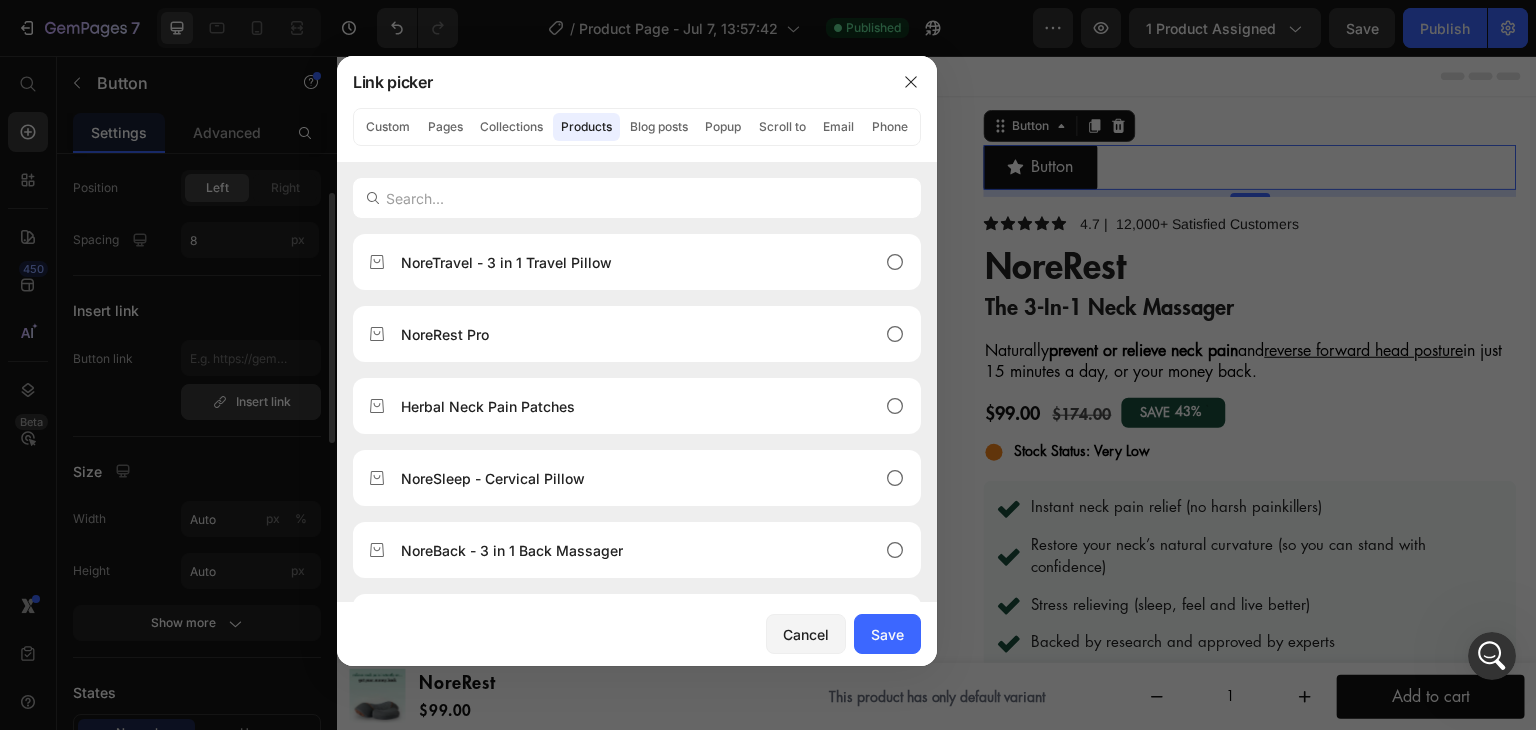 click at bounding box center [768, 365] 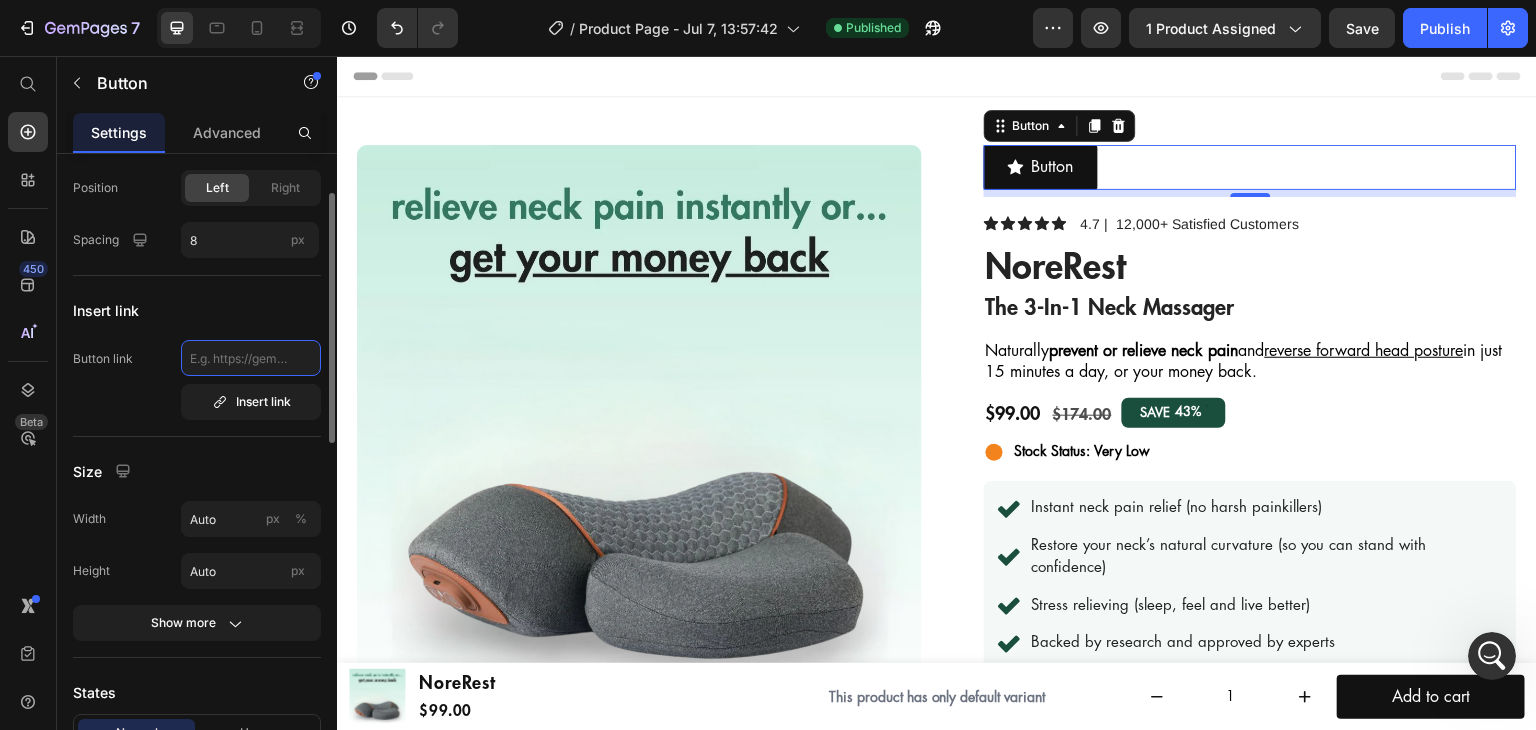 click 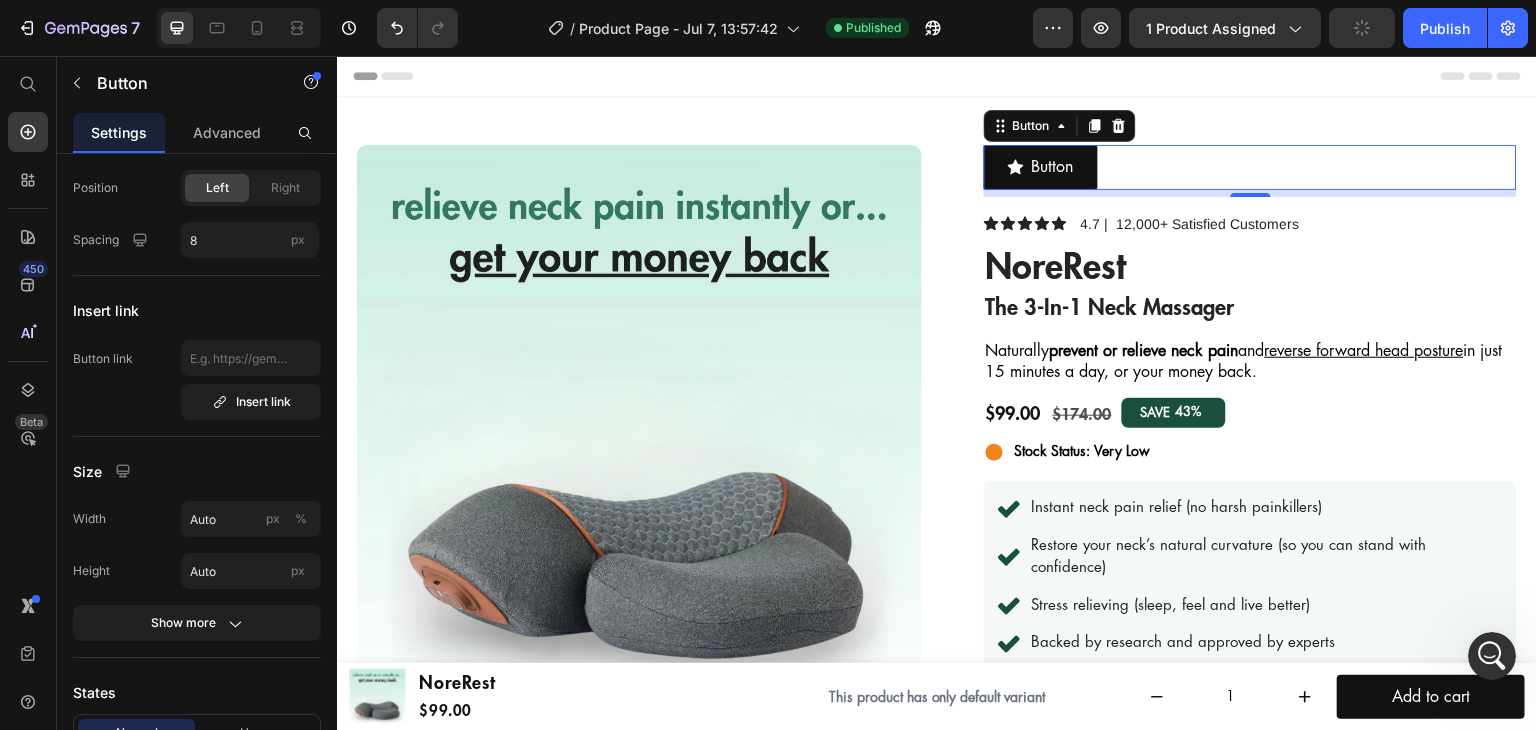 click at bounding box center (1492, 656) 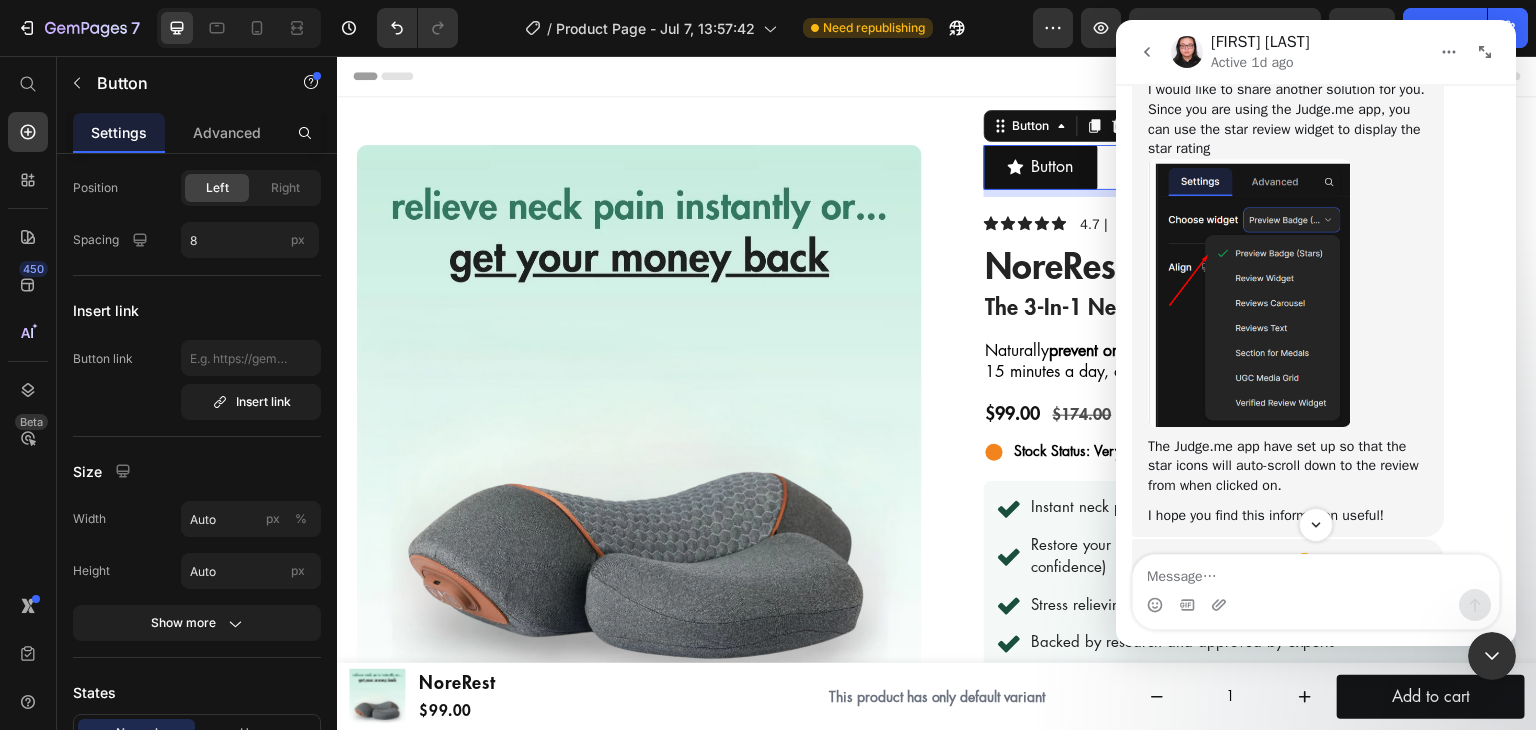 scroll, scrollTop: 21947, scrollLeft: 0, axis: vertical 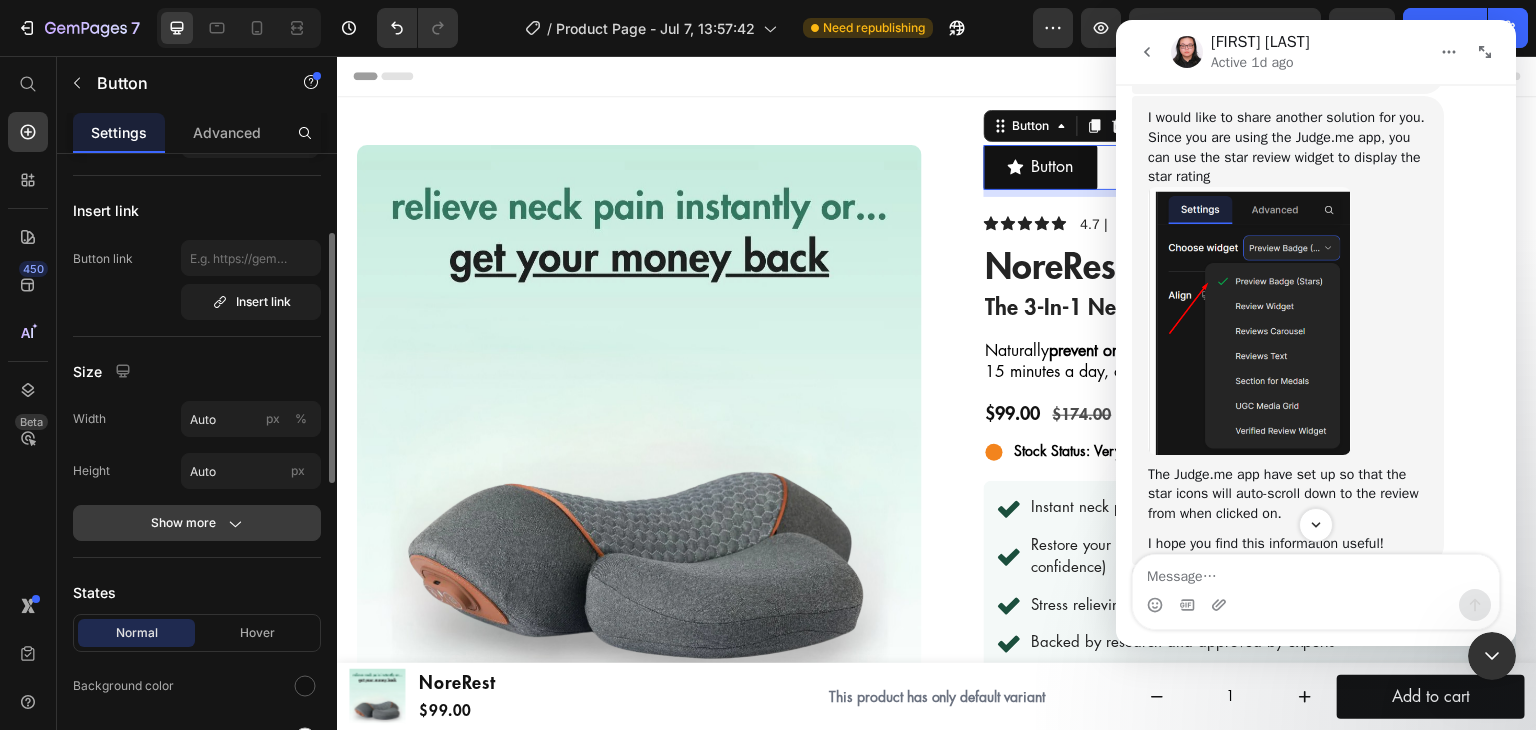 click 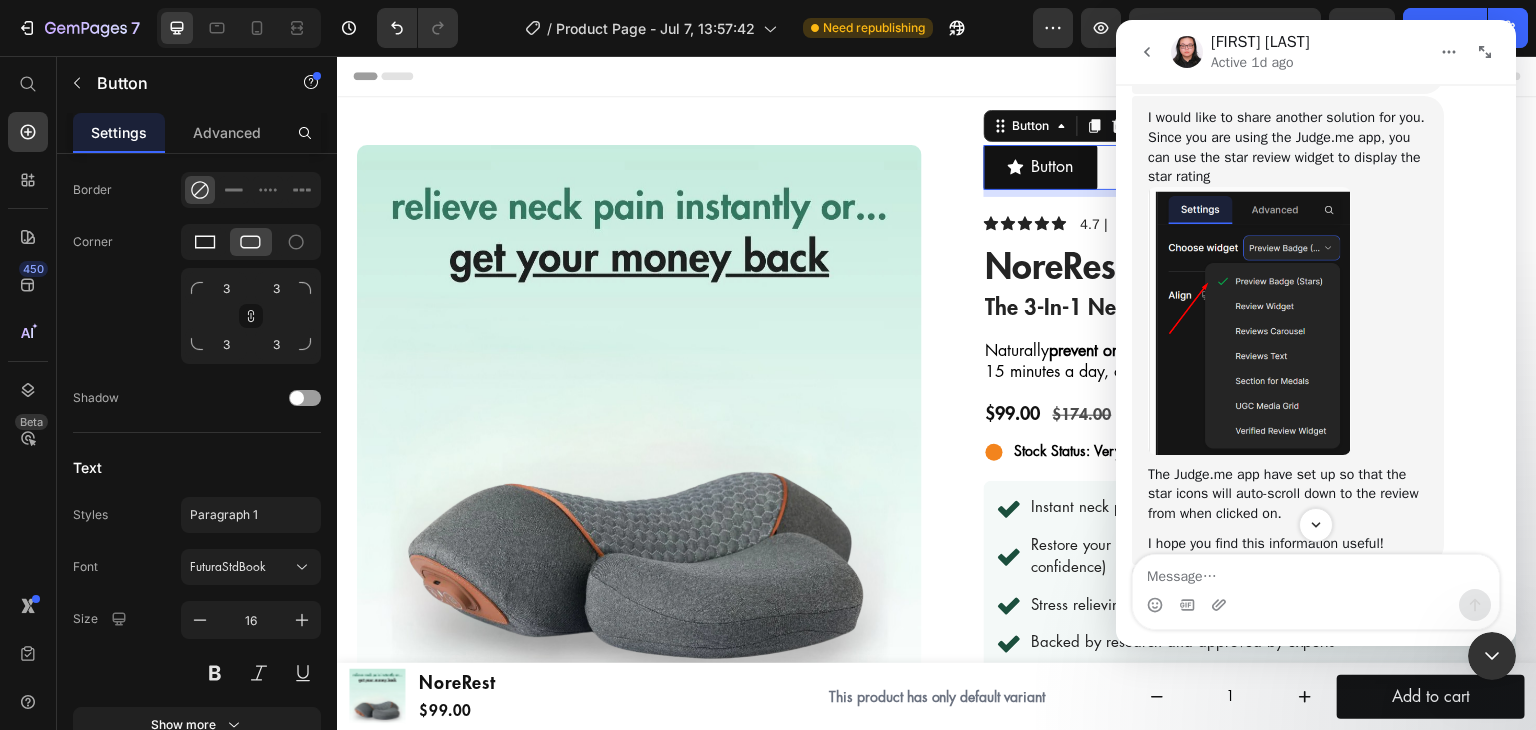 scroll, scrollTop: 1167, scrollLeft: 0, axis: vertical 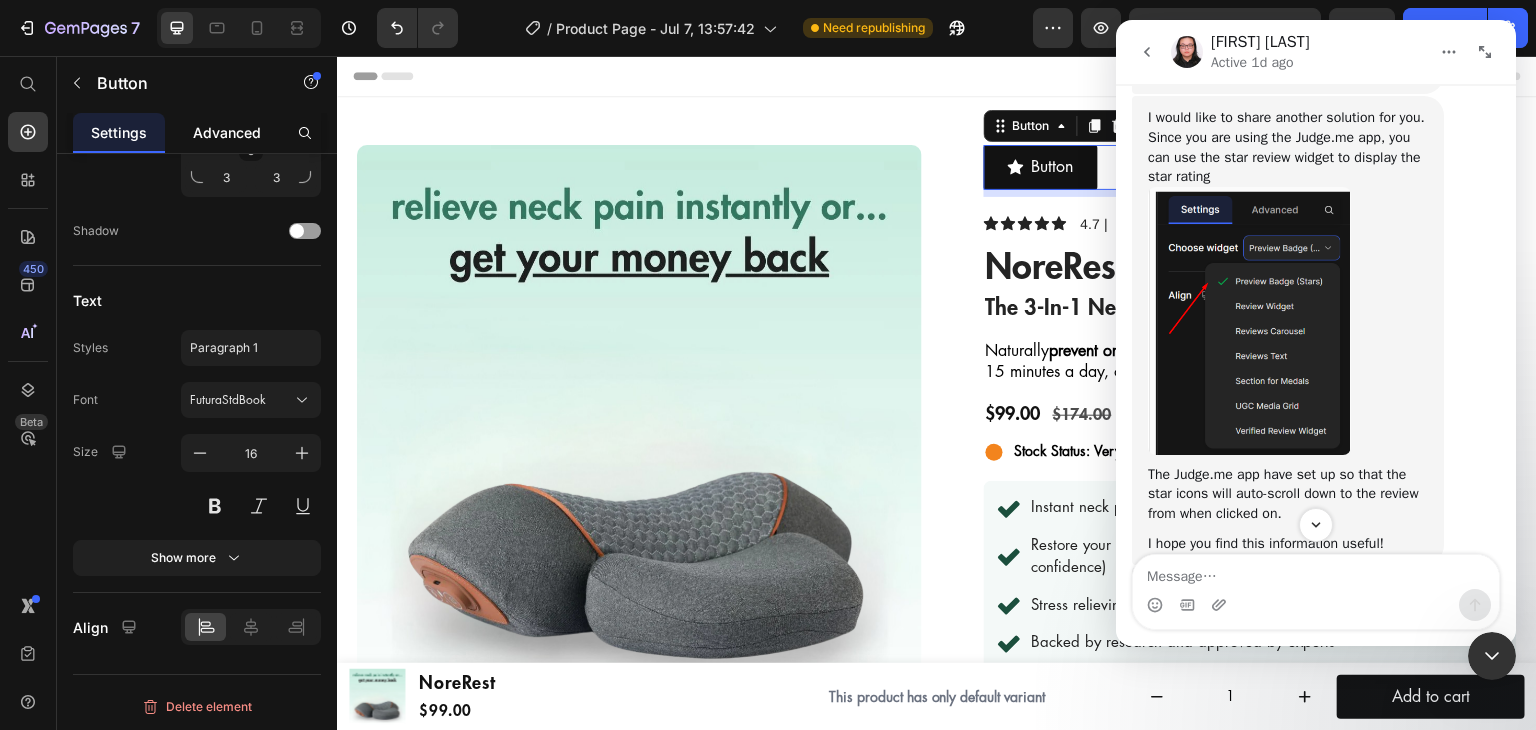 click on "Advanced" at bounding box center (227, 132) 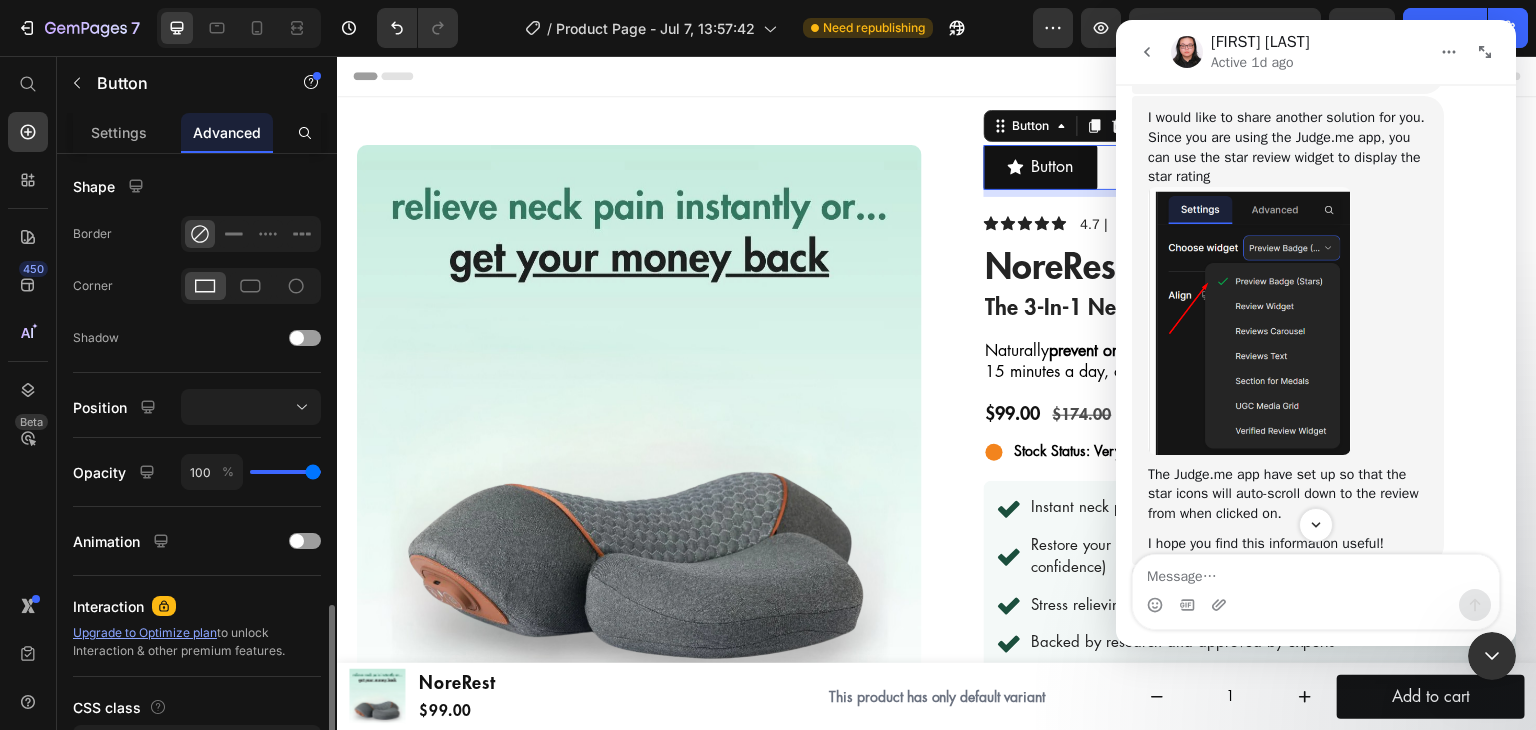 scroll, scrollTop: 634, scrollLeft: 0, axis: vertical 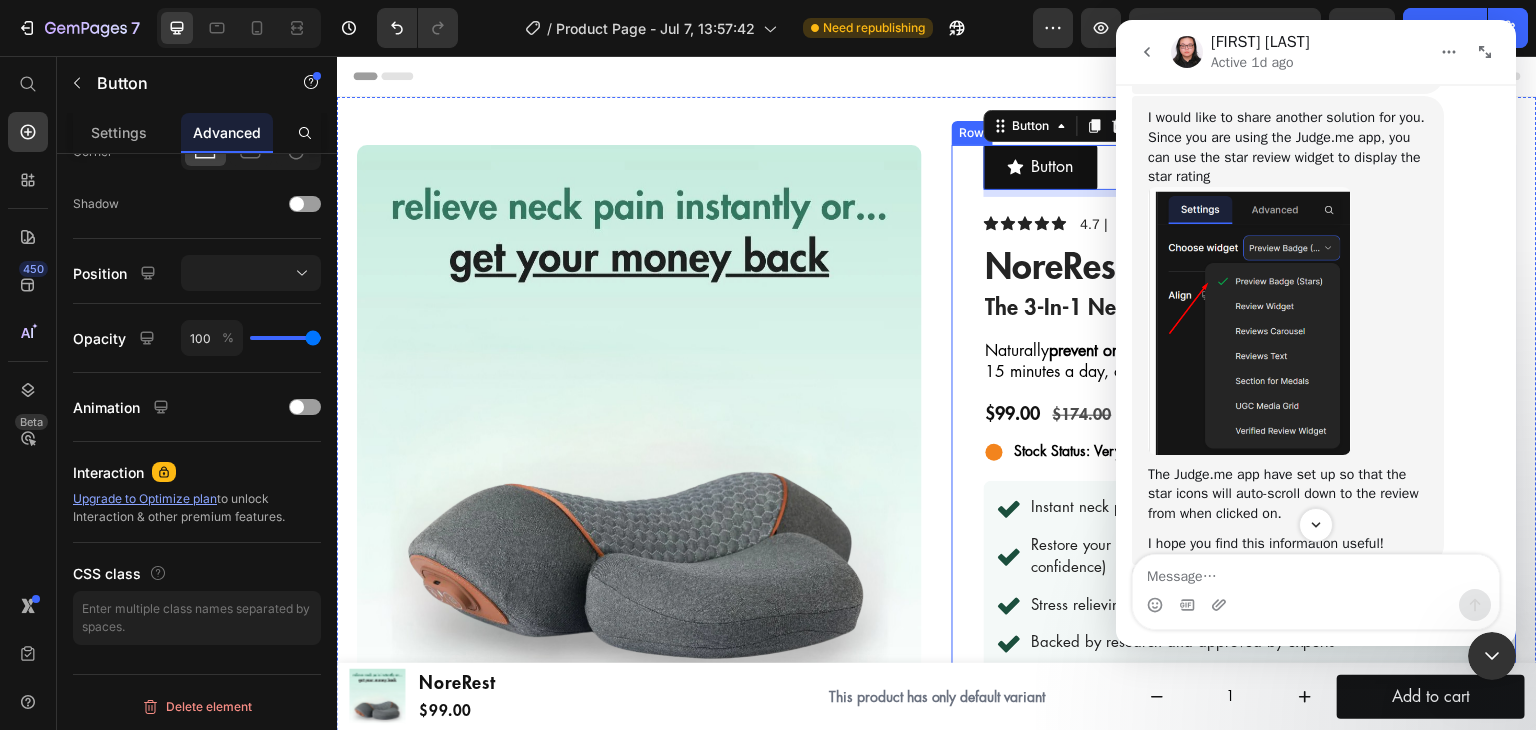click on "Button Button   7 Icon Icon Icon Icon Icon Icon List 4.7 |  12,000+ Satisfied Customers Text Block Row NoreRest Product Title The 3-in-1 Neck Massager Text Block Naturally  prevent or relieve neck pain  and  reverse forward head posture  in just 15 minutes a day, or your money back. Text Block $99.00 Product Price $174.00 Product Price SAVE 43% Discount Tag Row Row
Icon Stock Status: Very Low Text Block Row
Instant neck pain relief (no harsh painkillers)
Restore your neck’s natural curvature (so you can stand with confidence)
Stress relieving (sleep, feel and live better)
Backed by research and approved by experts
Your own in-home physical therapist (money back in your pocket) Item List Add to cart Add to Cart Image
Icon Free Delivery Text Block
Icon 90-Day Trial Text Block Row Image Text Block
Icon [NAME] [LAST], [CITY] Text Block Row Row
Row" at bounding box center [1234, 631] 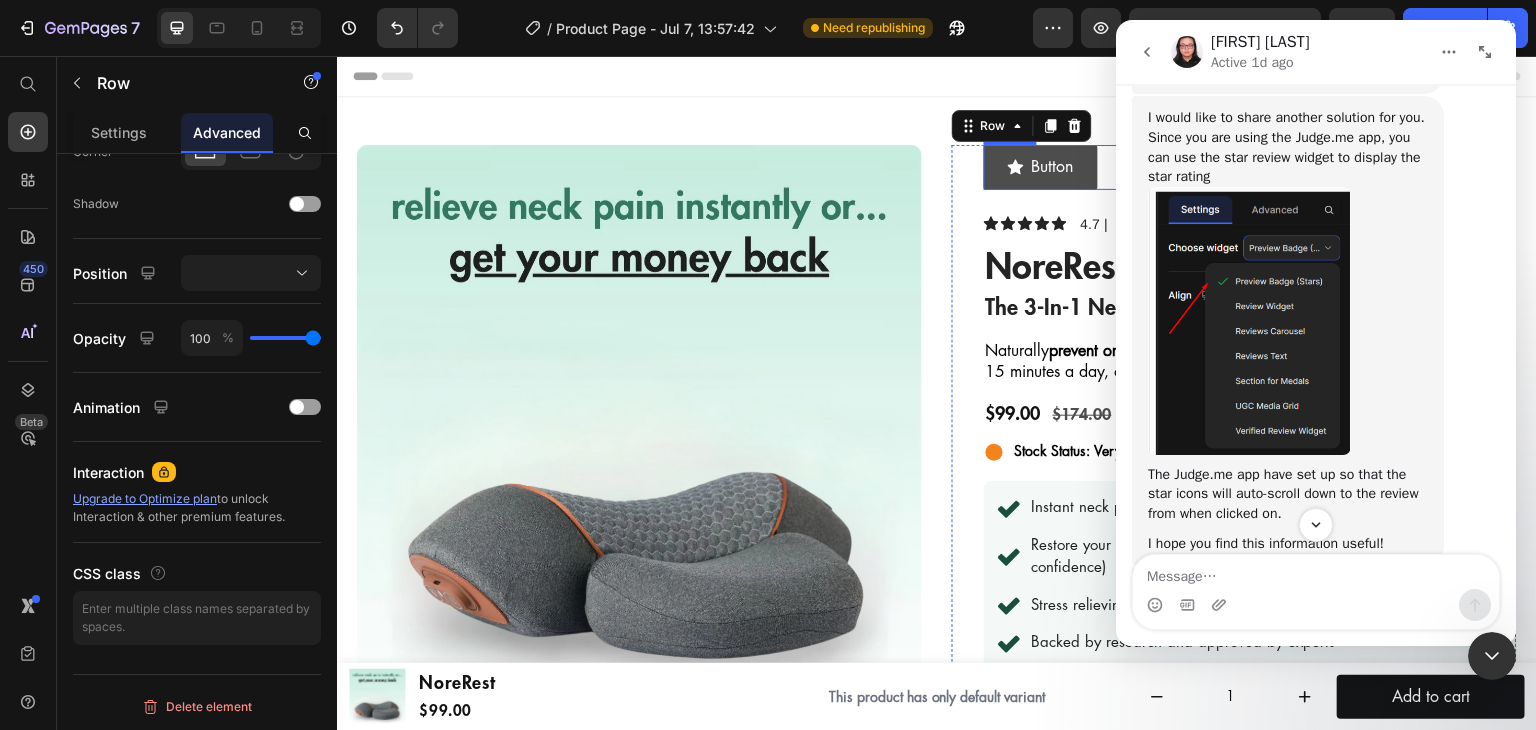 scroll, scrollTop: 0, scrollLeft: 0, axis: both 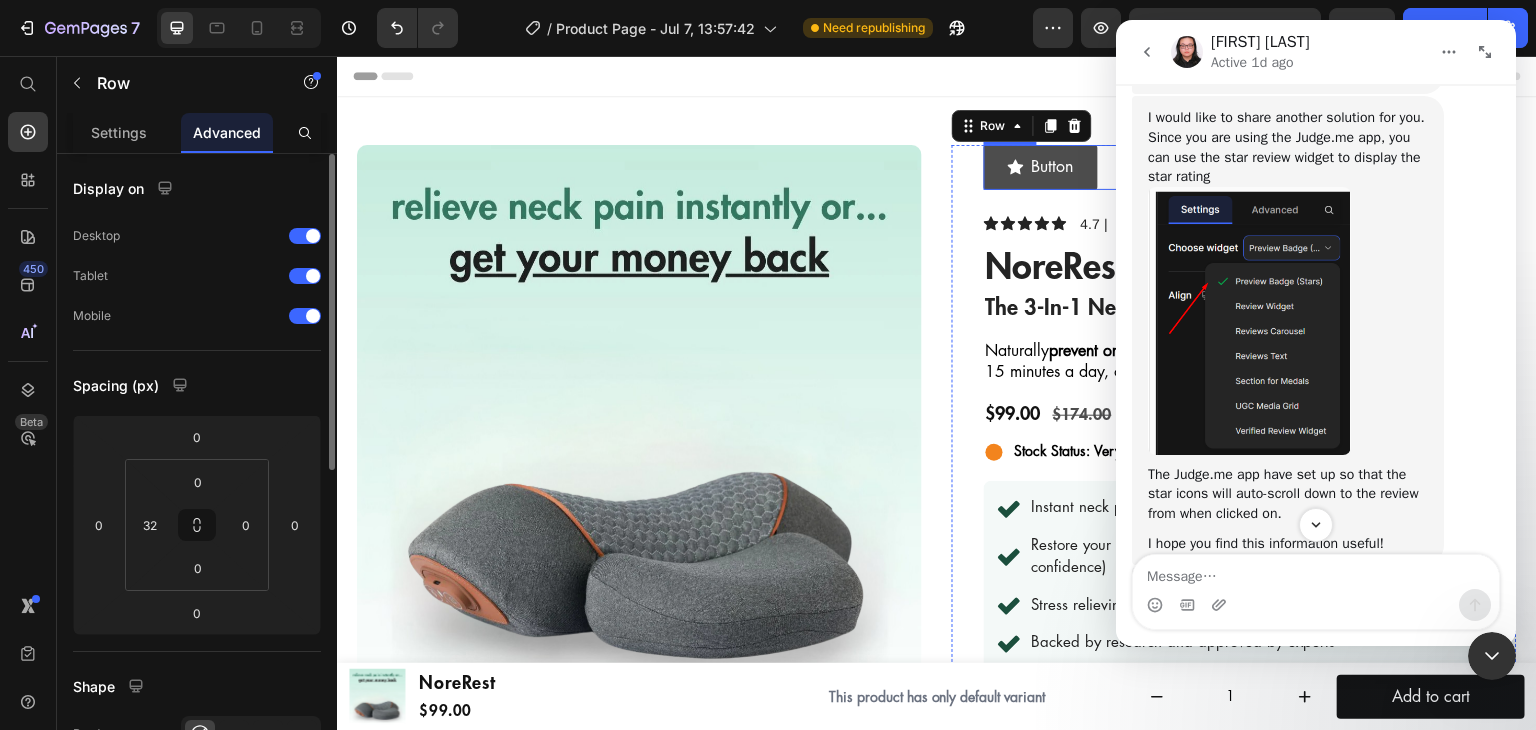 click on "Button" at bounding box center (1041, 167) 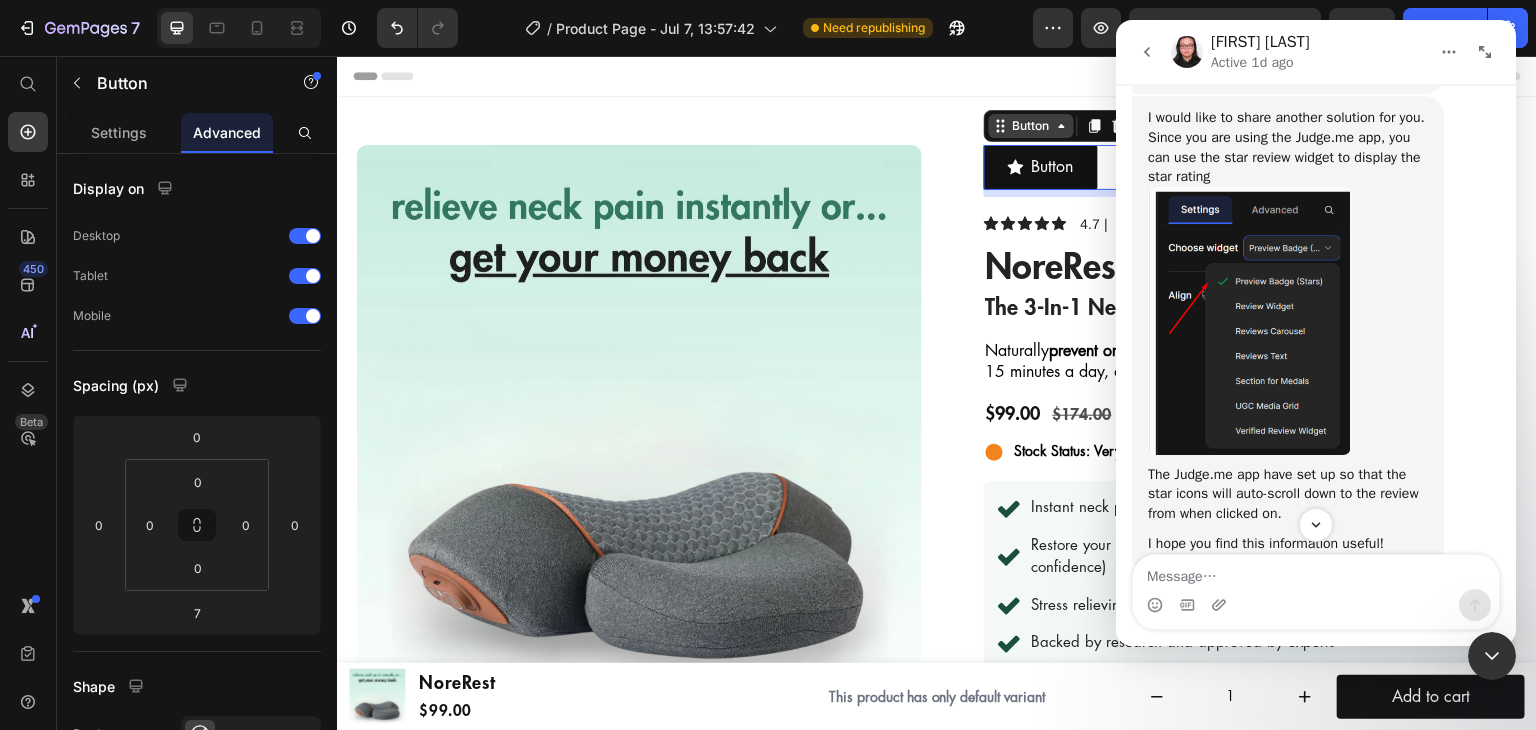 click on "Button" at bounding box center [1031, 126] 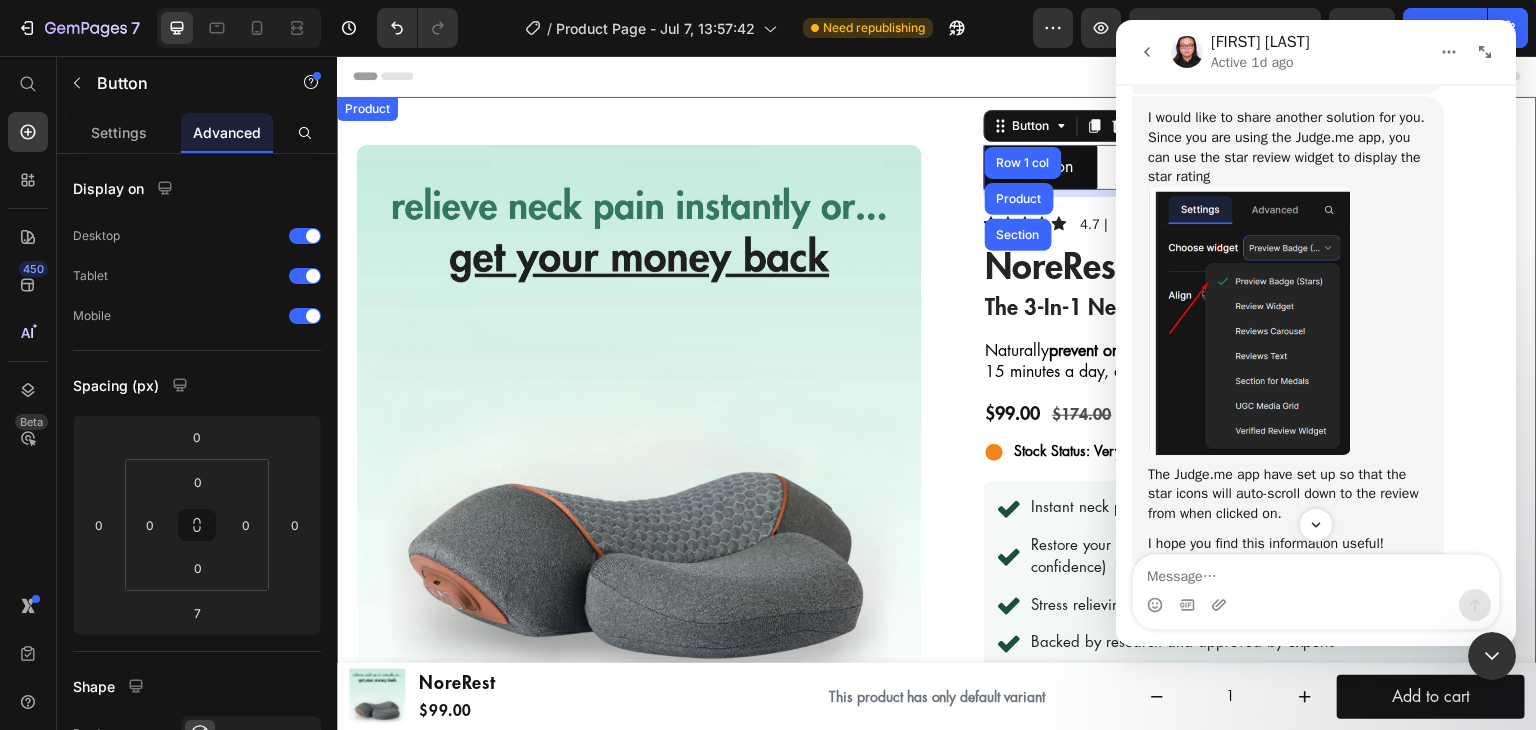 click on "Product Images Image Icon Icon Icon Icon Icon Icon List "To anyone who has doubts, give this device a shot! I noticed results after just one session, thank you [PERSON]!" Text Block
Icon [NAME] [LAST]. ([CITY], [COUNTRY]) Text Block Row Row Row   Button Button Row 1 col Product Section   7 Icon Icon Icon Icon Icon Icon List 4.7 |  12,000+ Satisfied Customers Text Block Row NoreRest Product Title The 3-in-1 Neck Massager Text Block Naturally  prevent or relieve neck pain  and  reverse forward head posture  in just 15 minutes a day, or your money back. Text Block $99.00 Product Price $174.00 Product Price SAVE 43% Discount Tag Row Row
Icon Stock Status: Very Low Text Block Row
Instant neck pain relief (no harsh painkillers)
Restore your neck’s natural curvature (so you can stand with confidence)
Stress relieving (sleep, feel and live better)
Backed by research and approved by experts" at bounding box center (937, 607) 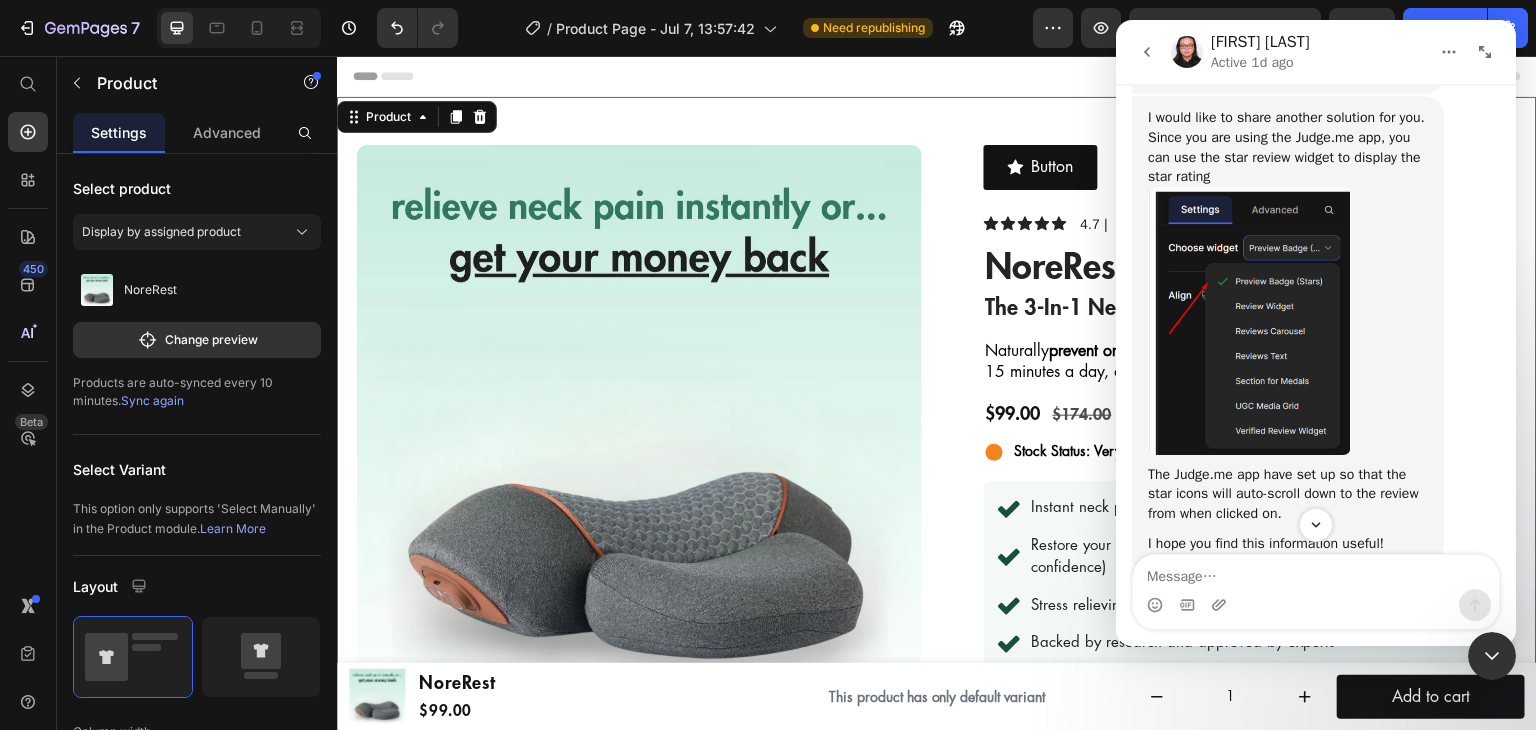 scroll, scrollTop: 21847, scrollLeft: 0, axis: vertical 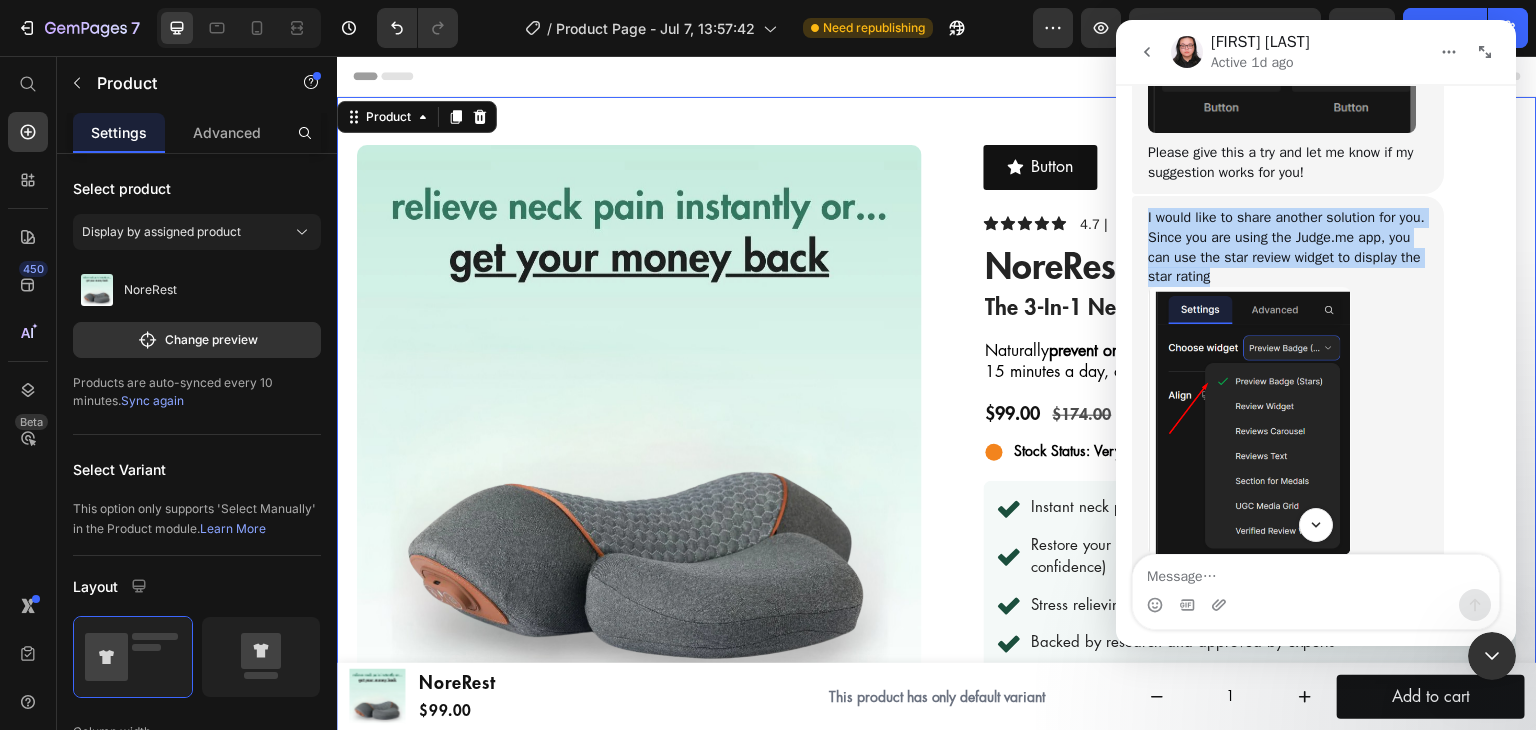 drag, startPoint x: 1210, startPoint y: 257, endPoint x: 1140, endPoint y: 189, distance: 97.59098 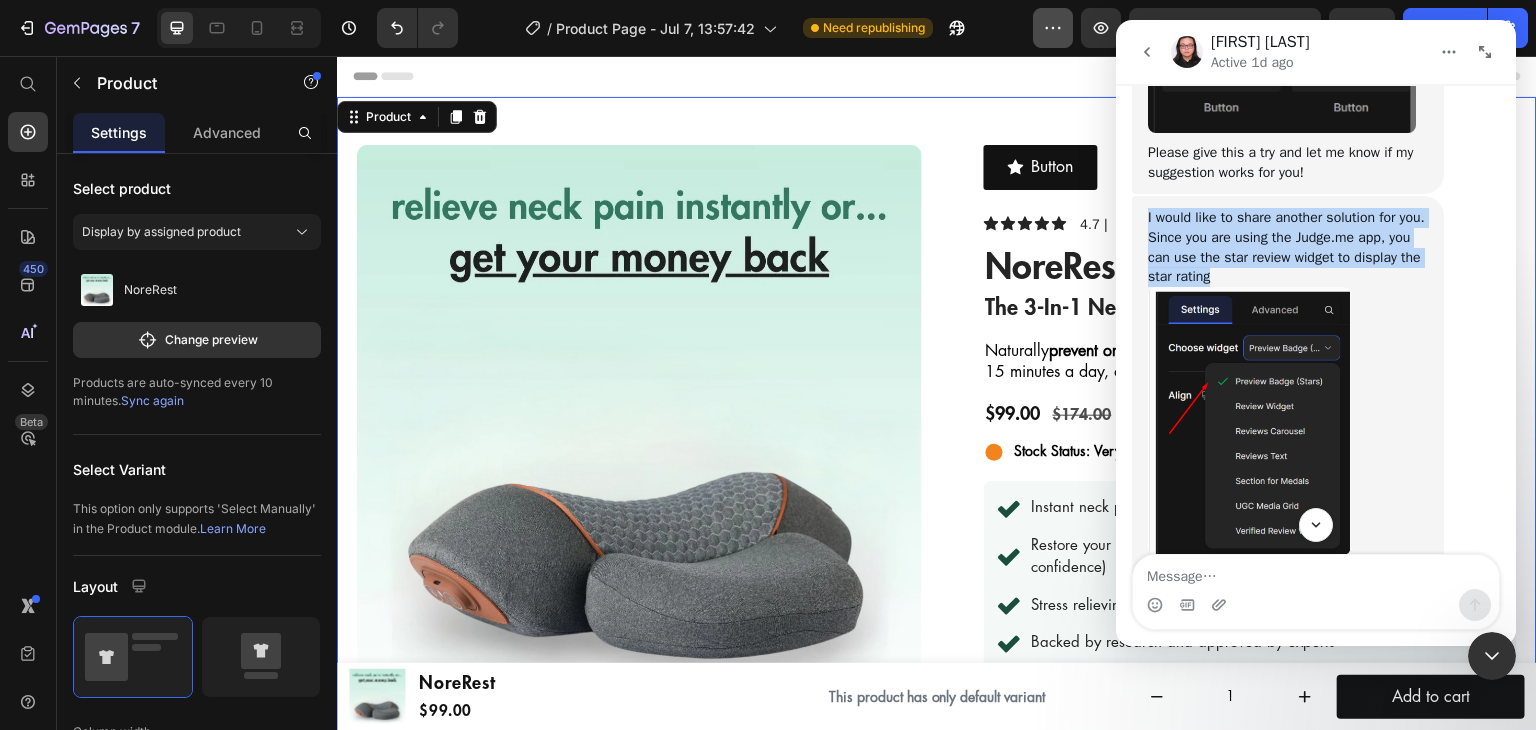 copy on "I would like to share another solution for you. Since you are using the Judge.me app, you can use the star review widget to display the star rating" 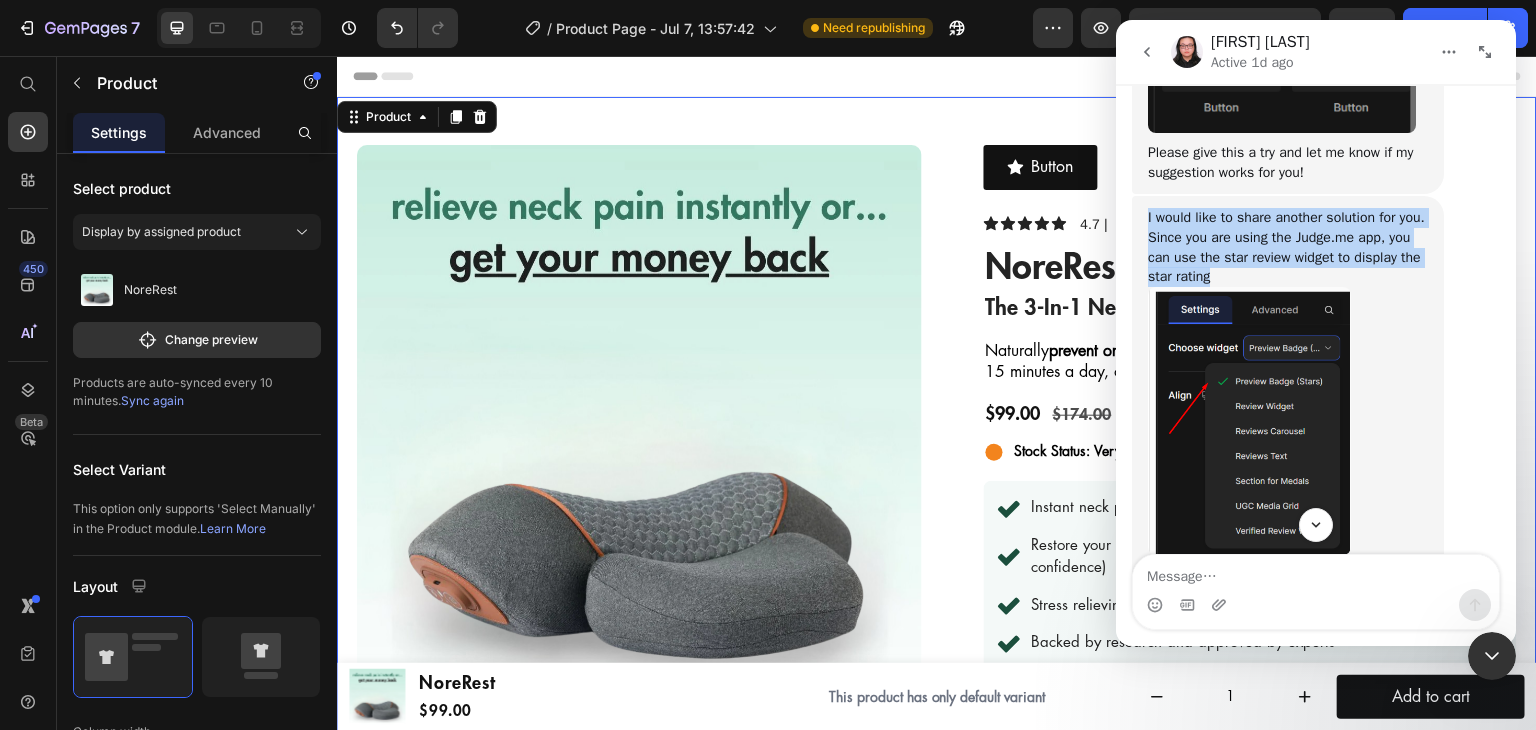 click on "Since you are using the Judge.me app, you can use the star review widget to display the star rating" at bounding box center [1288, 257] 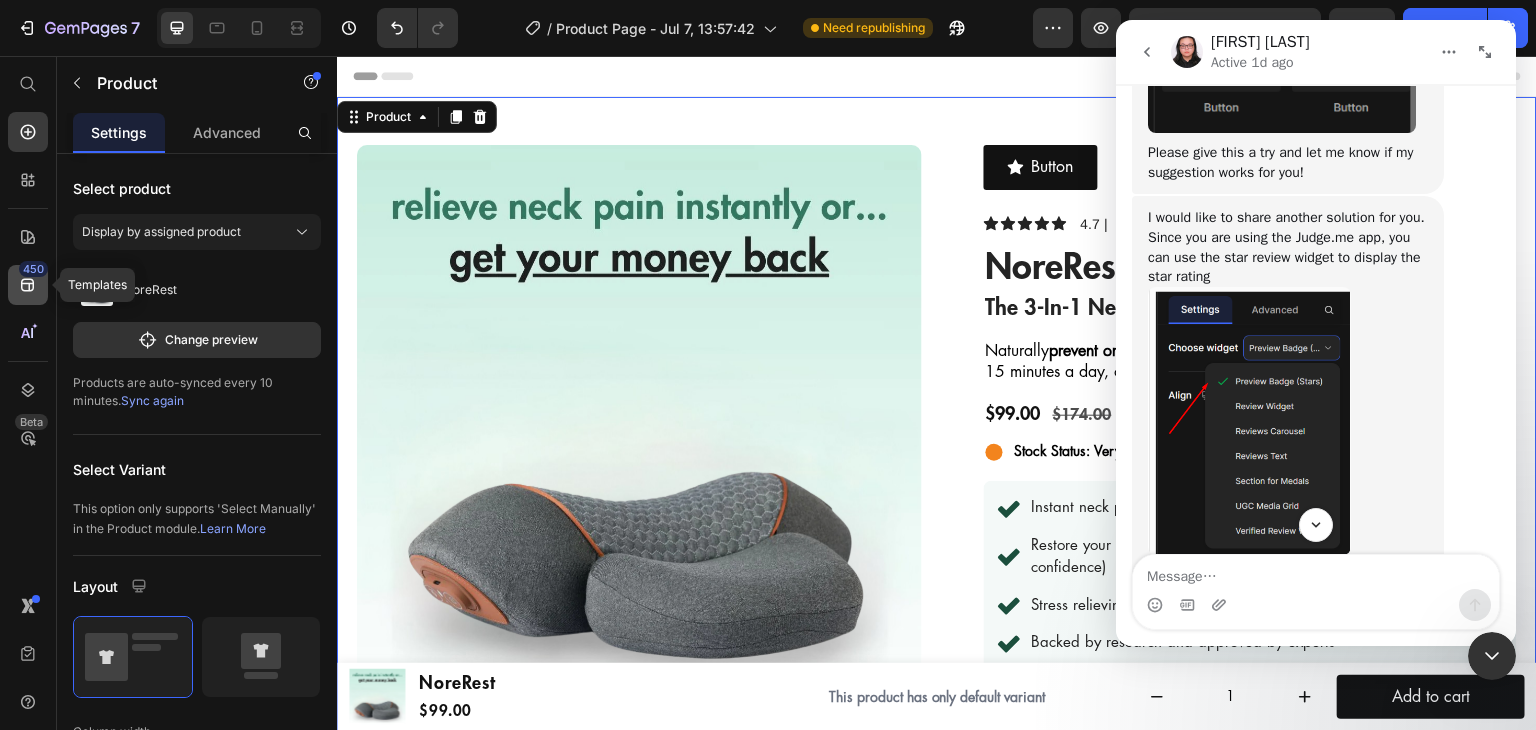 click on "450" at bounding box center [33, 269] 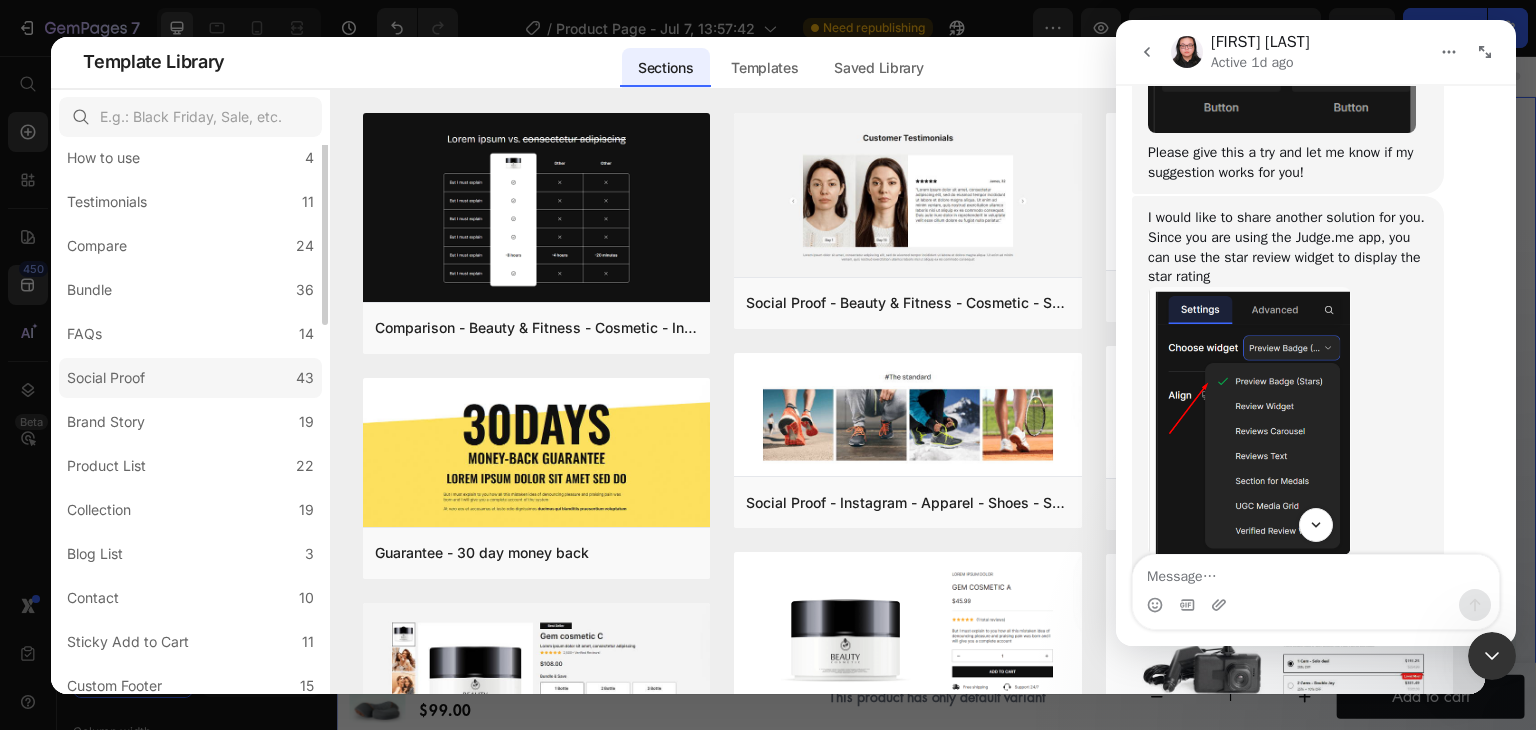 scroll, scrollTop: 131, scrollLeft: 0, axis: vertical 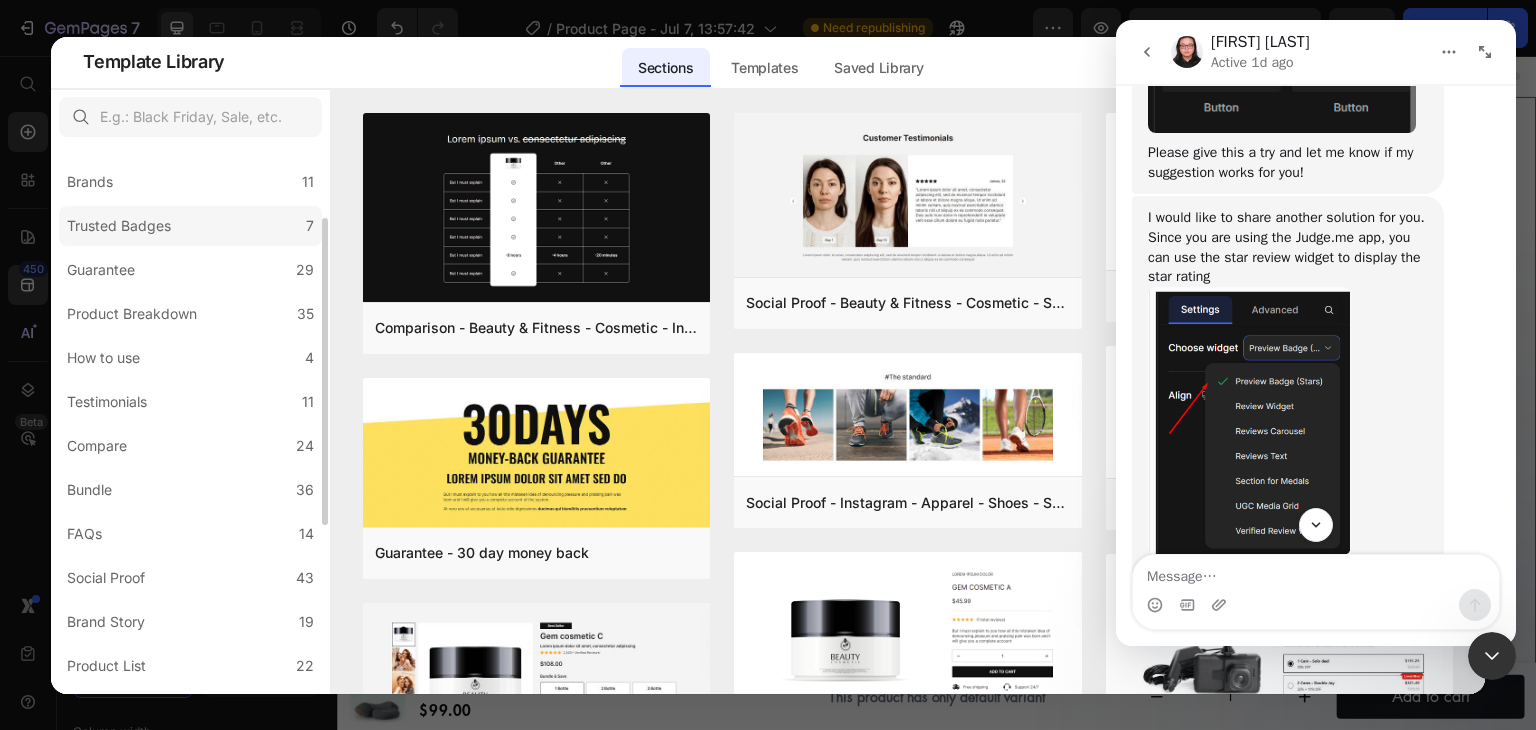 click on "Trusted Badges 7" 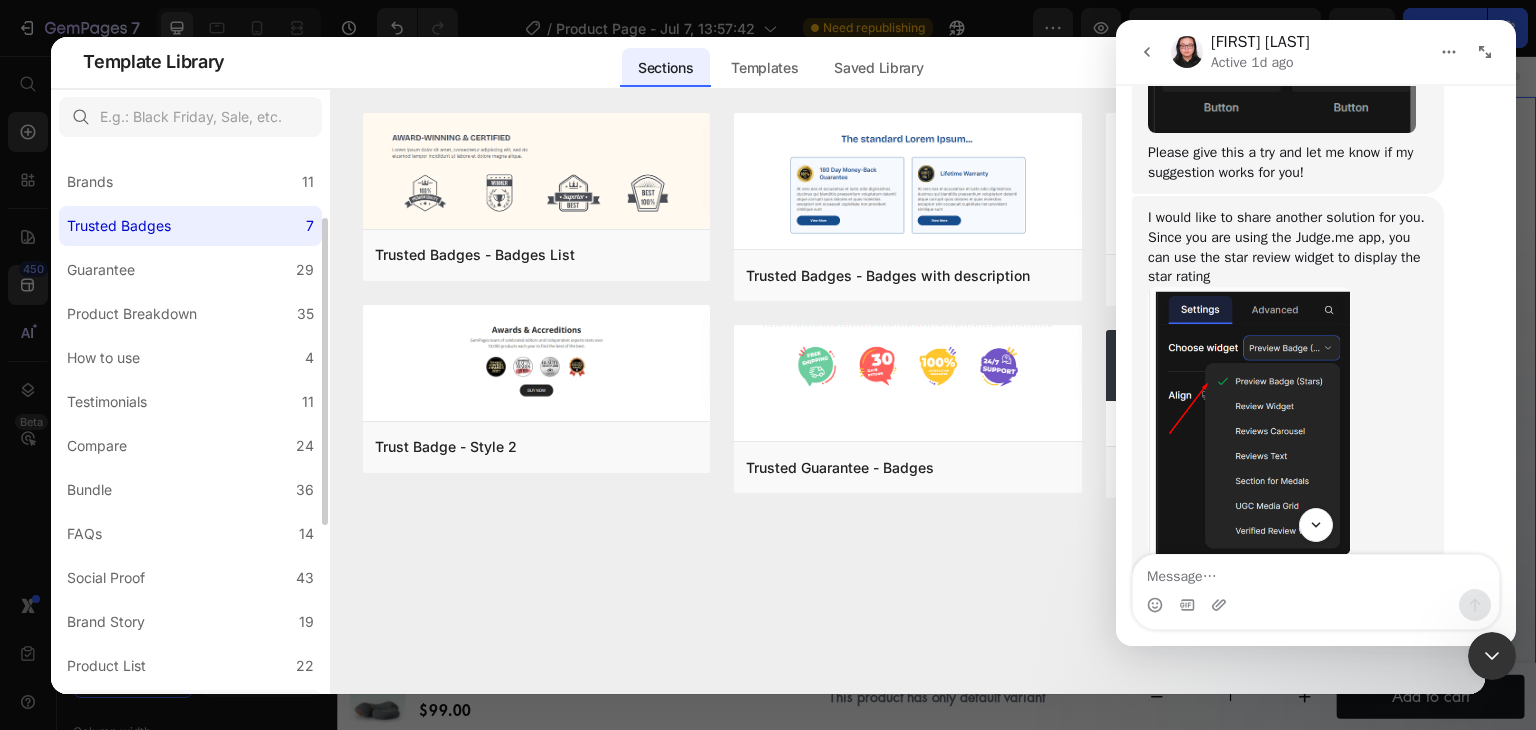 scroll, scrollTop: 431, scrollLeft: 0, axis: vertical 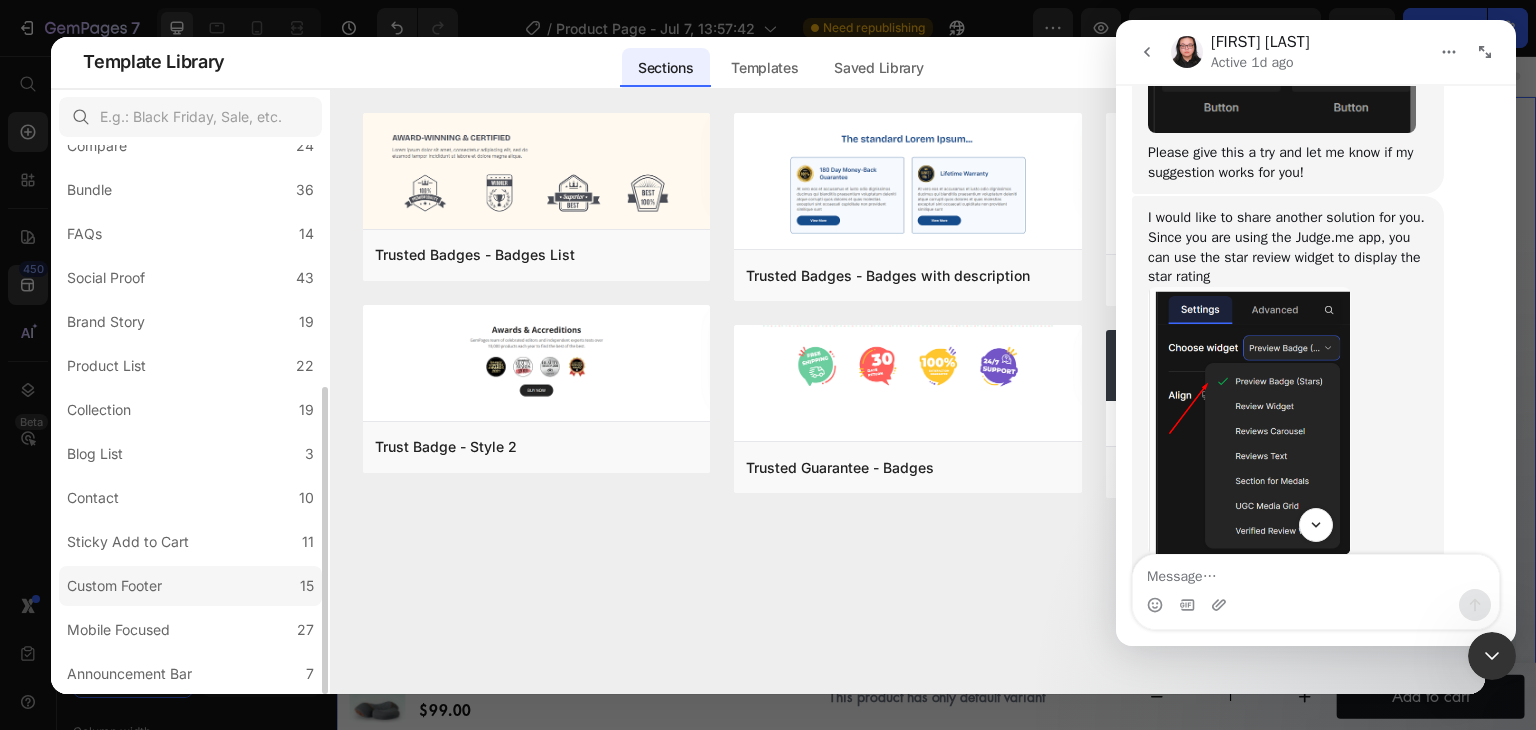 click on "Custom Footer 15" 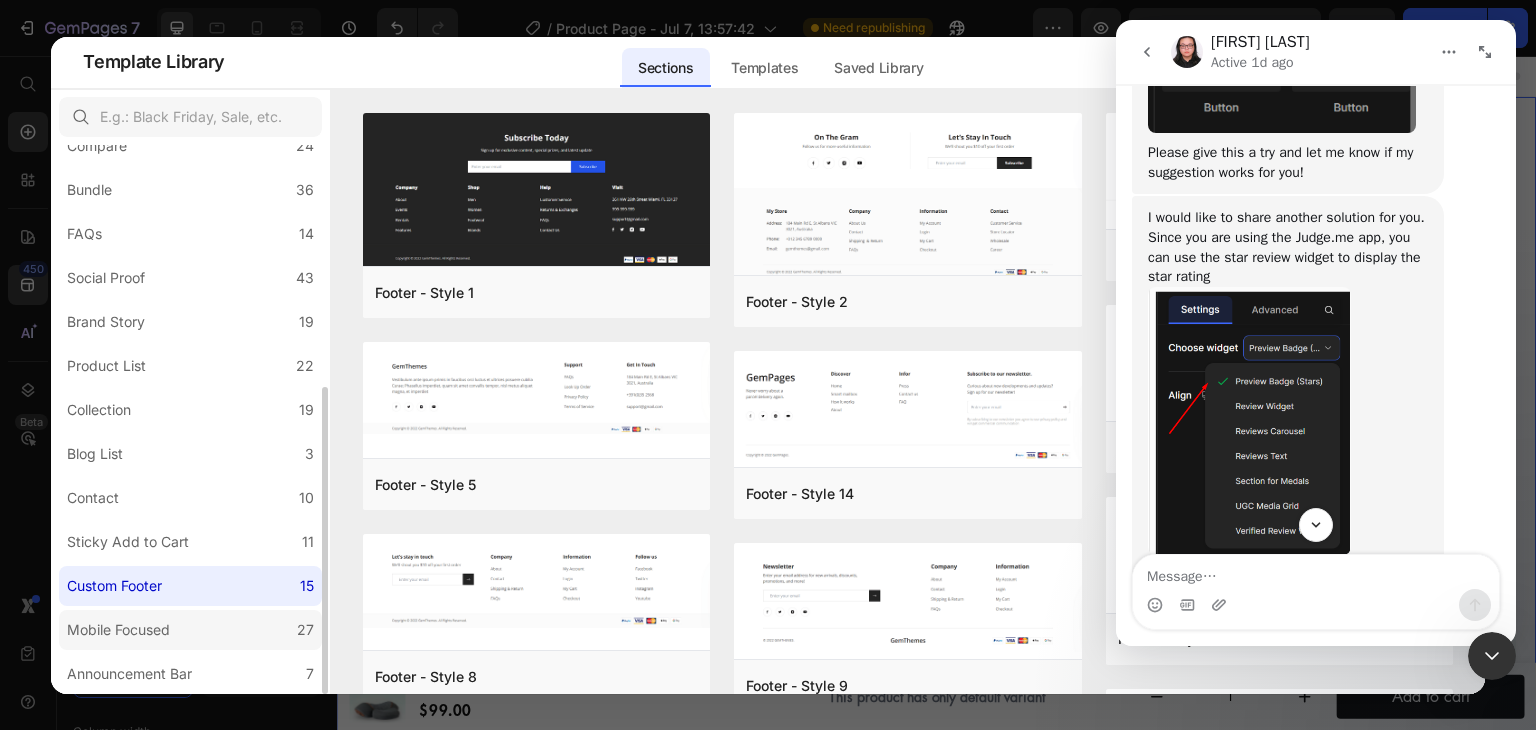 click on "Mobile Focused 27" 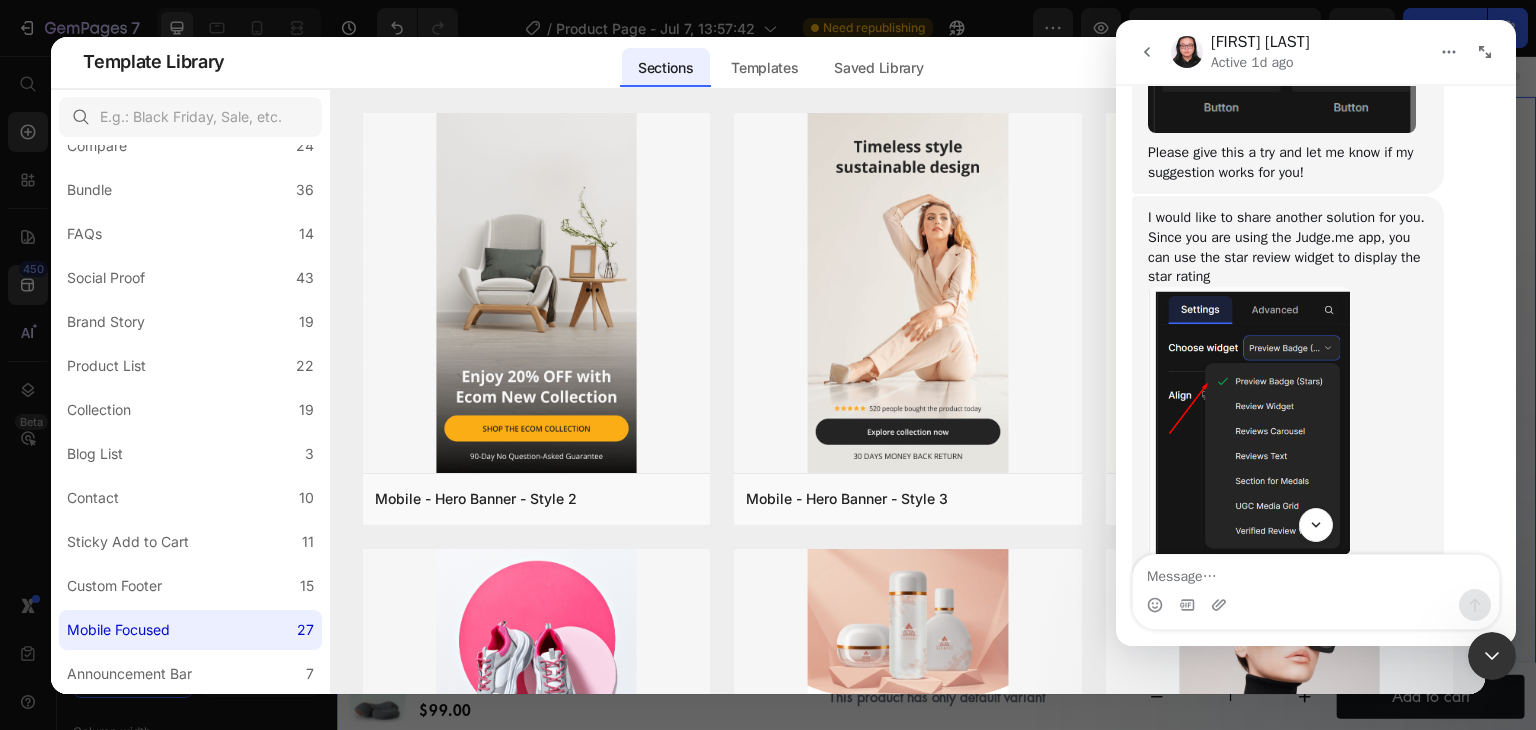 scroll, scrollTop: 300, scrollLeft: 0, axis: vertical 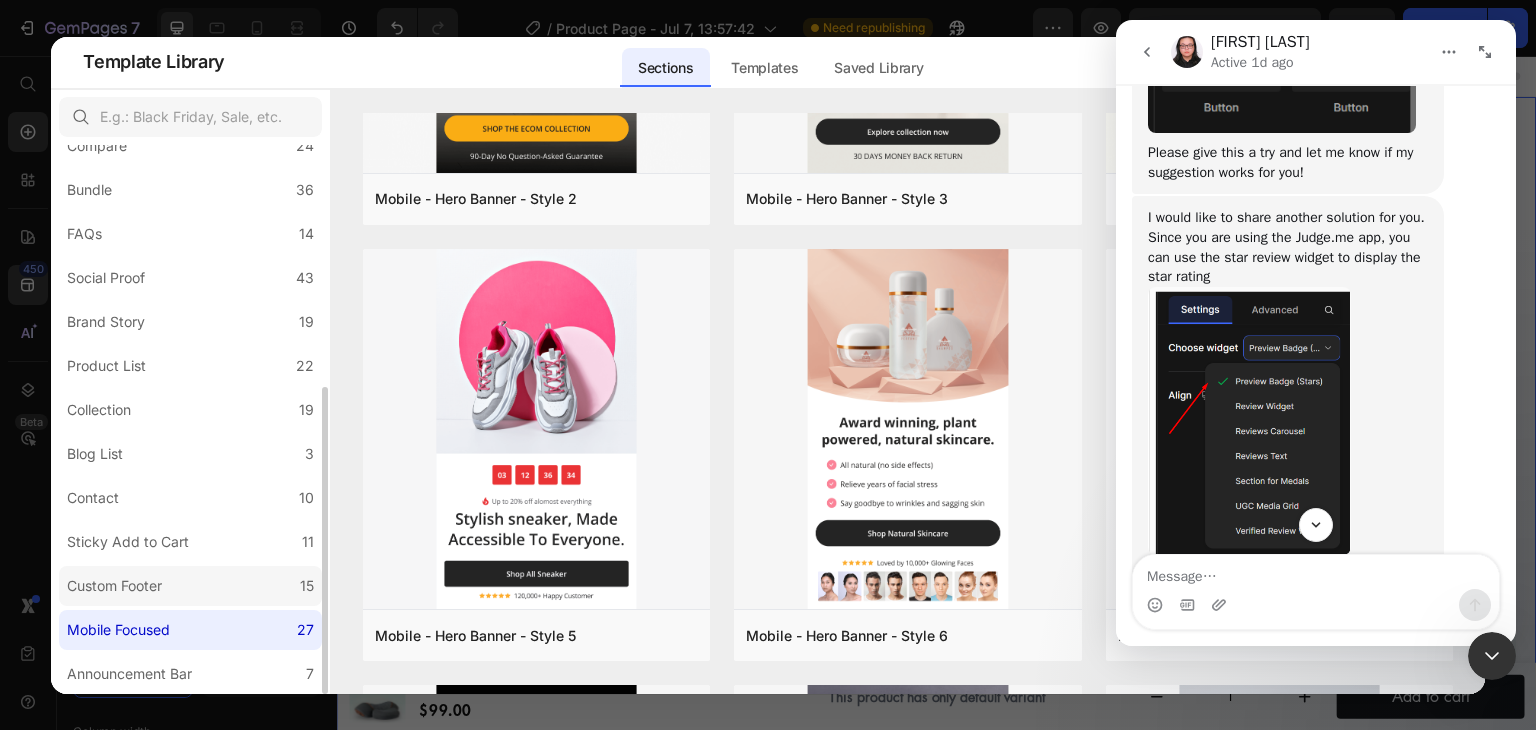 click on "Custom Footer" at bounding box center (114, 586) 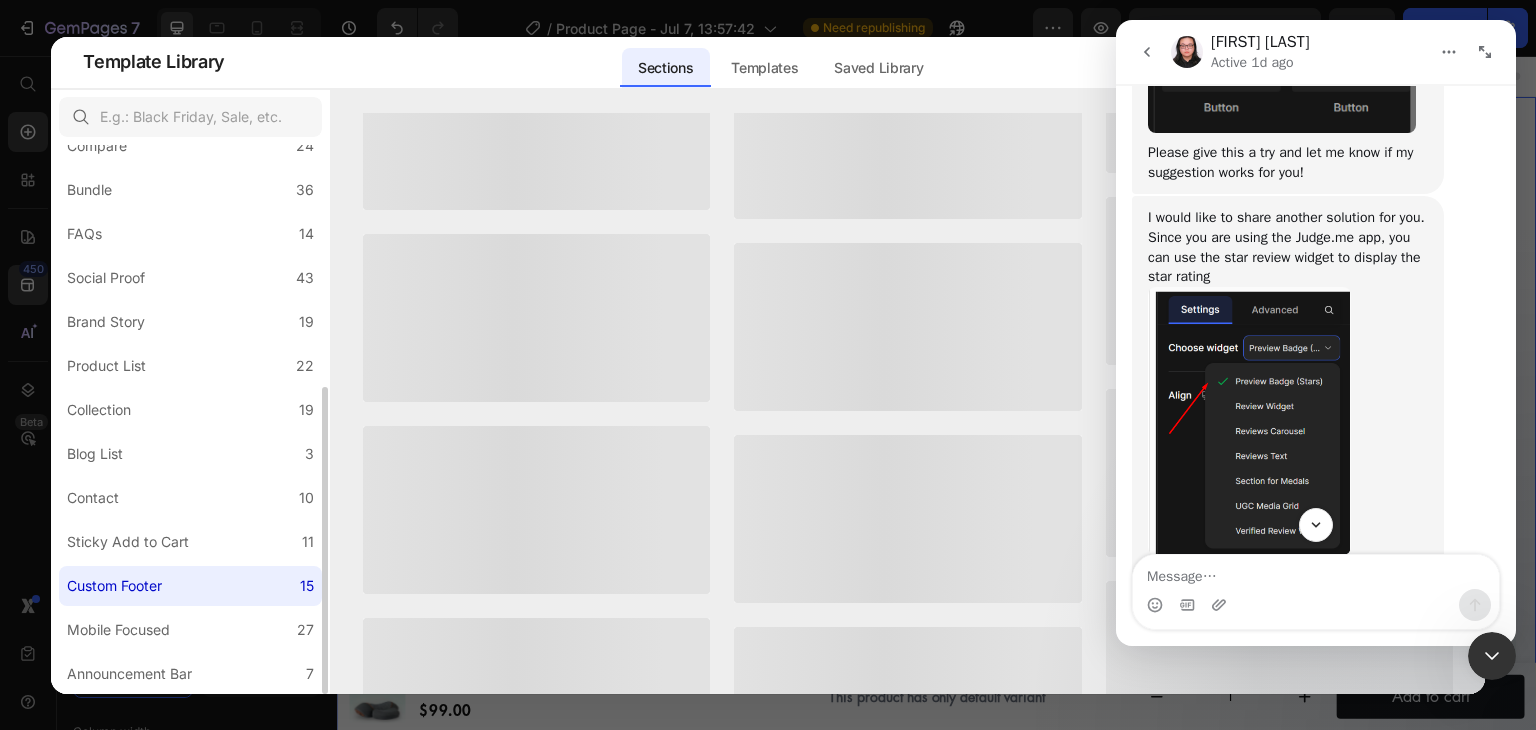 scroll, scrollTop: 0, scrollLeft: 0, axis: both 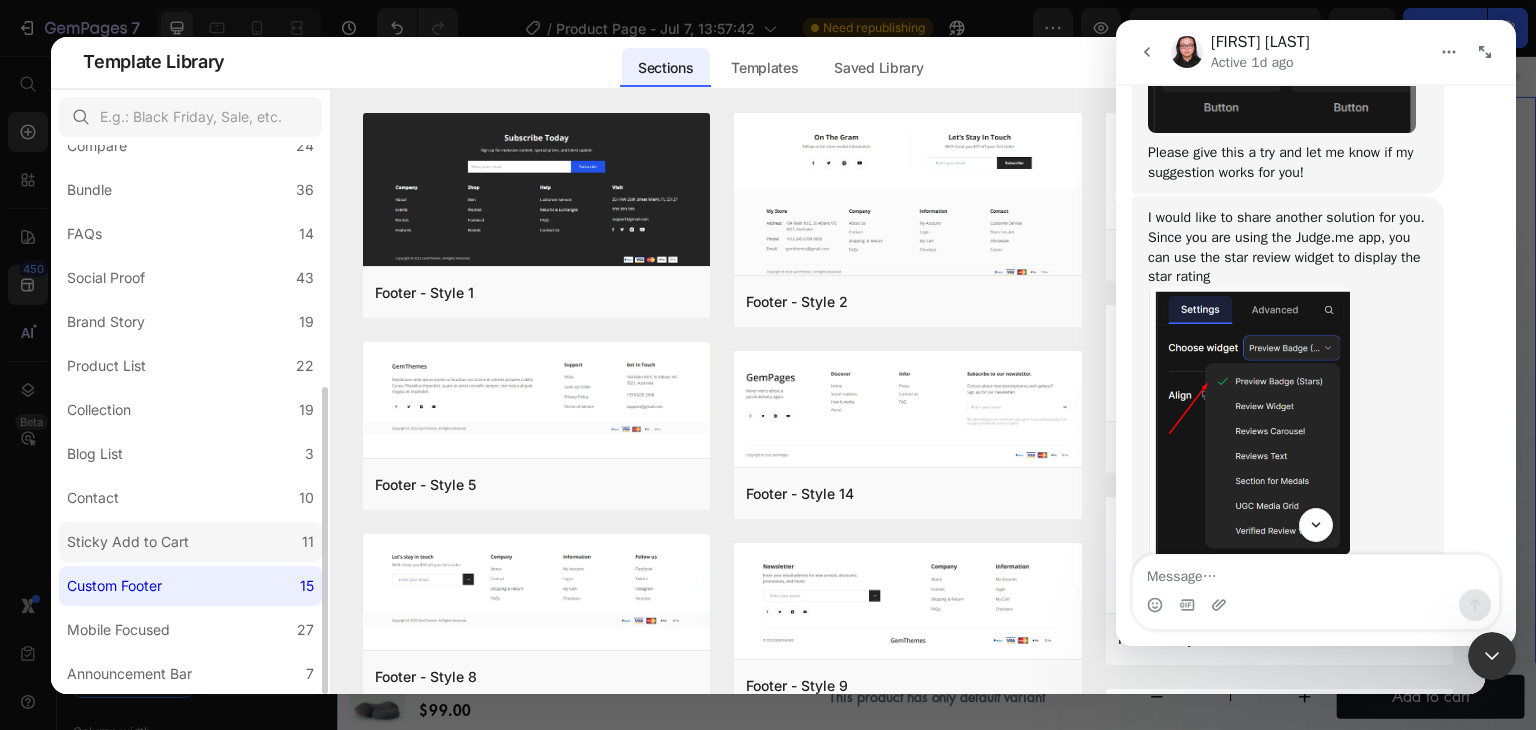 click on "Sticky Add to Cart" at bounding box center [128, 542] 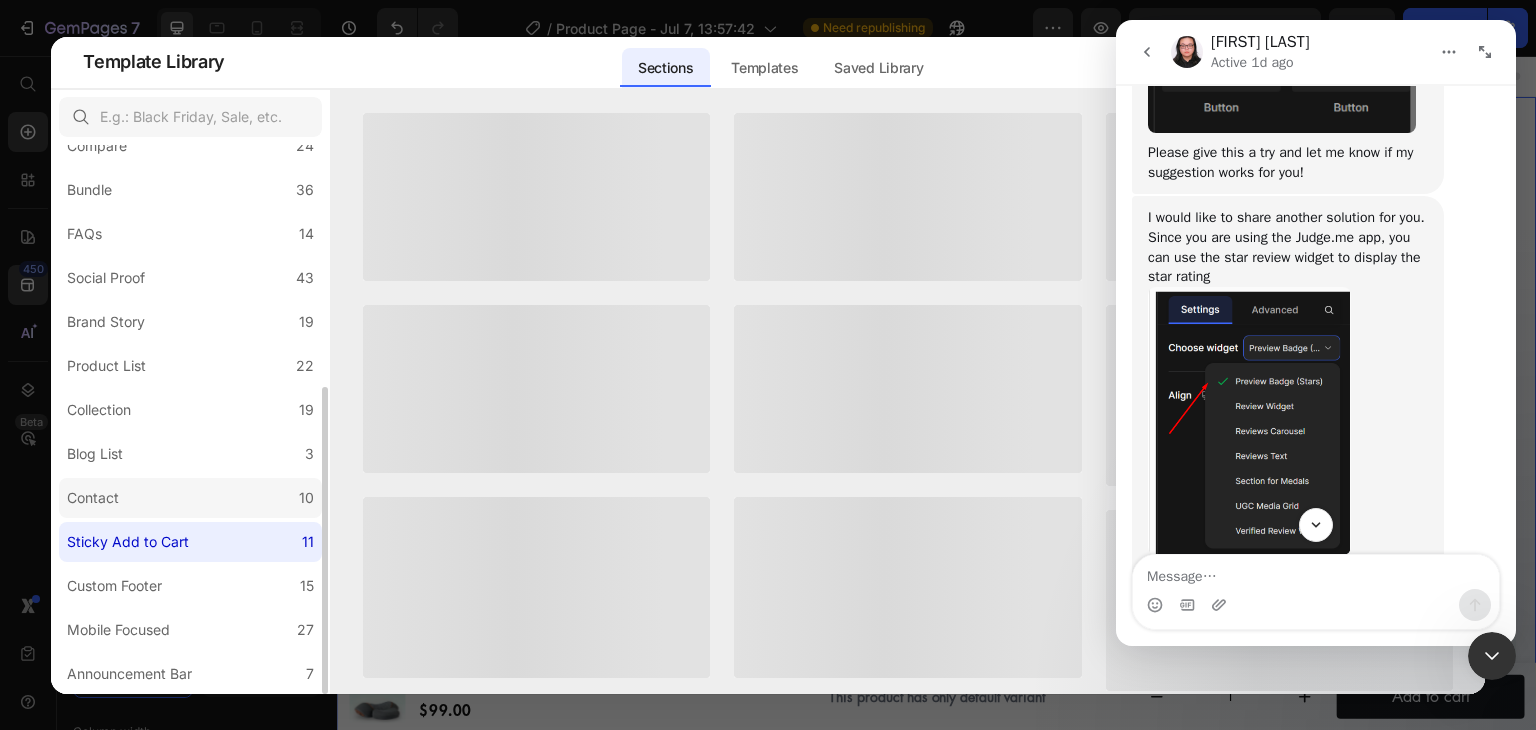 click on "Contact 10" 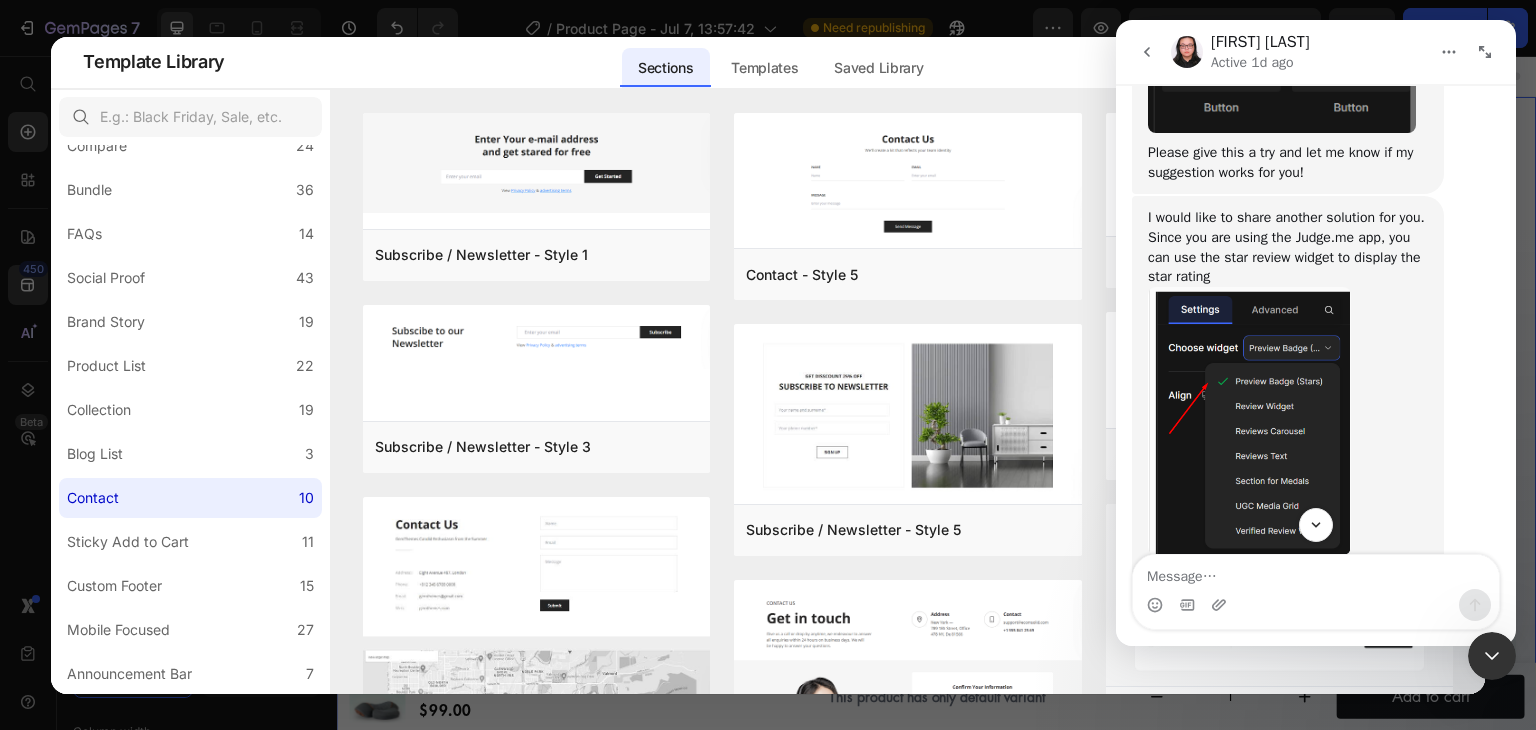 click 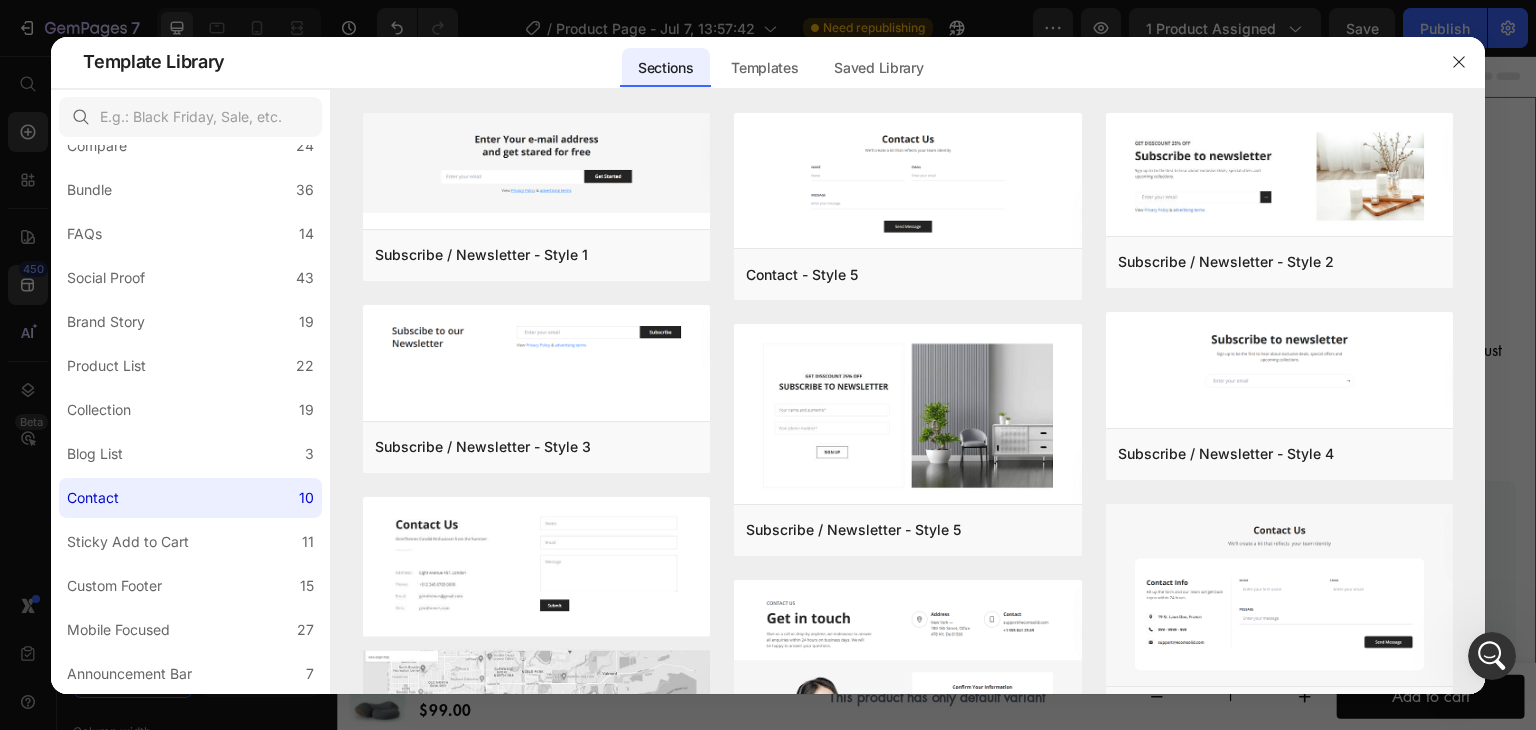 click at bounding box center [768, 365] 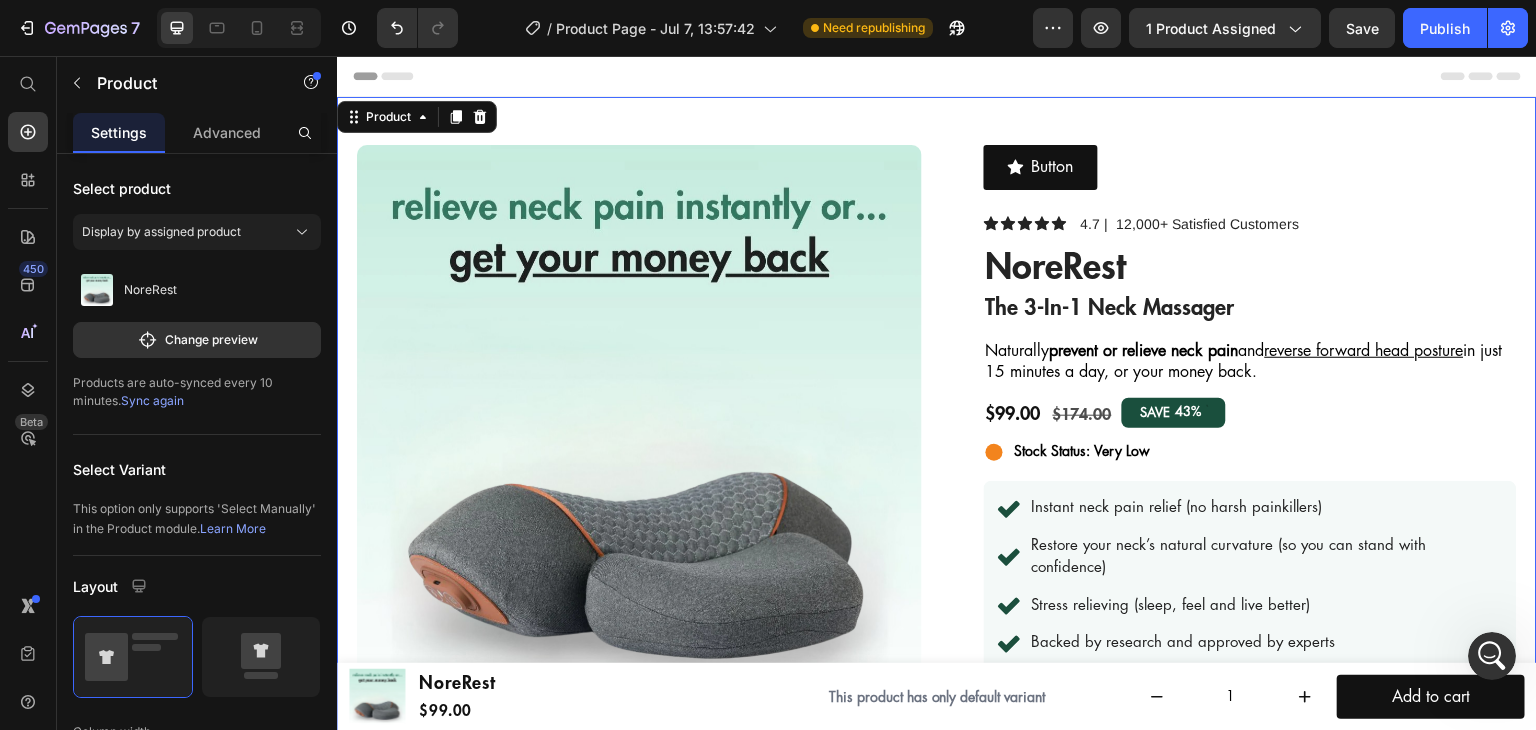 click 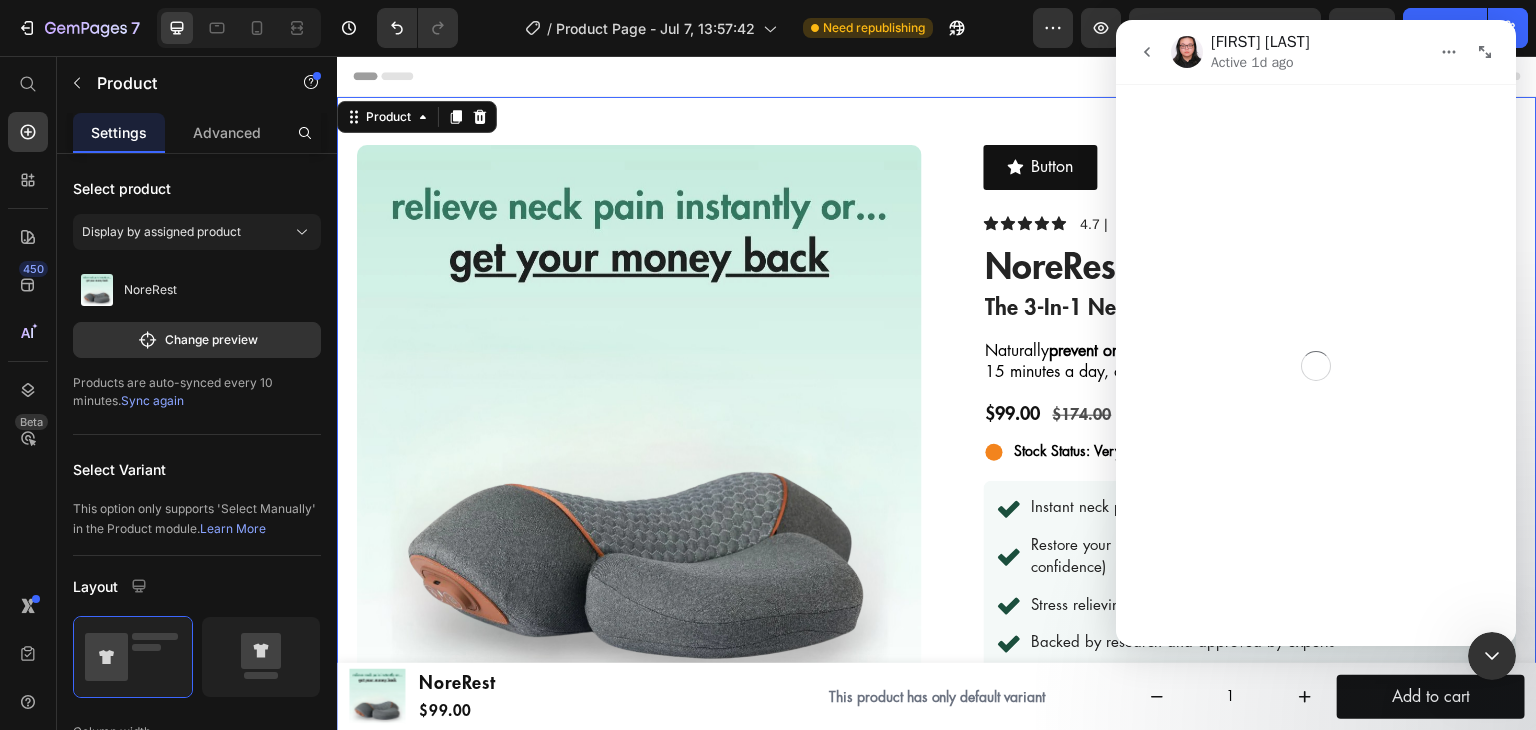 click 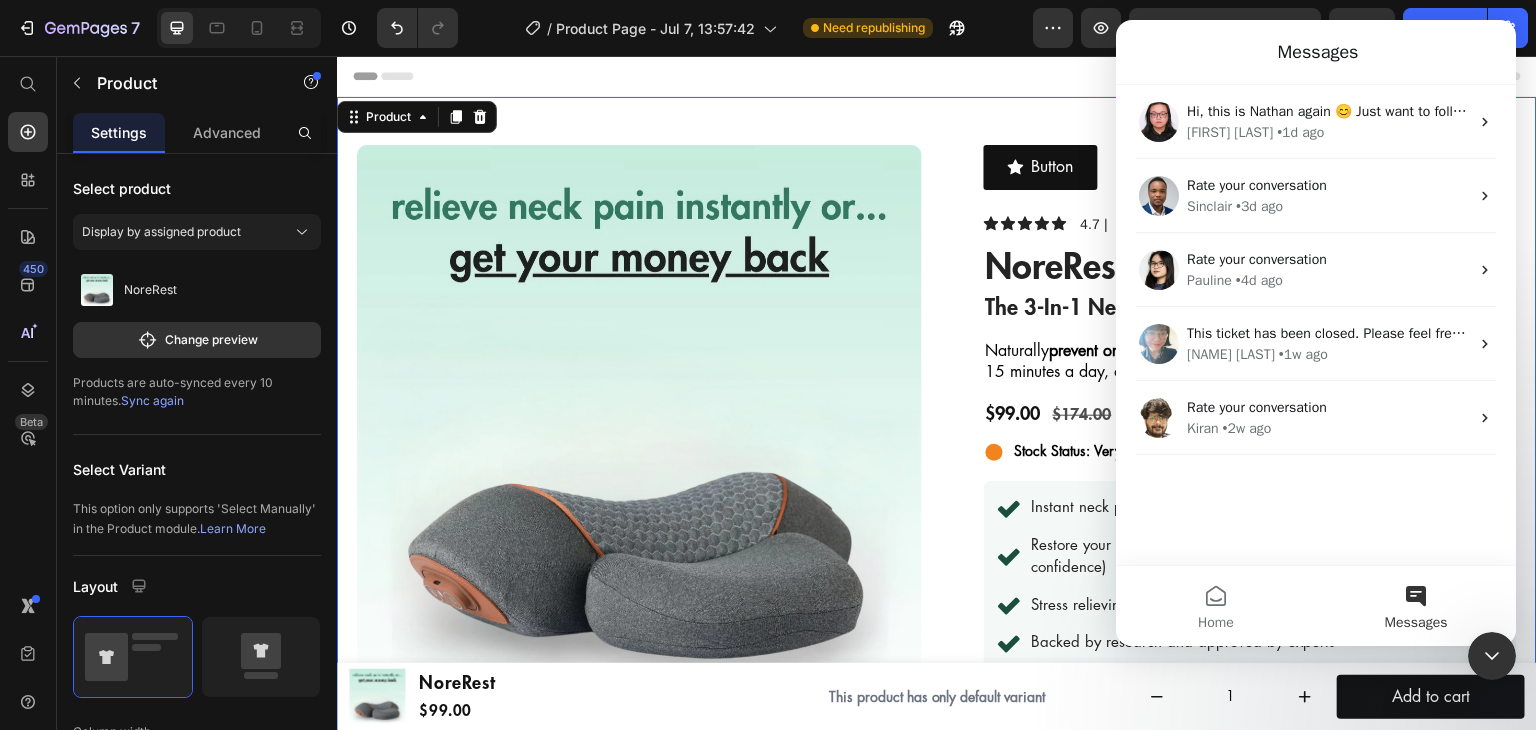 click 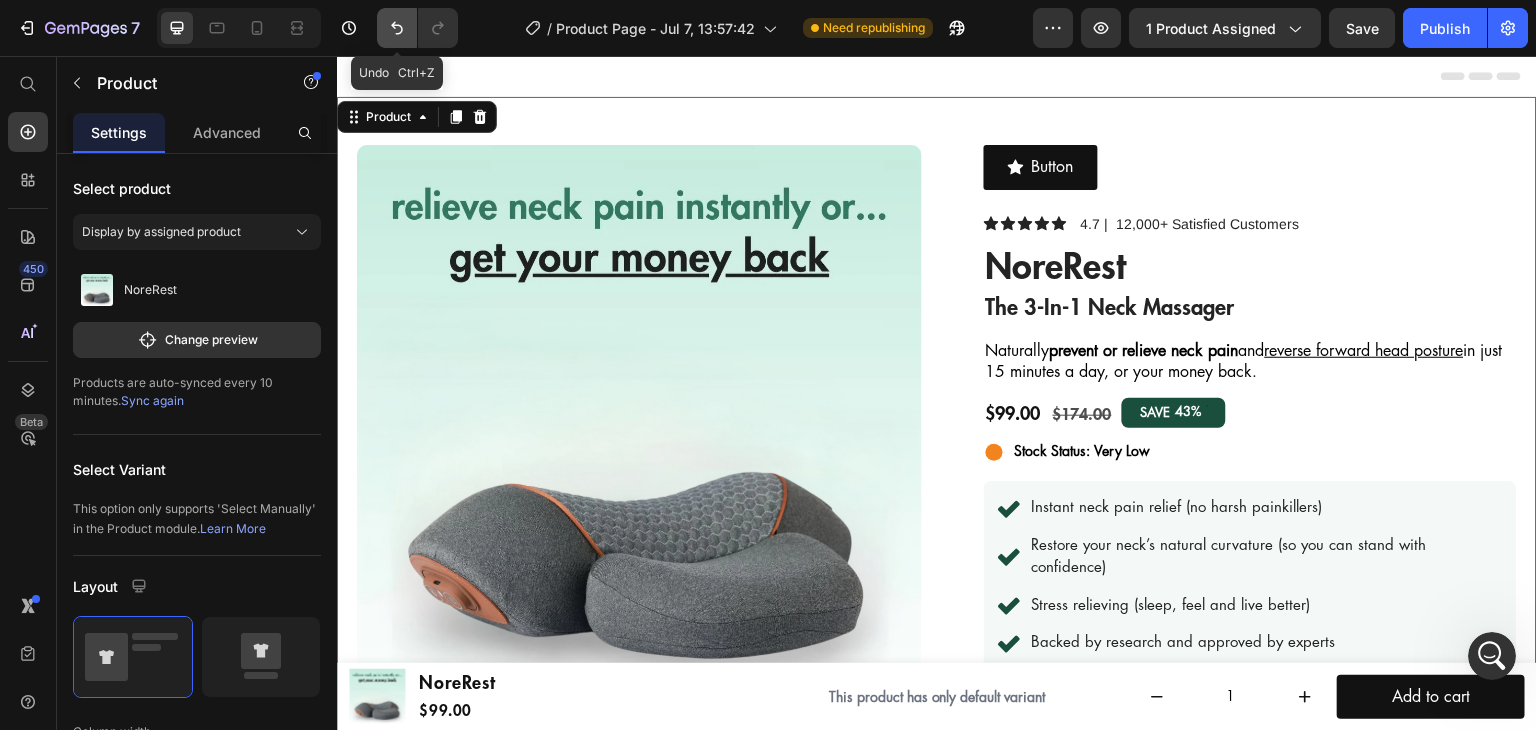 click 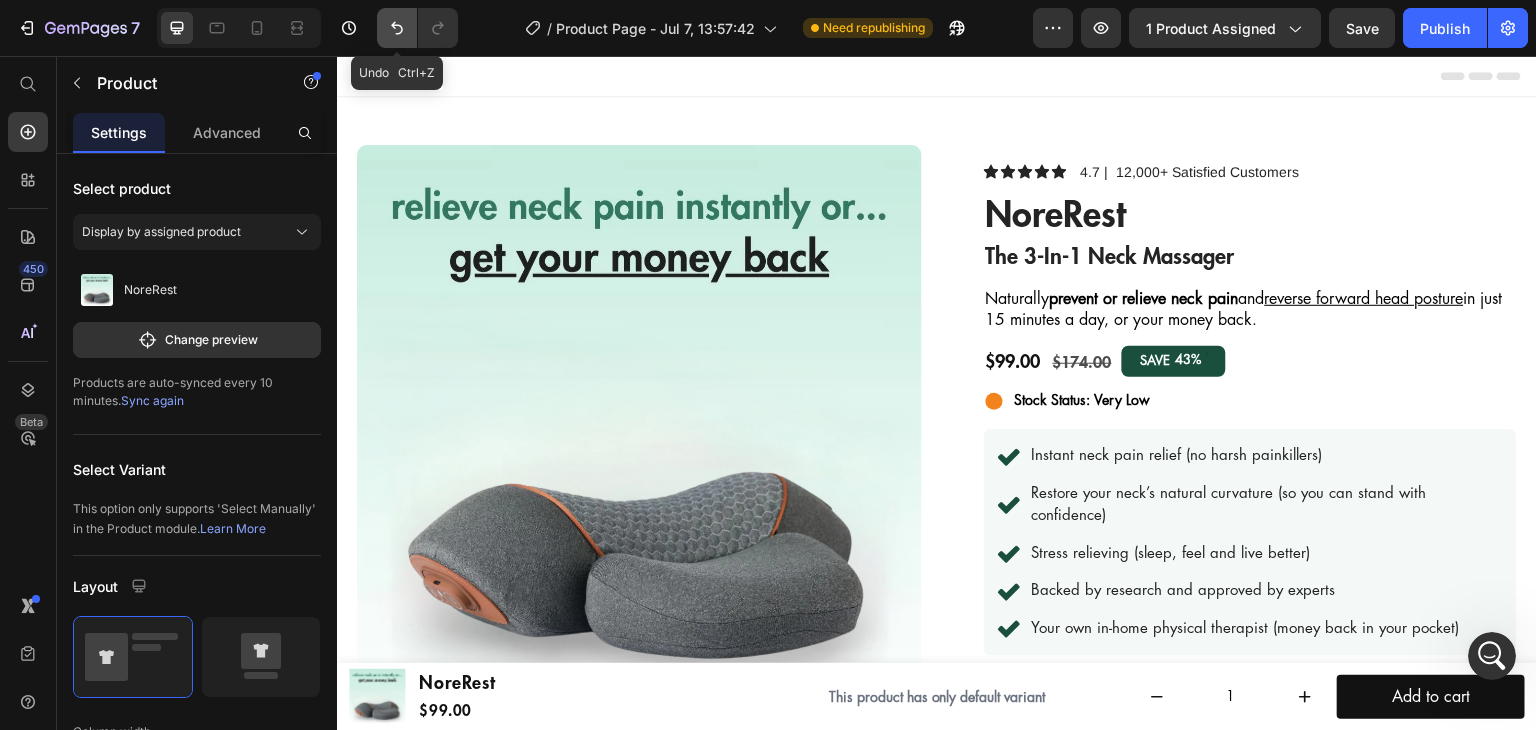 click 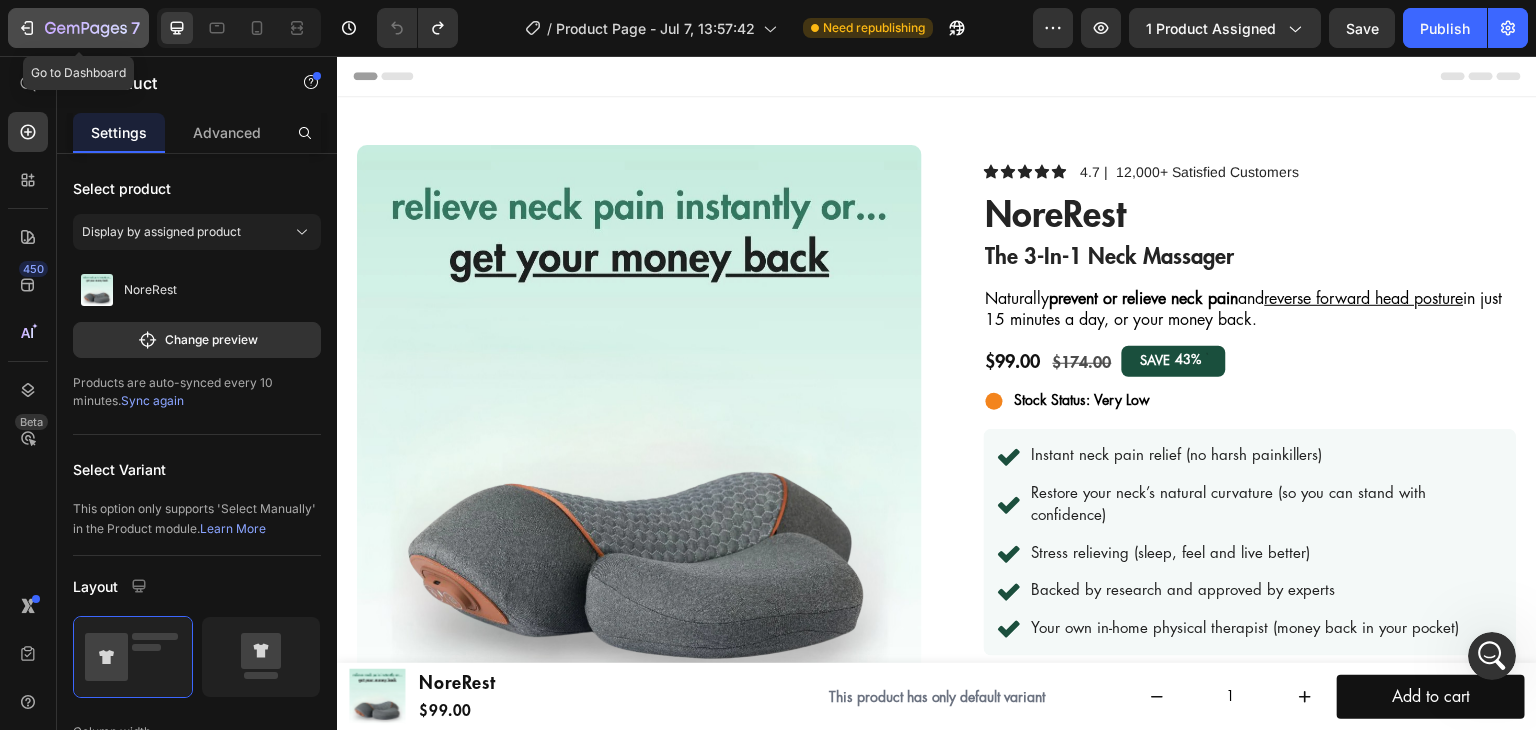 click on "7" 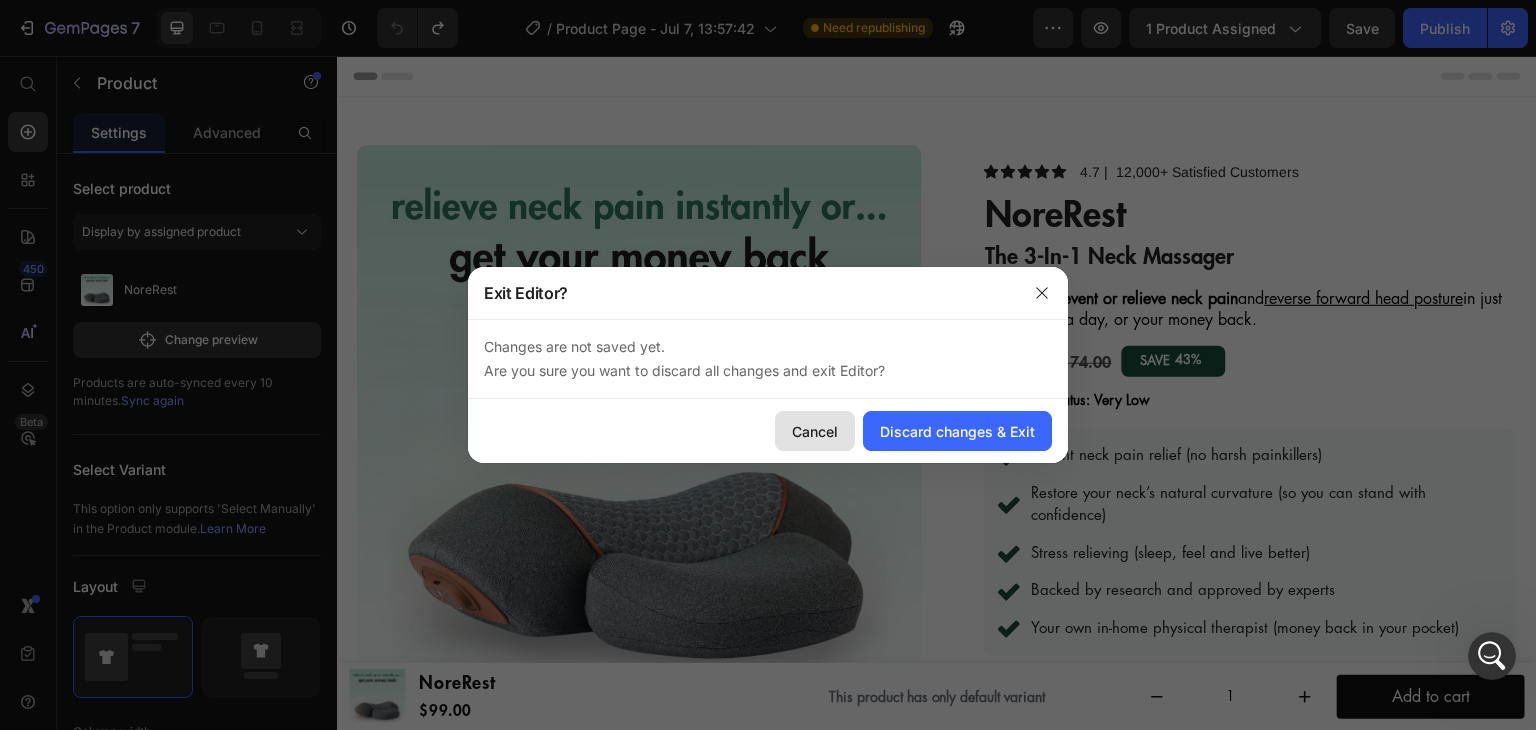 click on "Cancel" at bounding box center [815, 431] 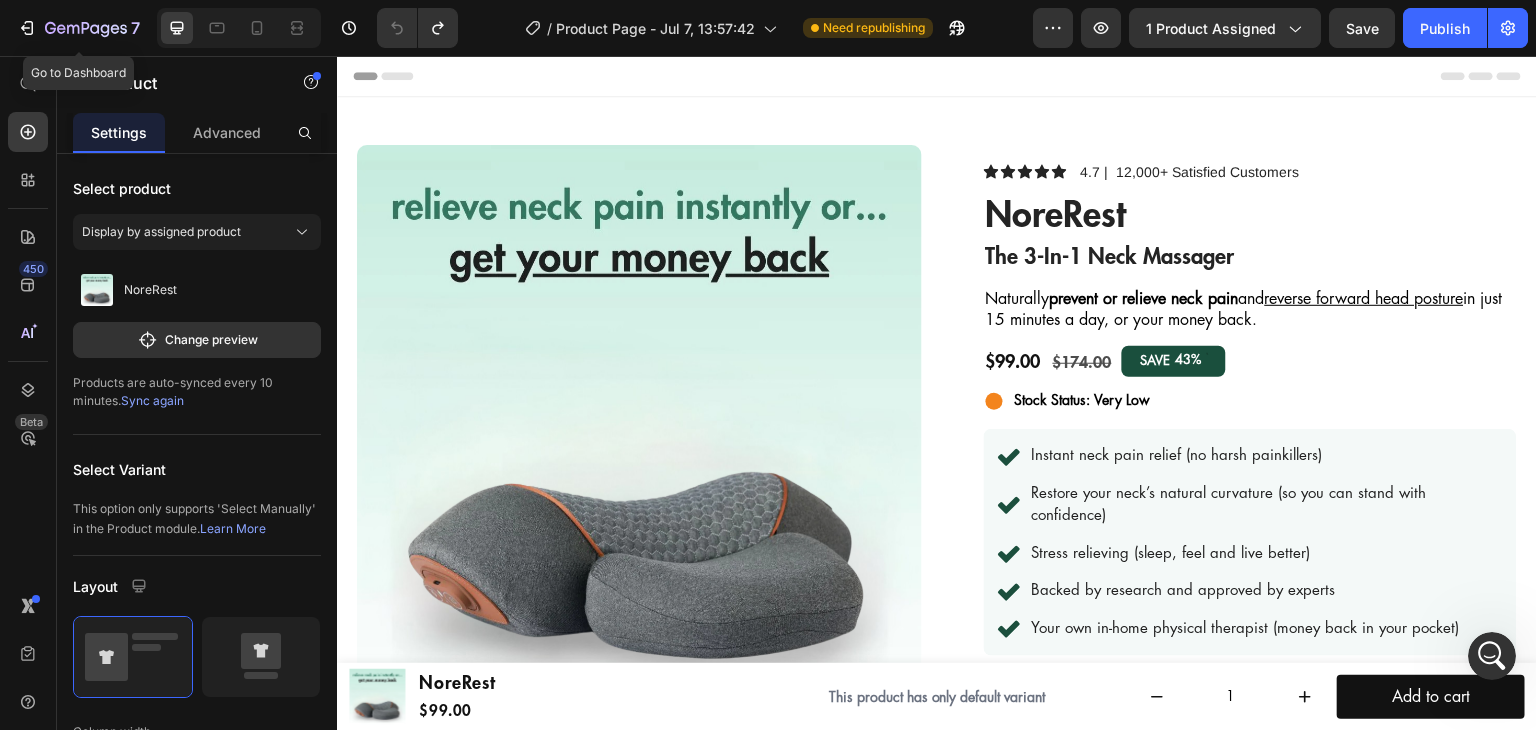 click on "7  Go to Dashboard" 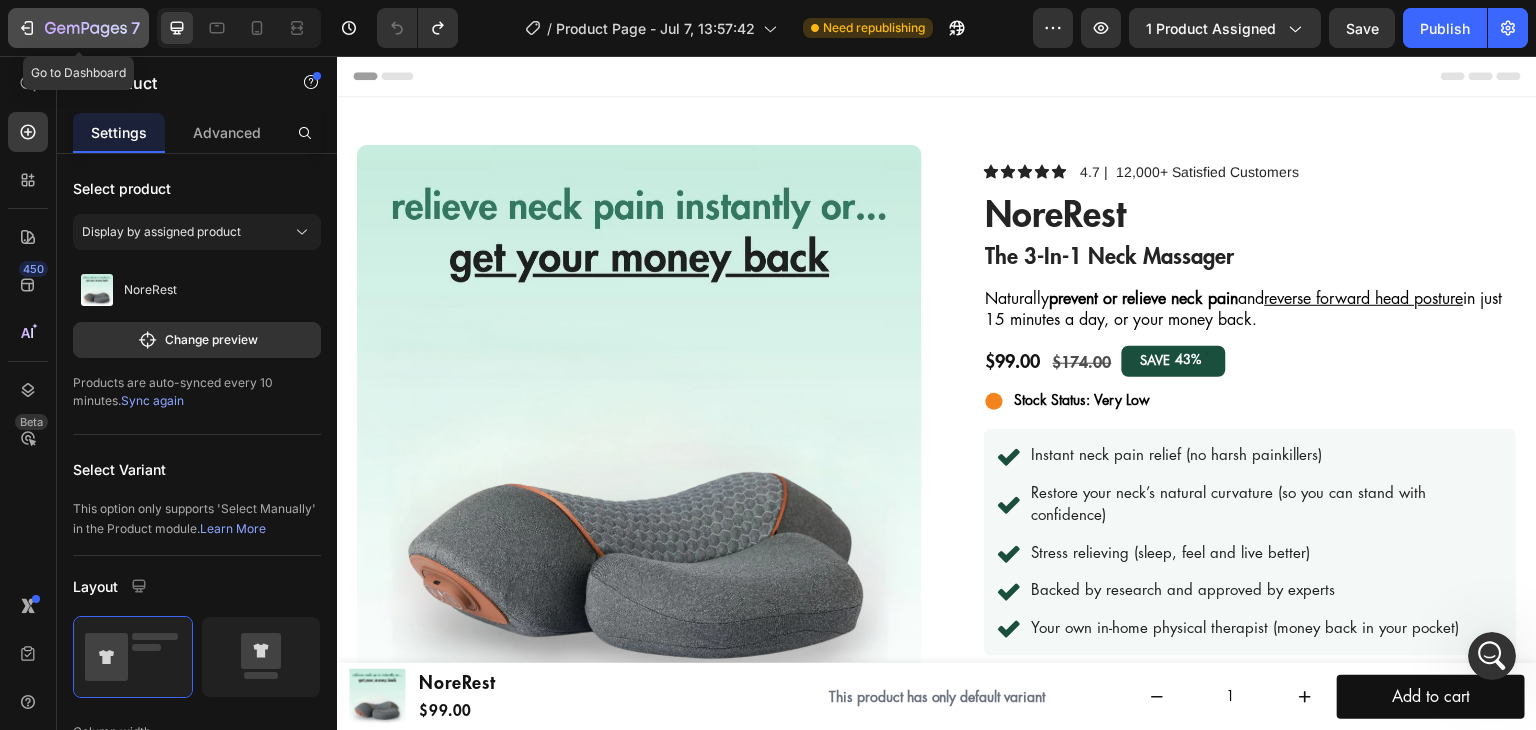 click 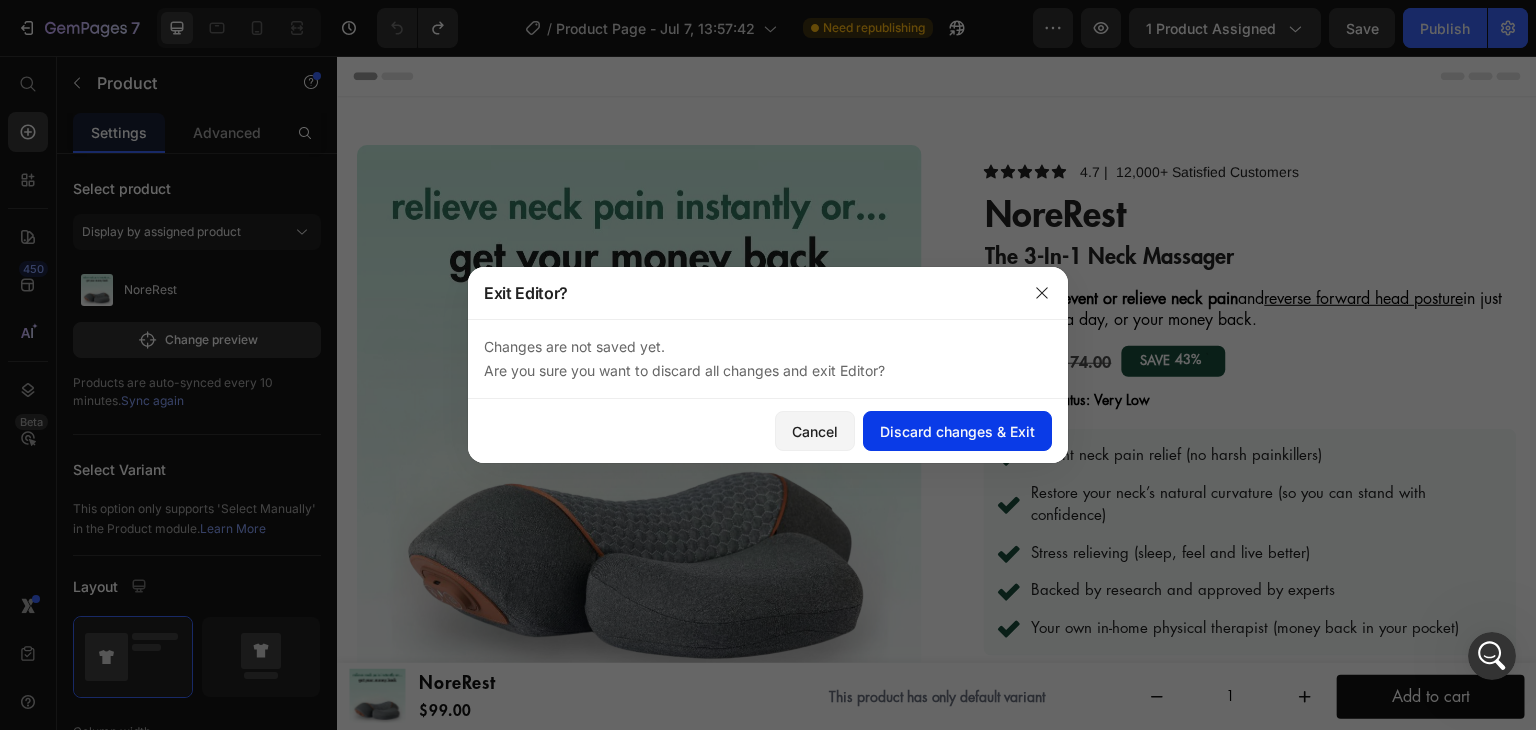 click on "Discard changes & Exit" at bounding box center (957, 431) 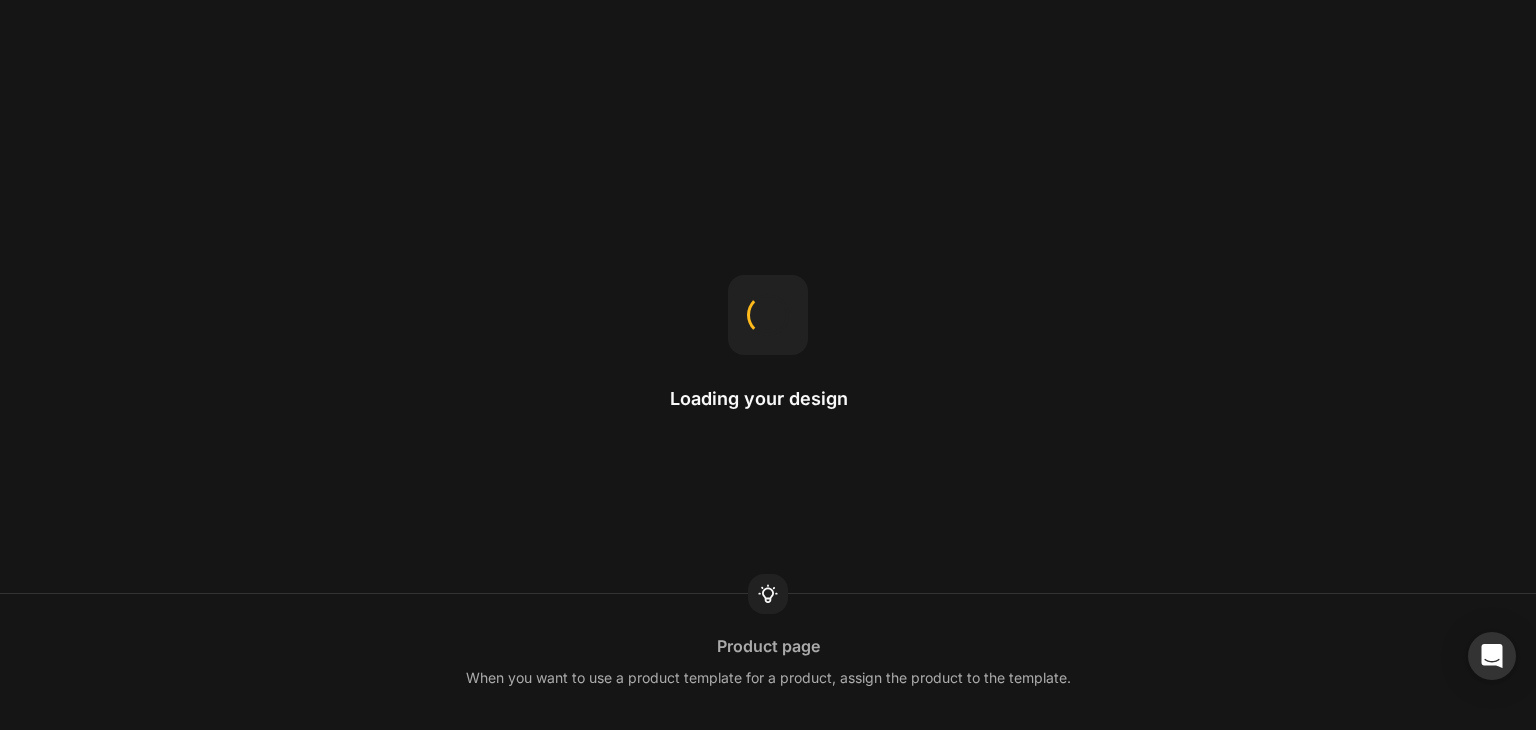 scroll, scrollTop: 0, scrollLeft: 0, axis: both 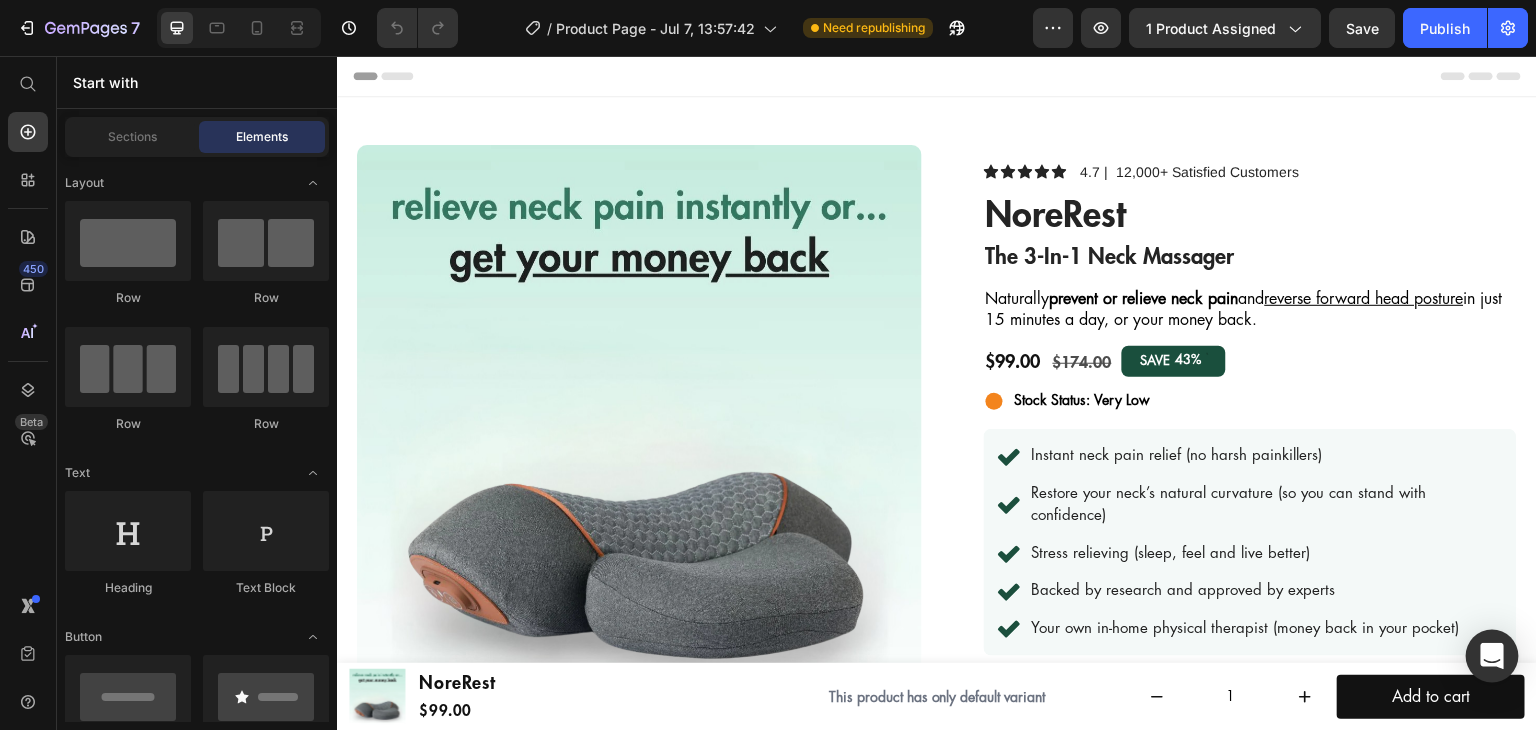 click 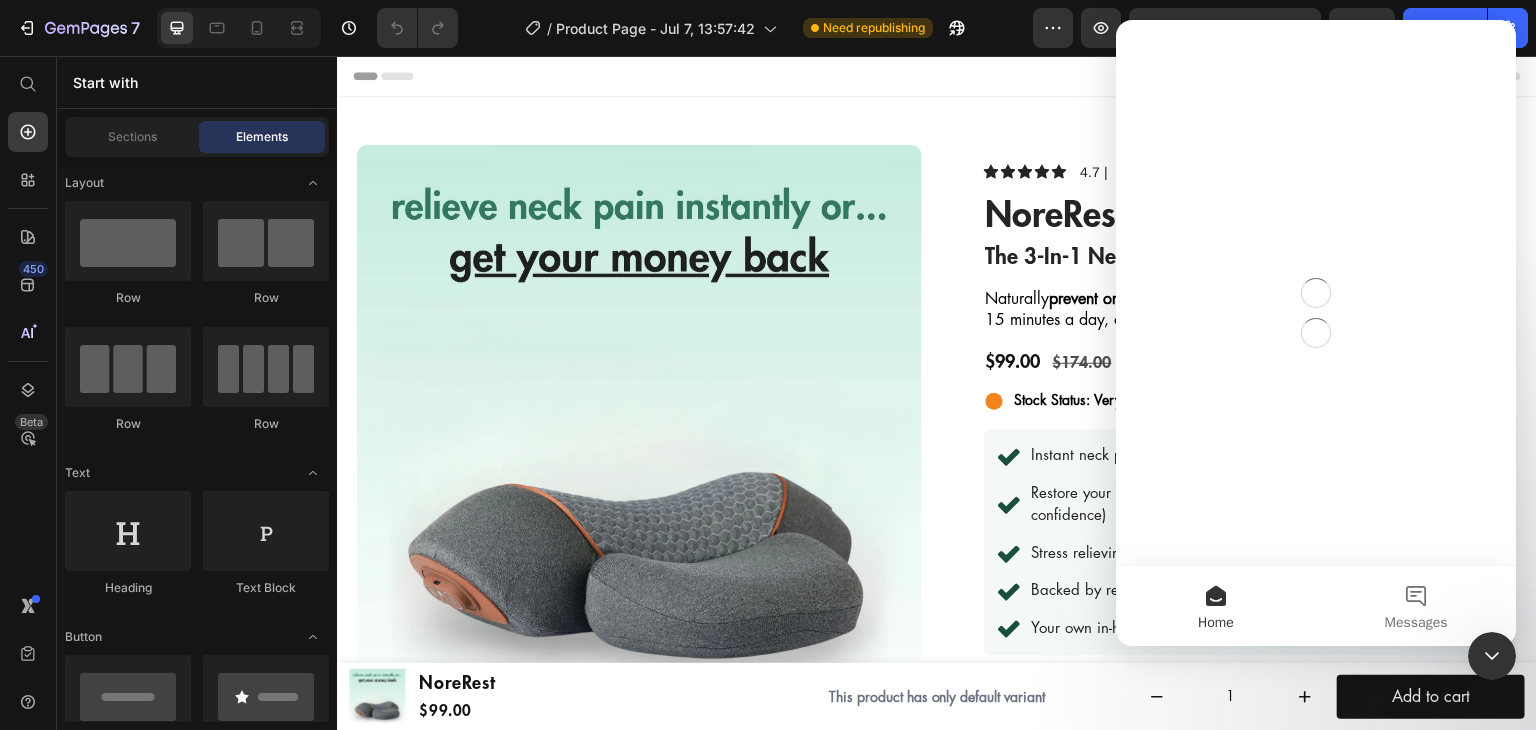 scroll, scrollTop: 0, scrollLeft: 0, axis: both 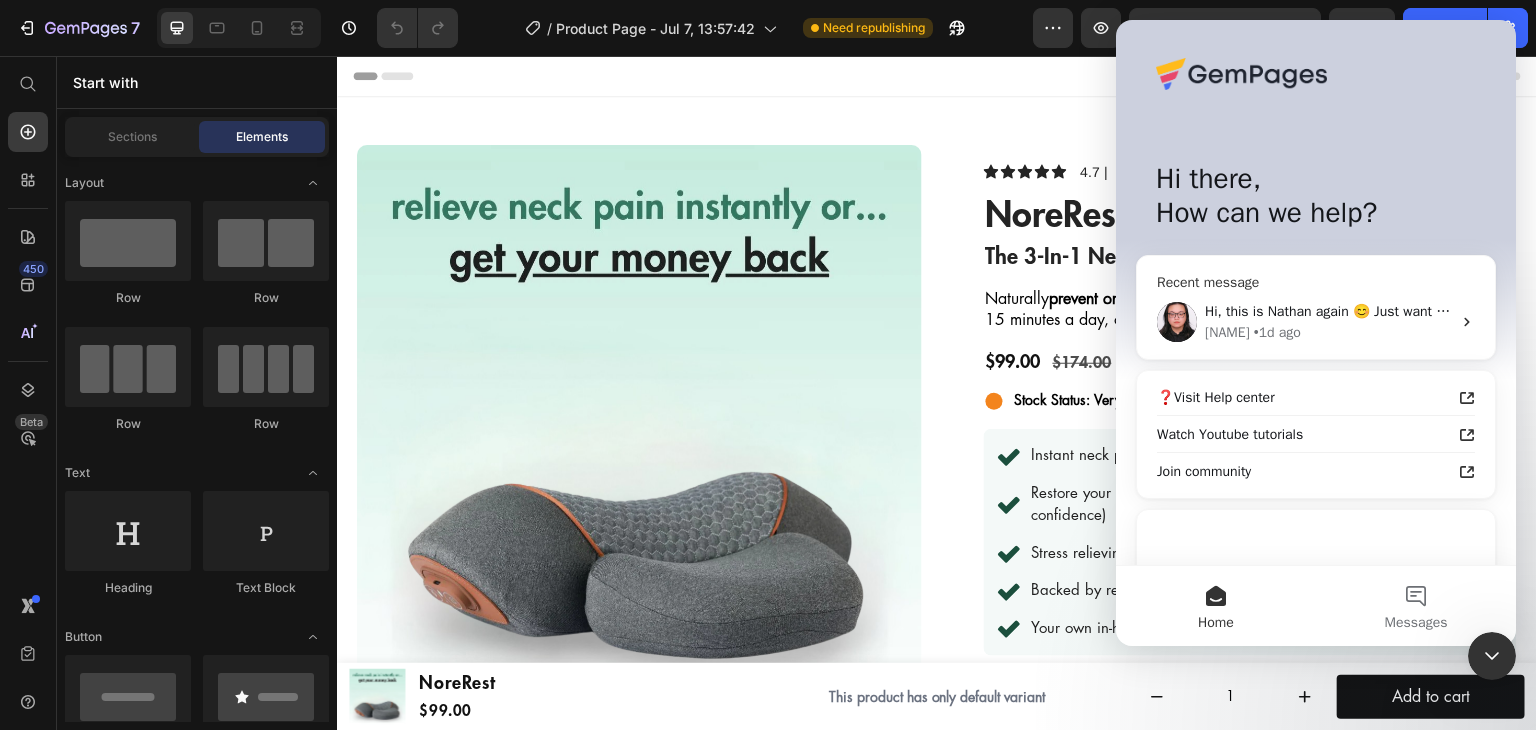 click on "•  1d ago" at bounding box center [1277, 332] 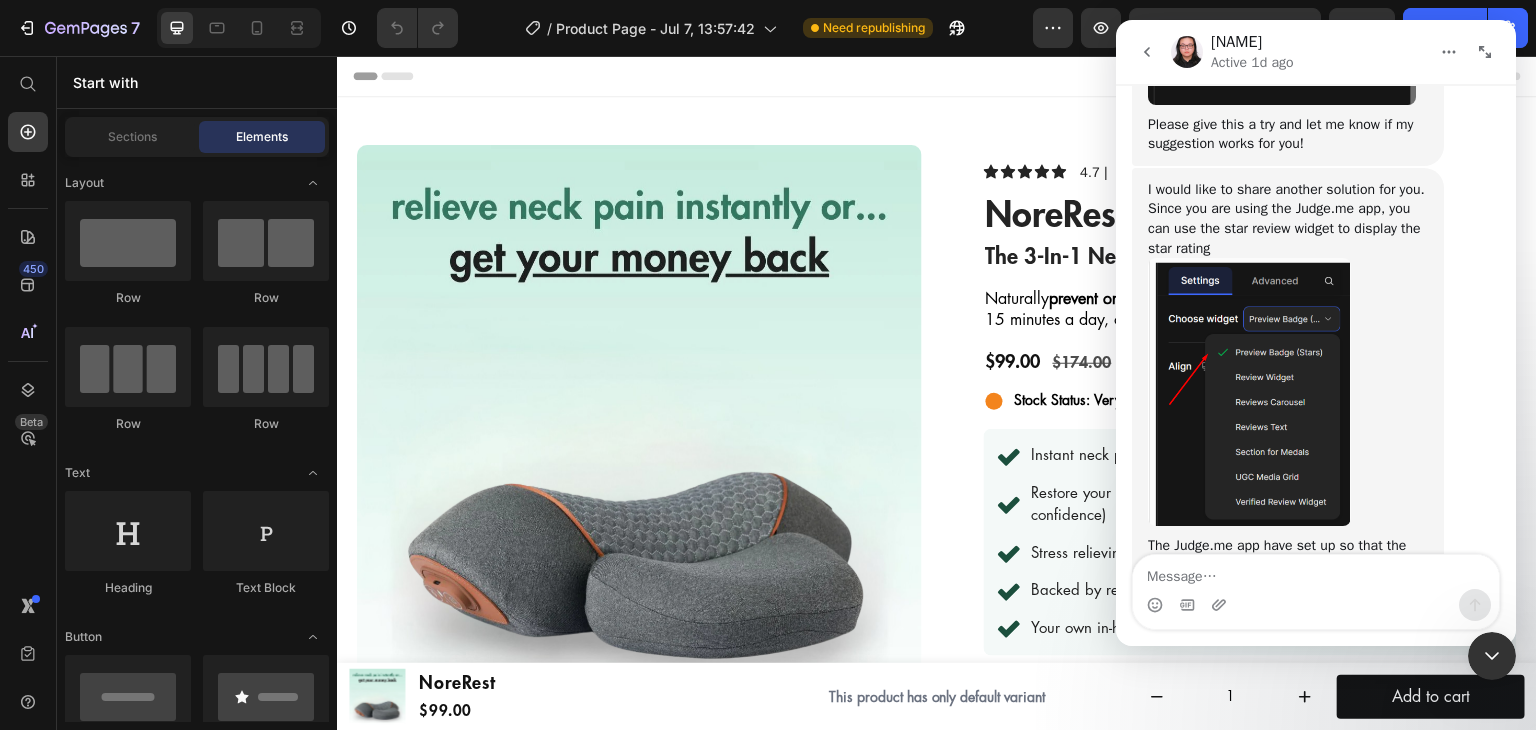 scroll, scrollTop: 22247, scrollLeft: 0, axis: vertical 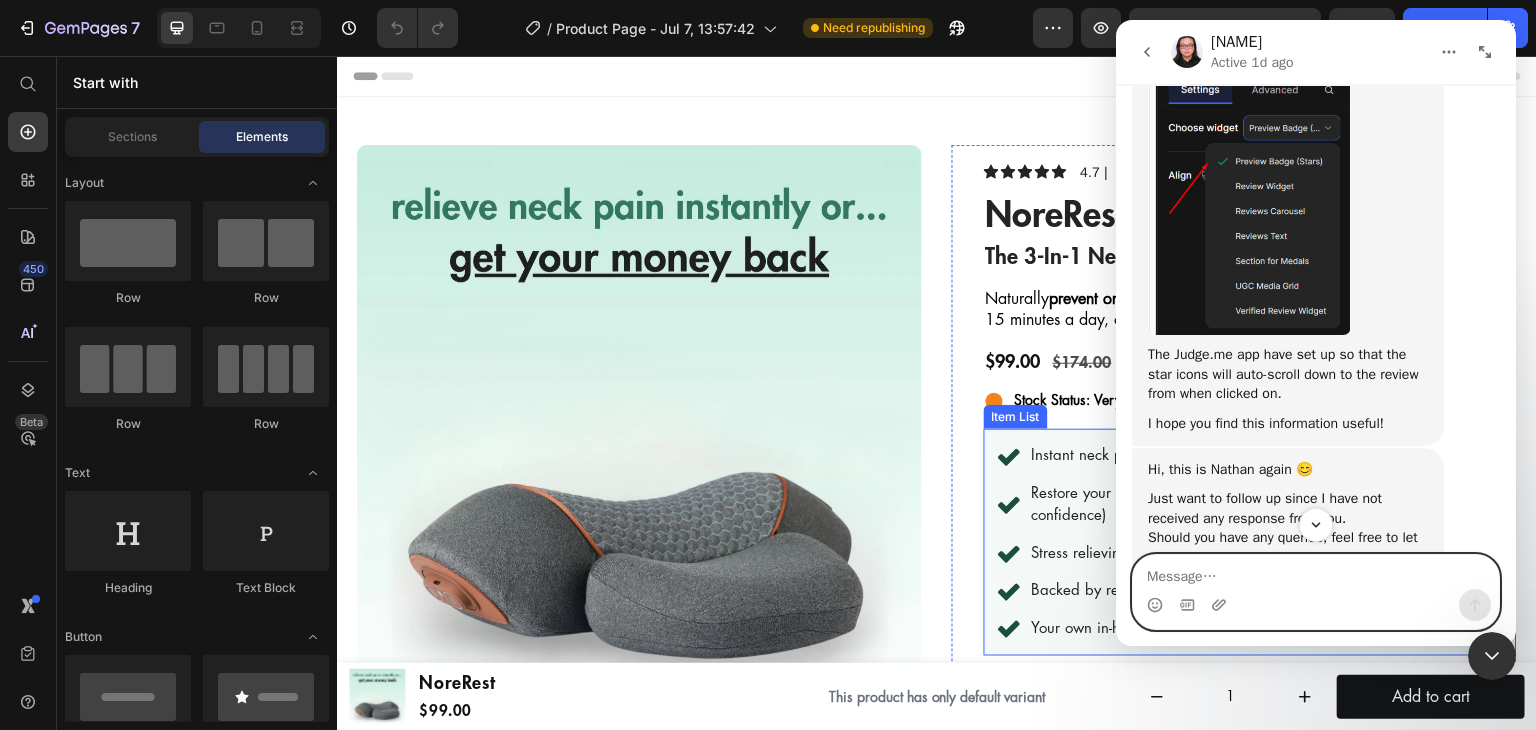 paste on "I didn't understand anything" 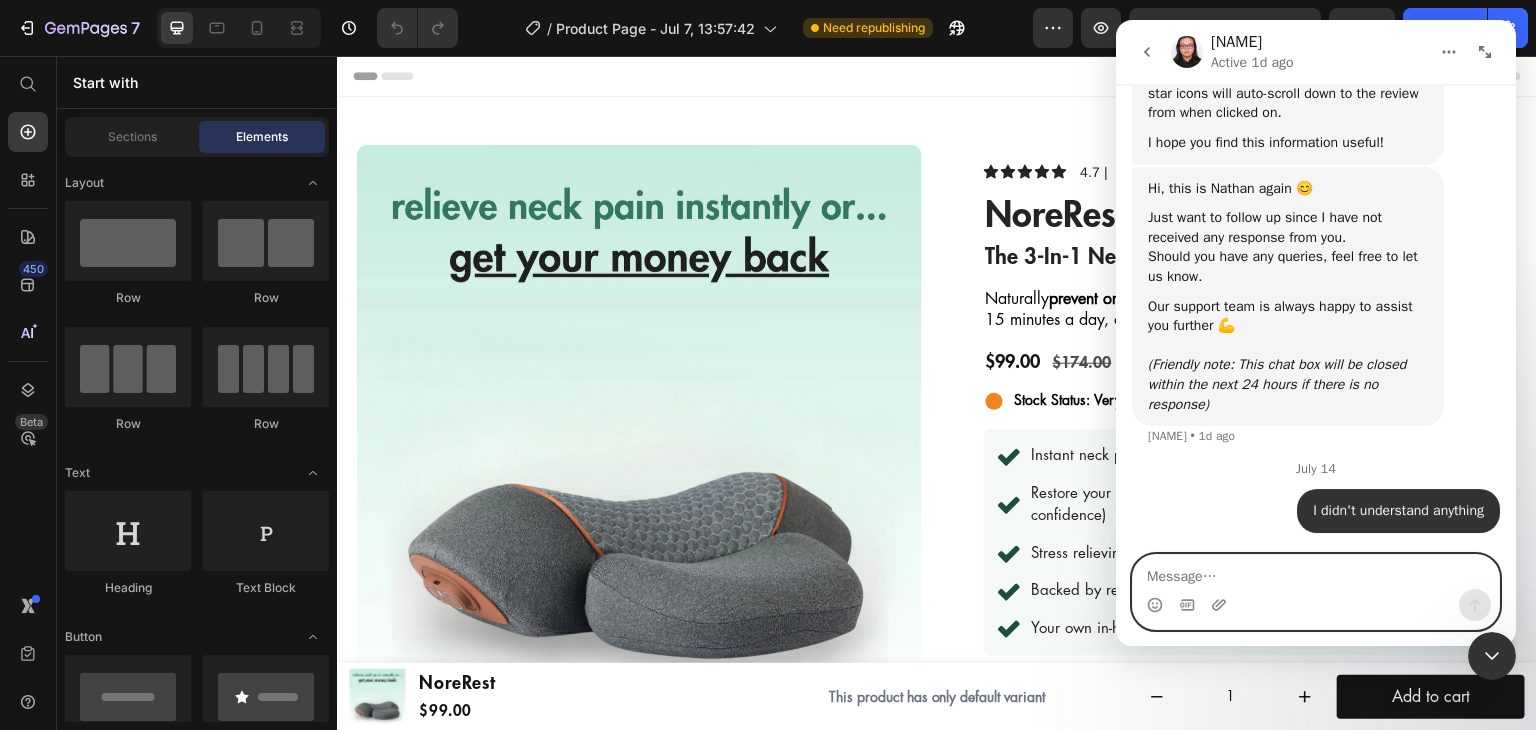 scroll, scrollTop: 22334, scrollLeft: 0, axis: vertical 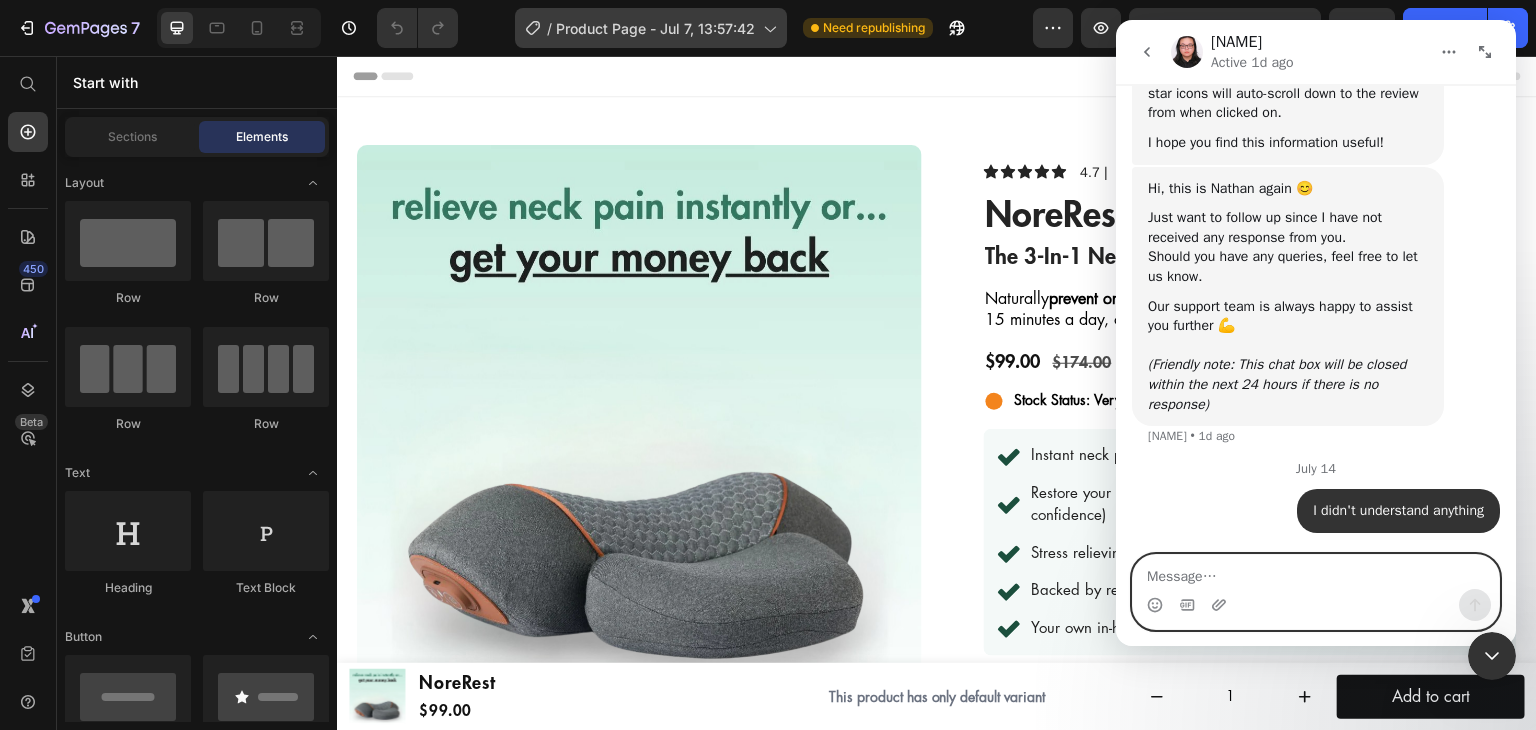 paste on "How do you expect me to do that last thing you said? You haven't given me any information on how to do it." 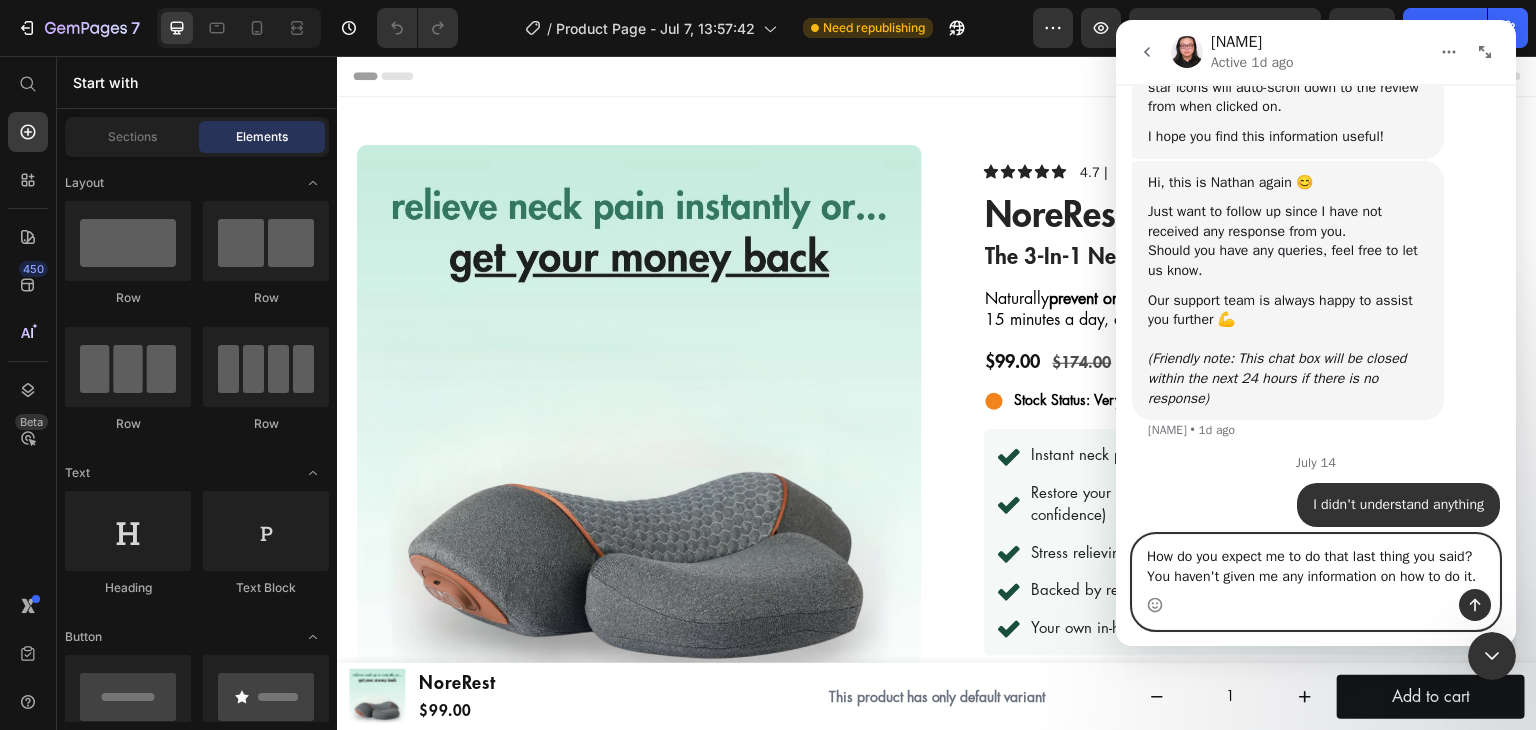 scroll, scrollTop: 17, scrollLeft: 0, axis: vertical 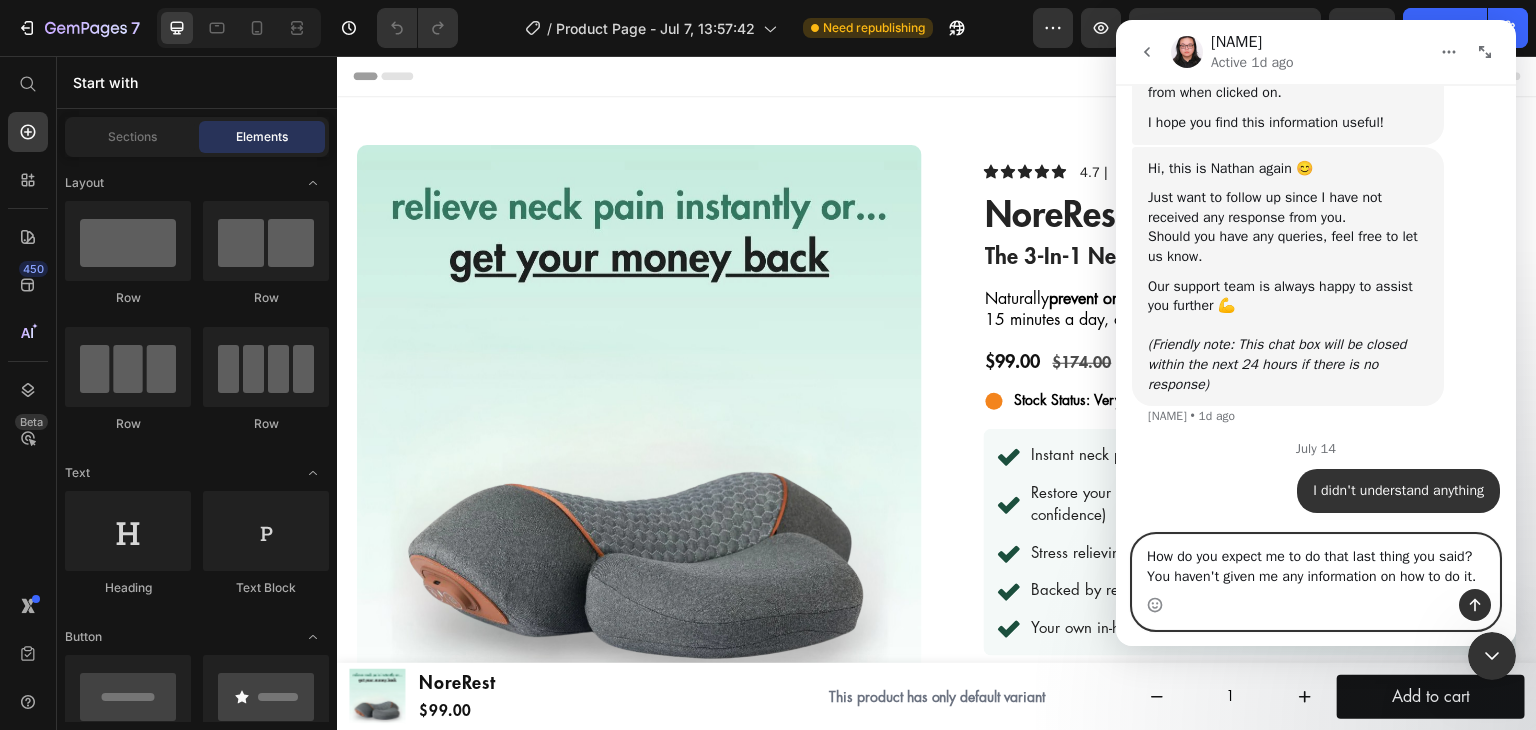 type on "How do you expect me to do that last thing you said? You haven't given me any information on how to do it." 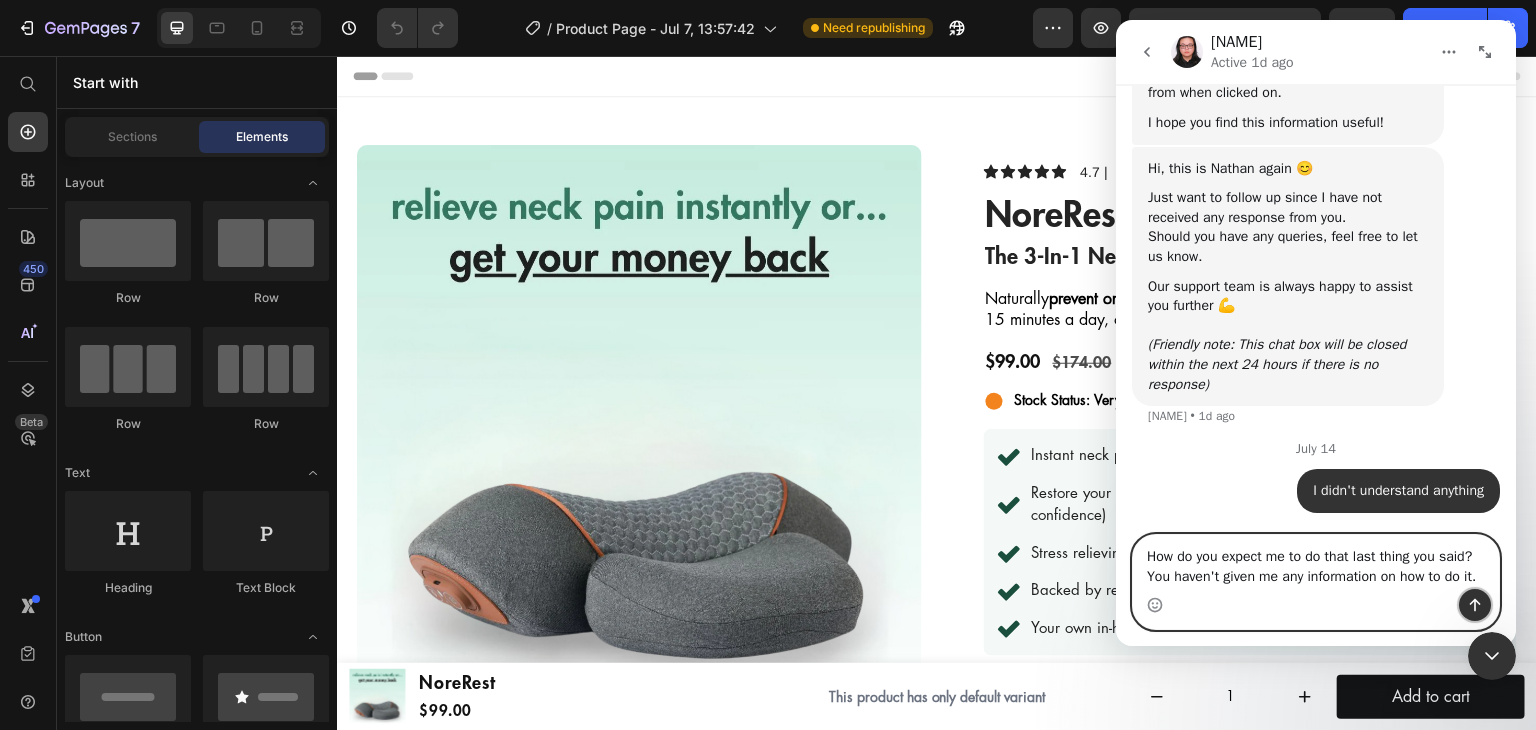 drag, startPoint x: 1473, startPoint y: 605, endPoint x: 2038, endPoint y: 21, distance: 812.5768 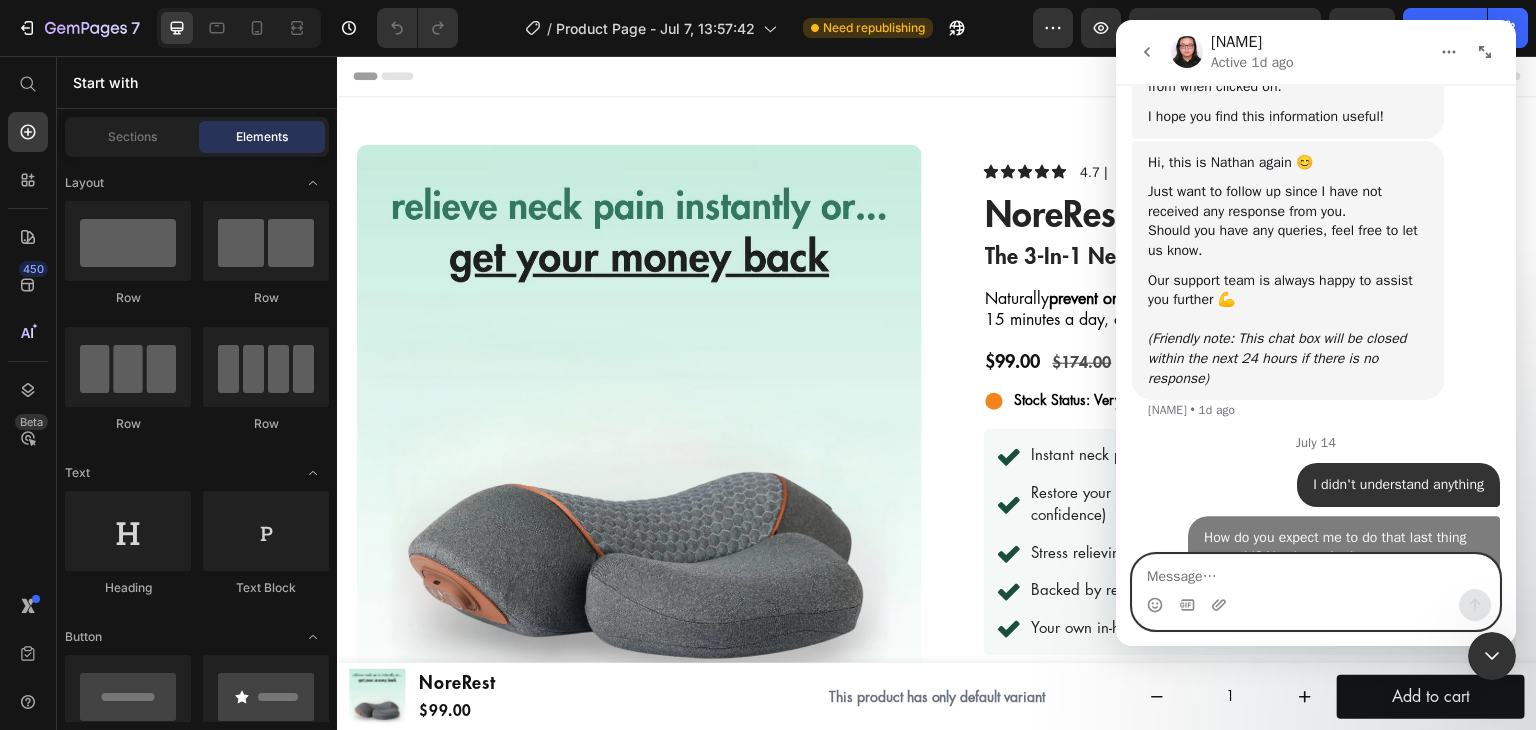 scroll, scrollTop: 0, scrollLeft: 0, axis: both 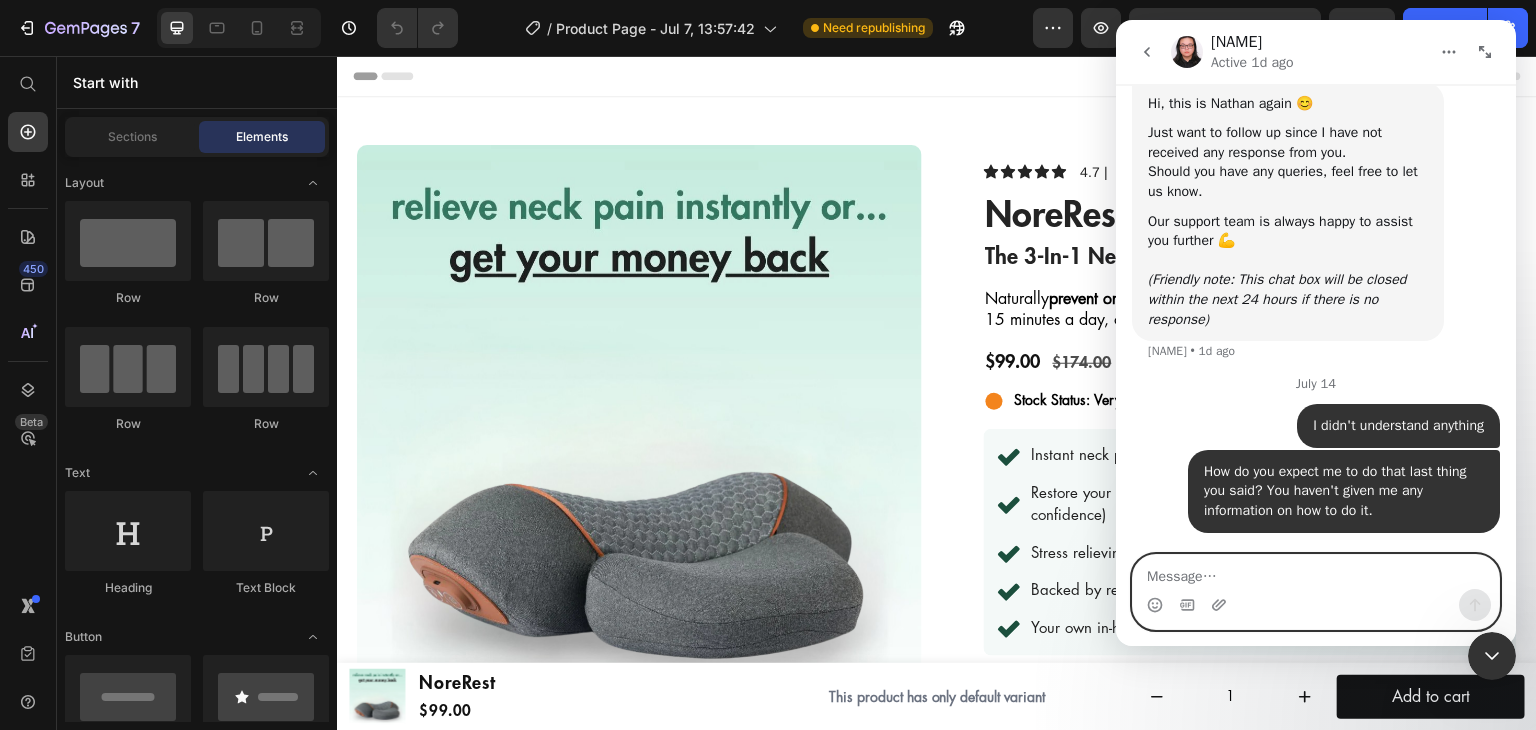 click at bounding box center [1316, 572] 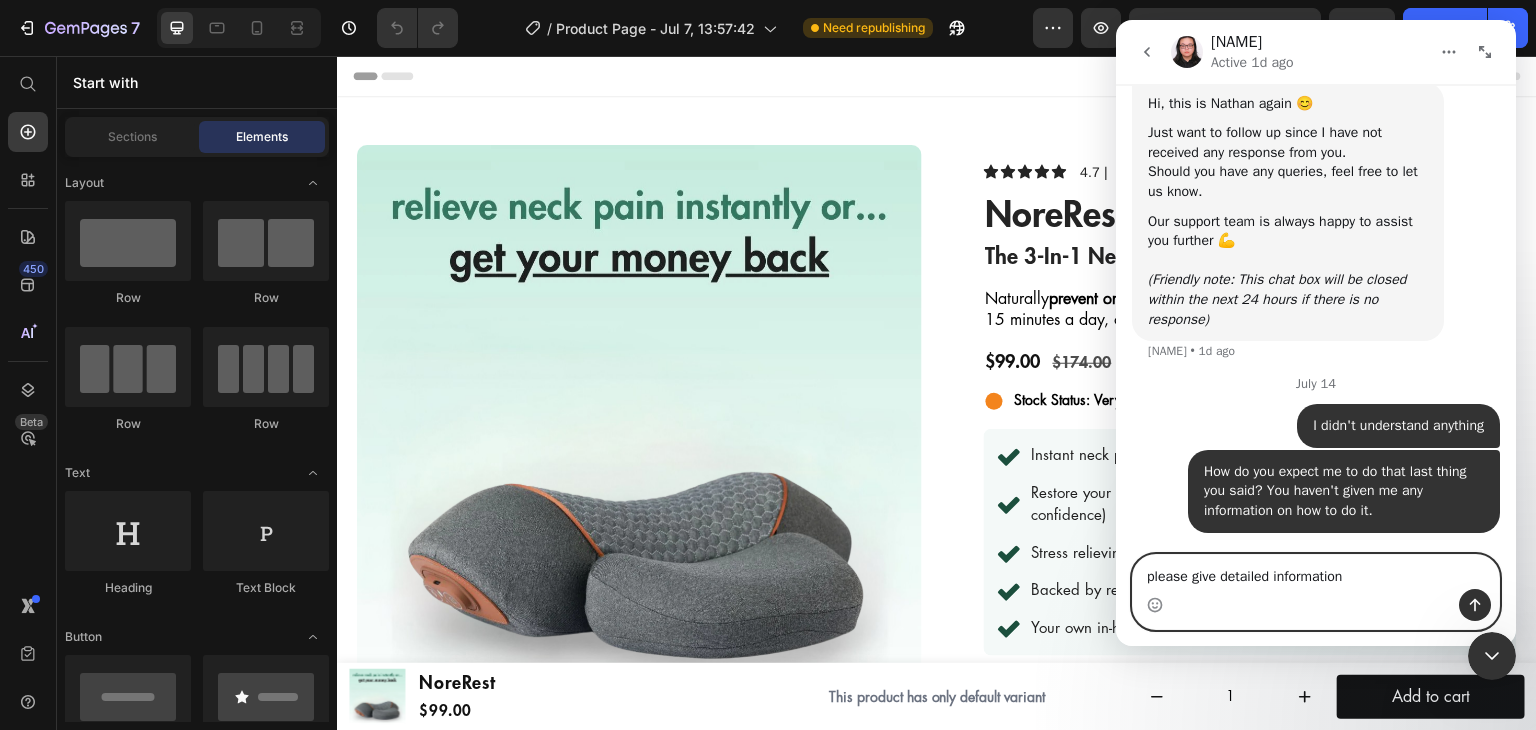 type on "please give detailed information" 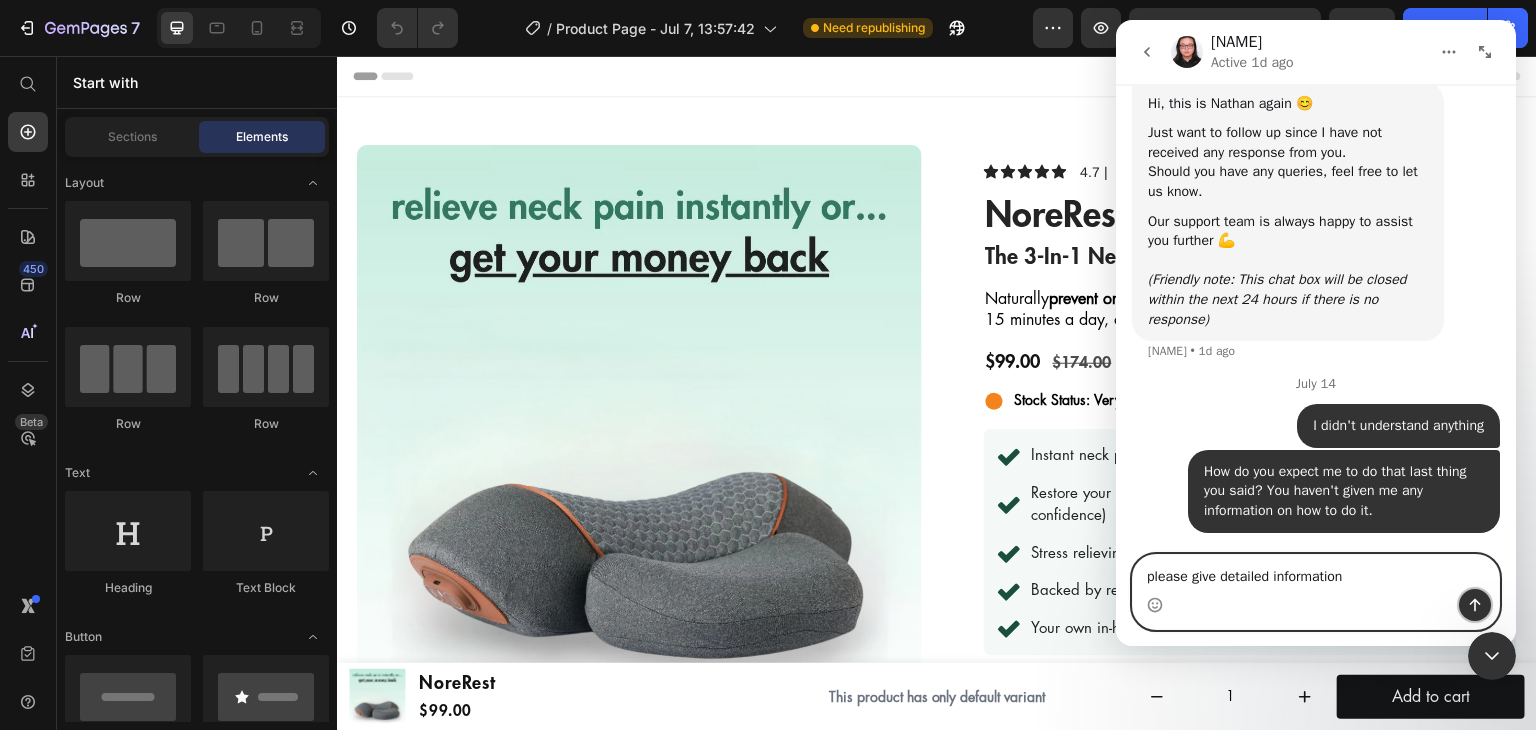 drag, startPoint x: 1484, startPoint y: 605, endPoint x: 1141, endPoint y: 37, distance: 663.5307 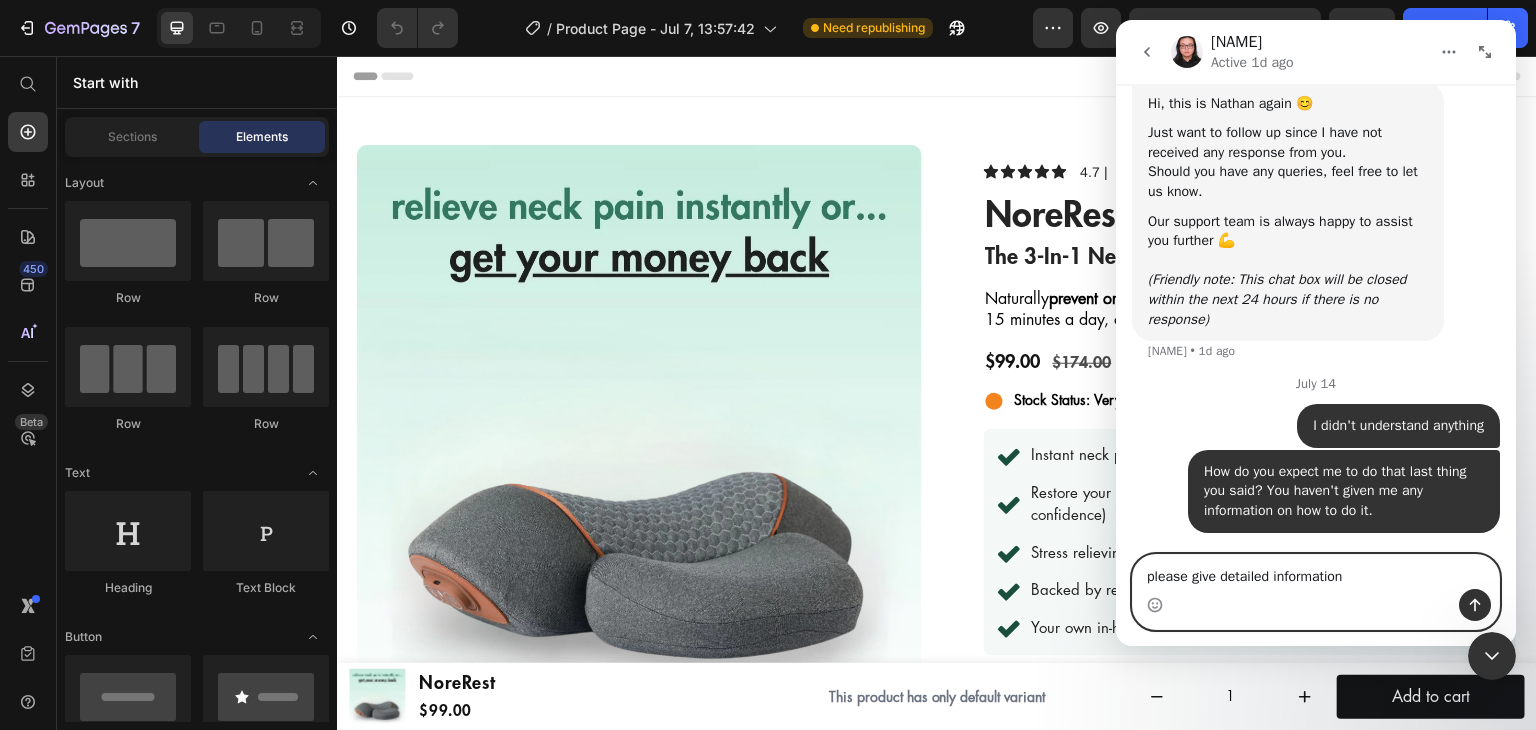type 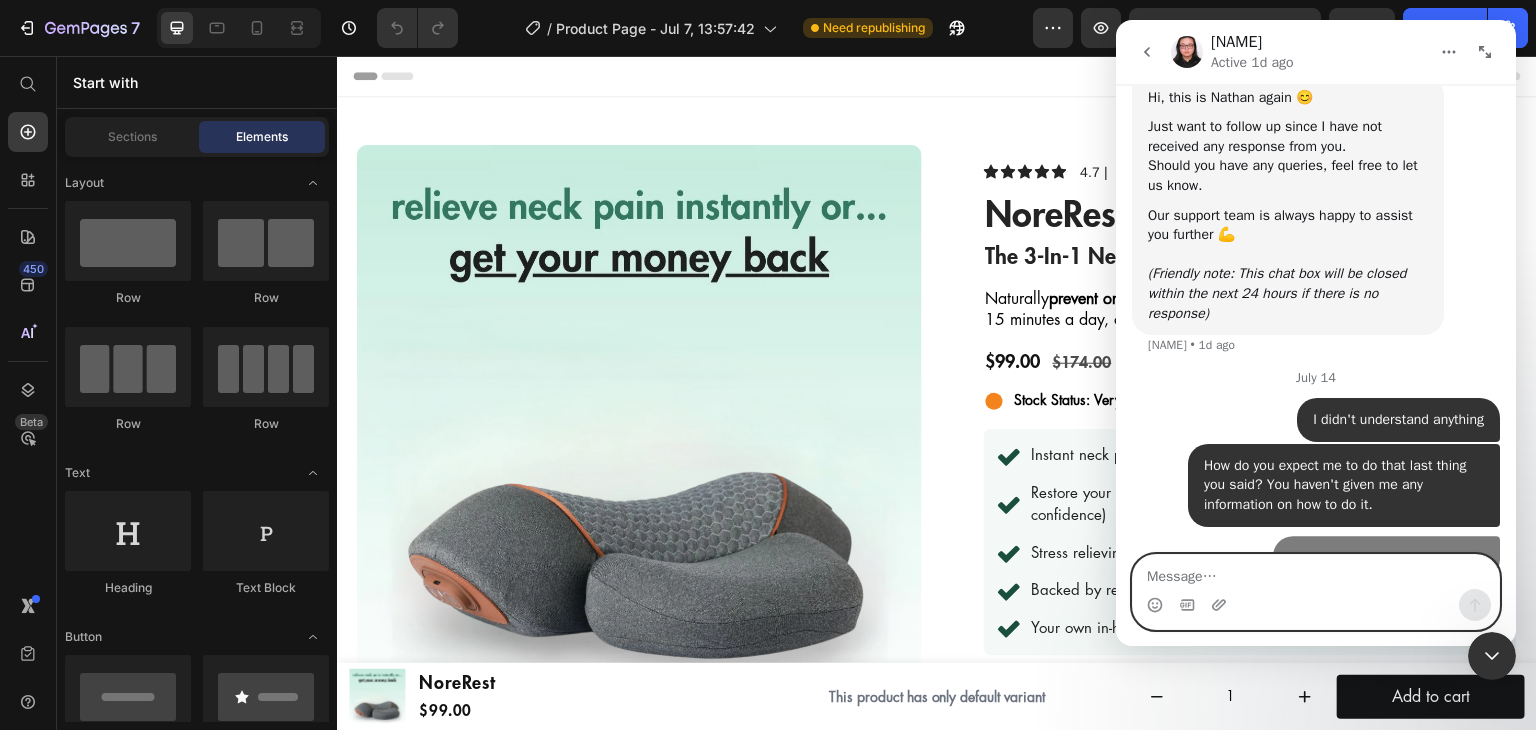 scroll, scrollTop: 22464, scrollLeft: 0, axis: vertical 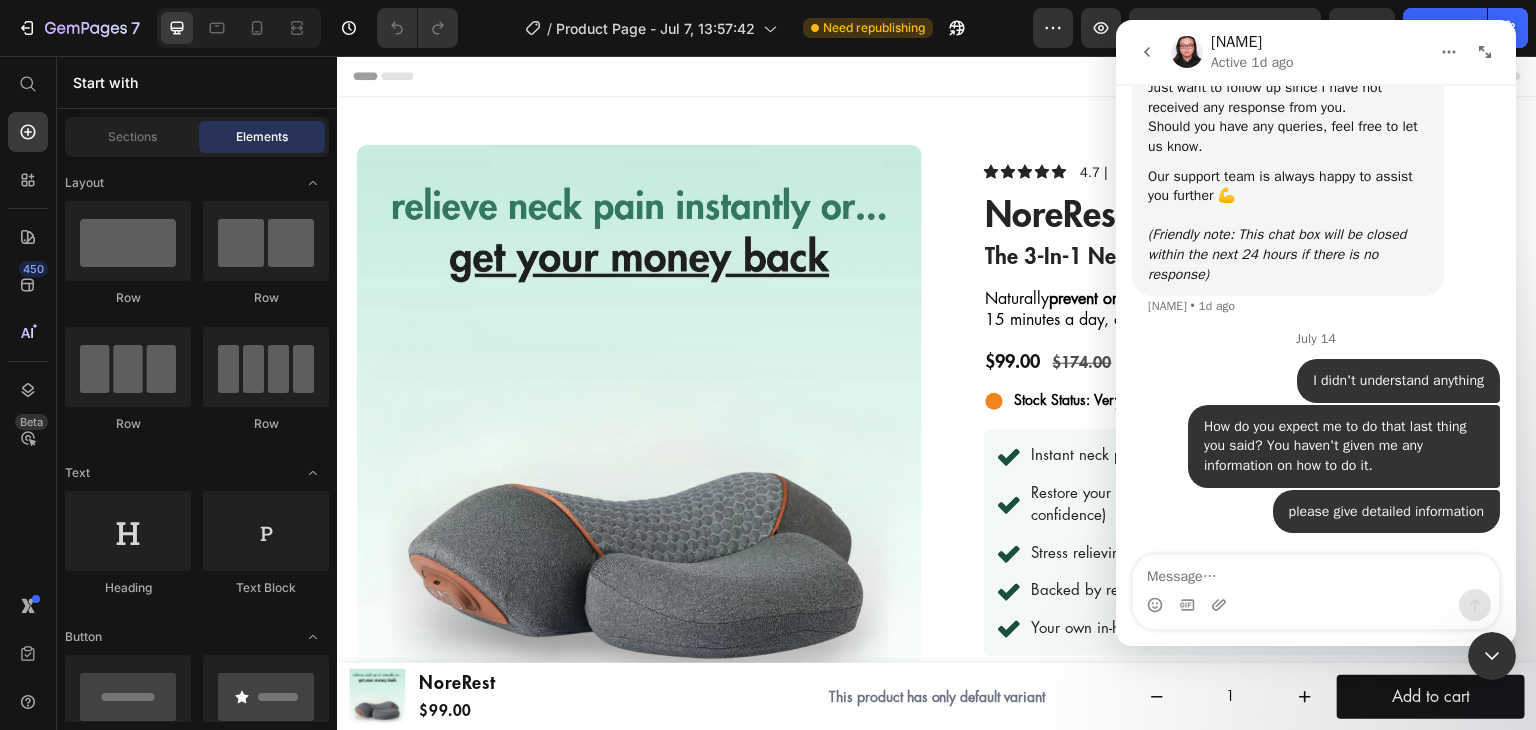 drag, startPoint x: 1839, startPoint y: 1240, endPoint x: 2471, endPoint y: 1146, distance: 638.9523 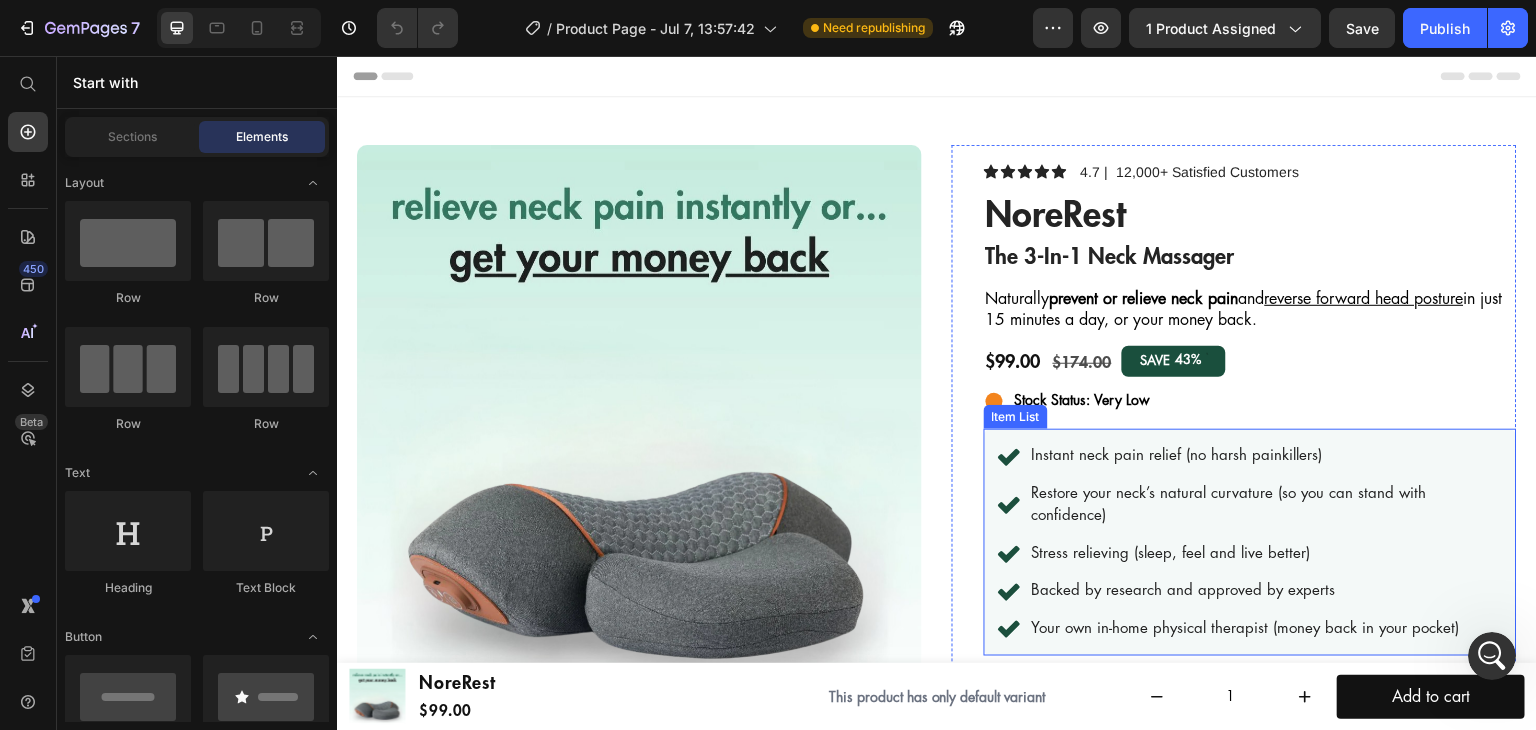 scroll, scrollTop: 0, scrollLeft: 0, axis: both 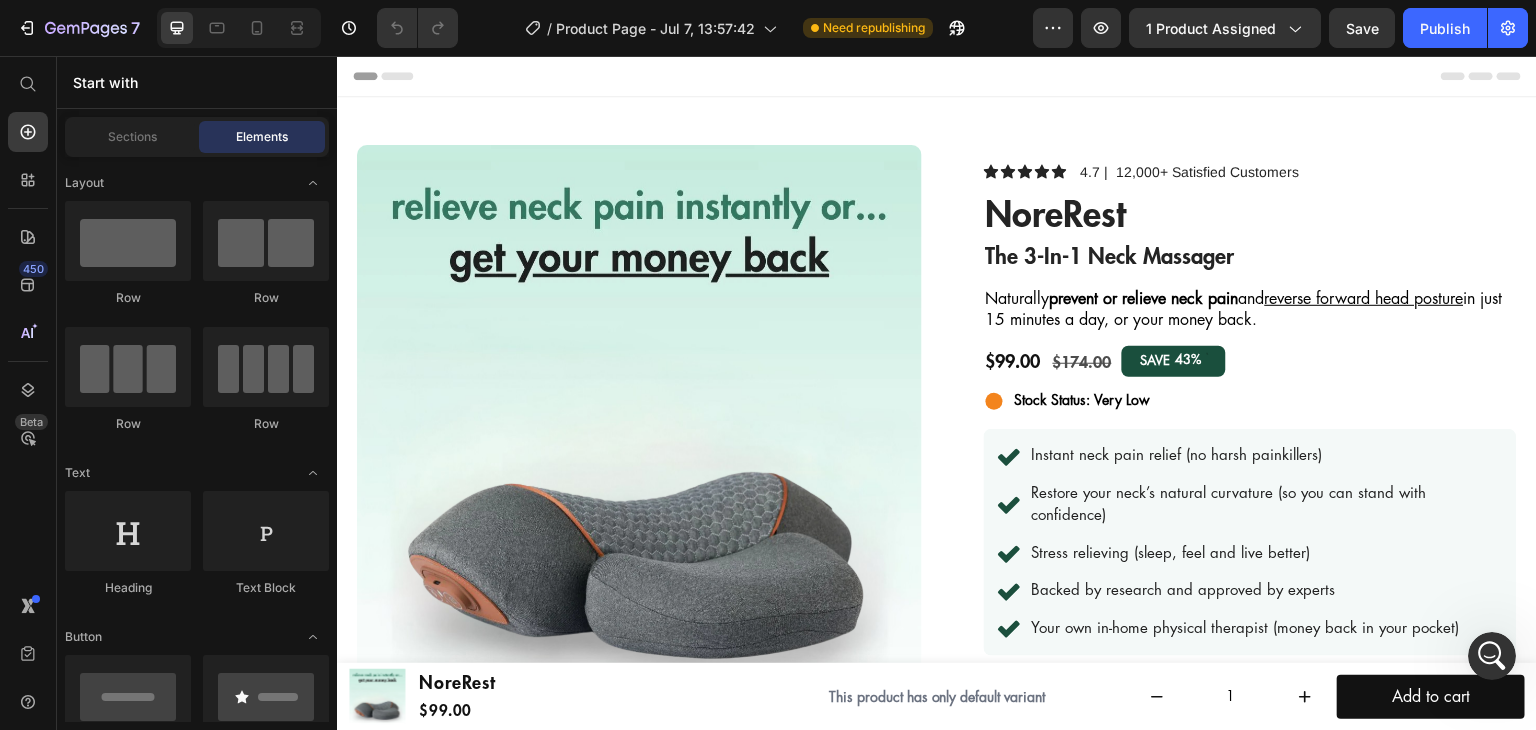click 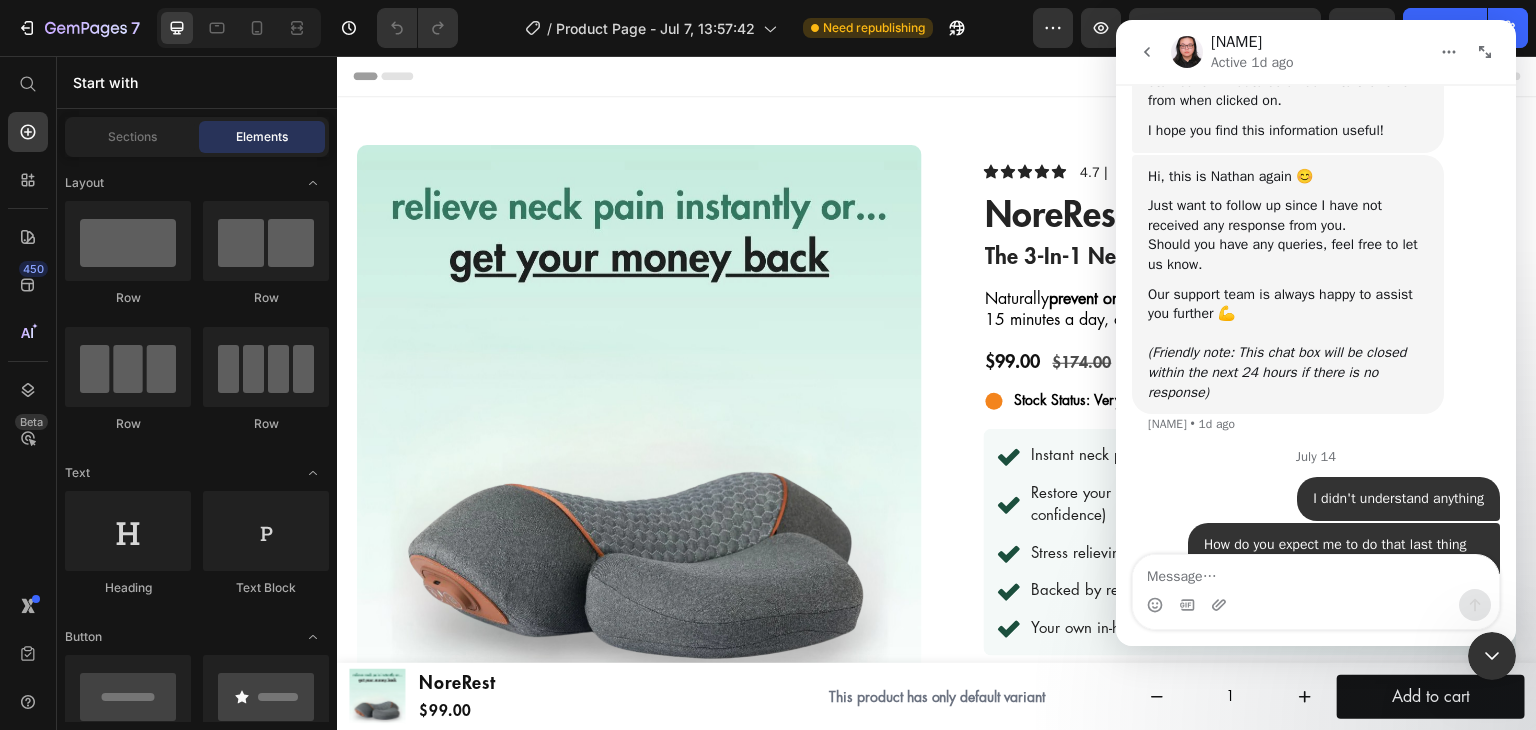 scroll, scrollTop: 22464, scrollLeft: 0, axis: vertical 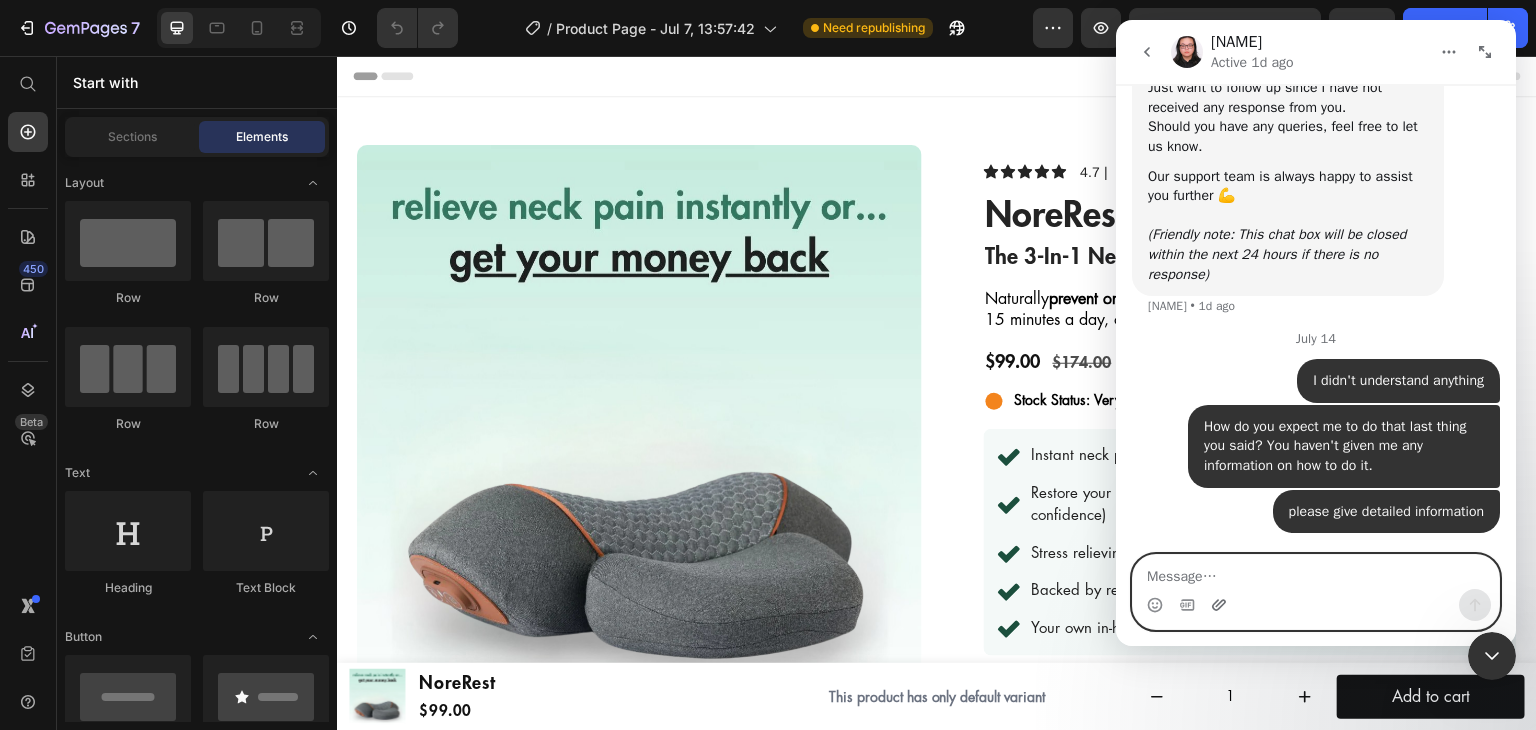 click 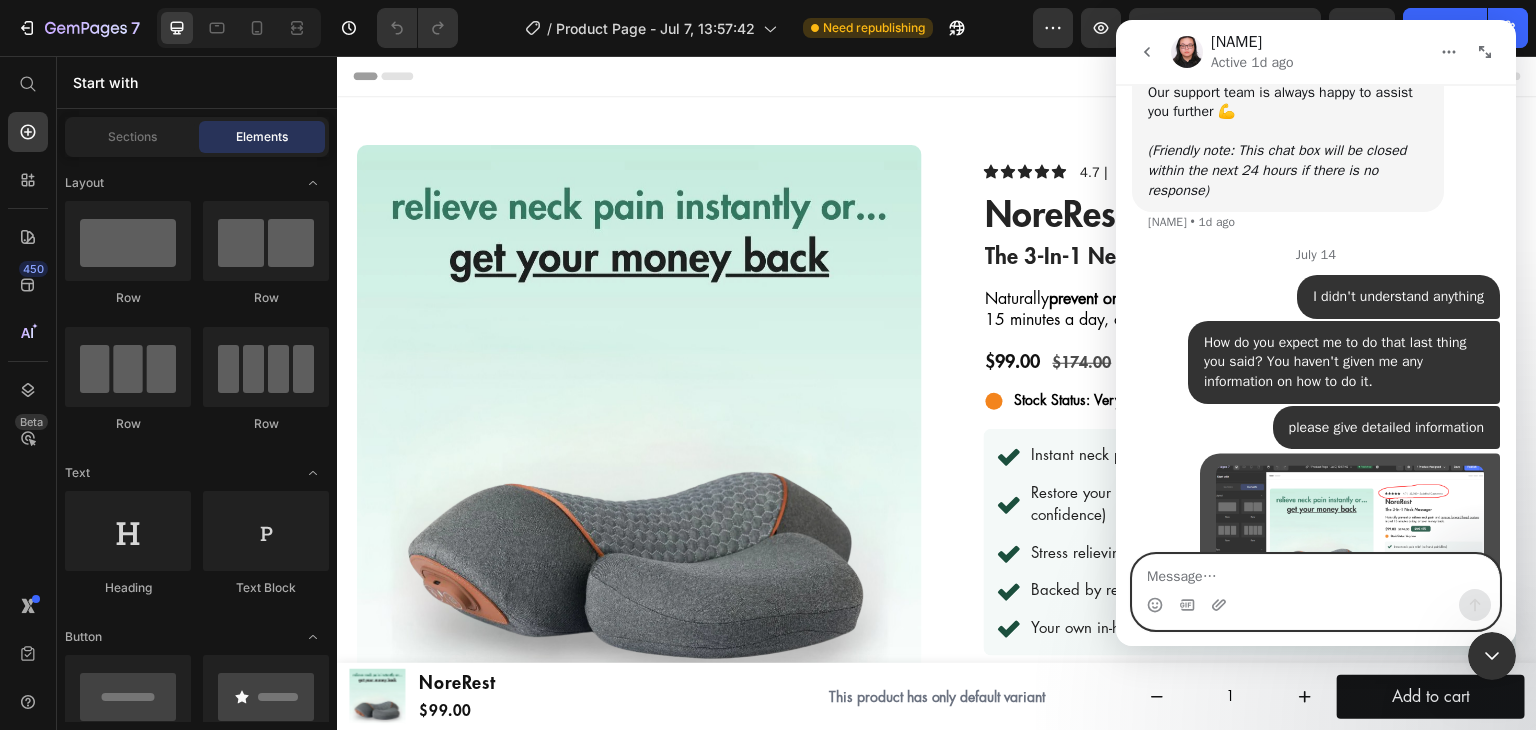 scroll, scrollTop: 22613, scrollLeft: 0, axis: vertical 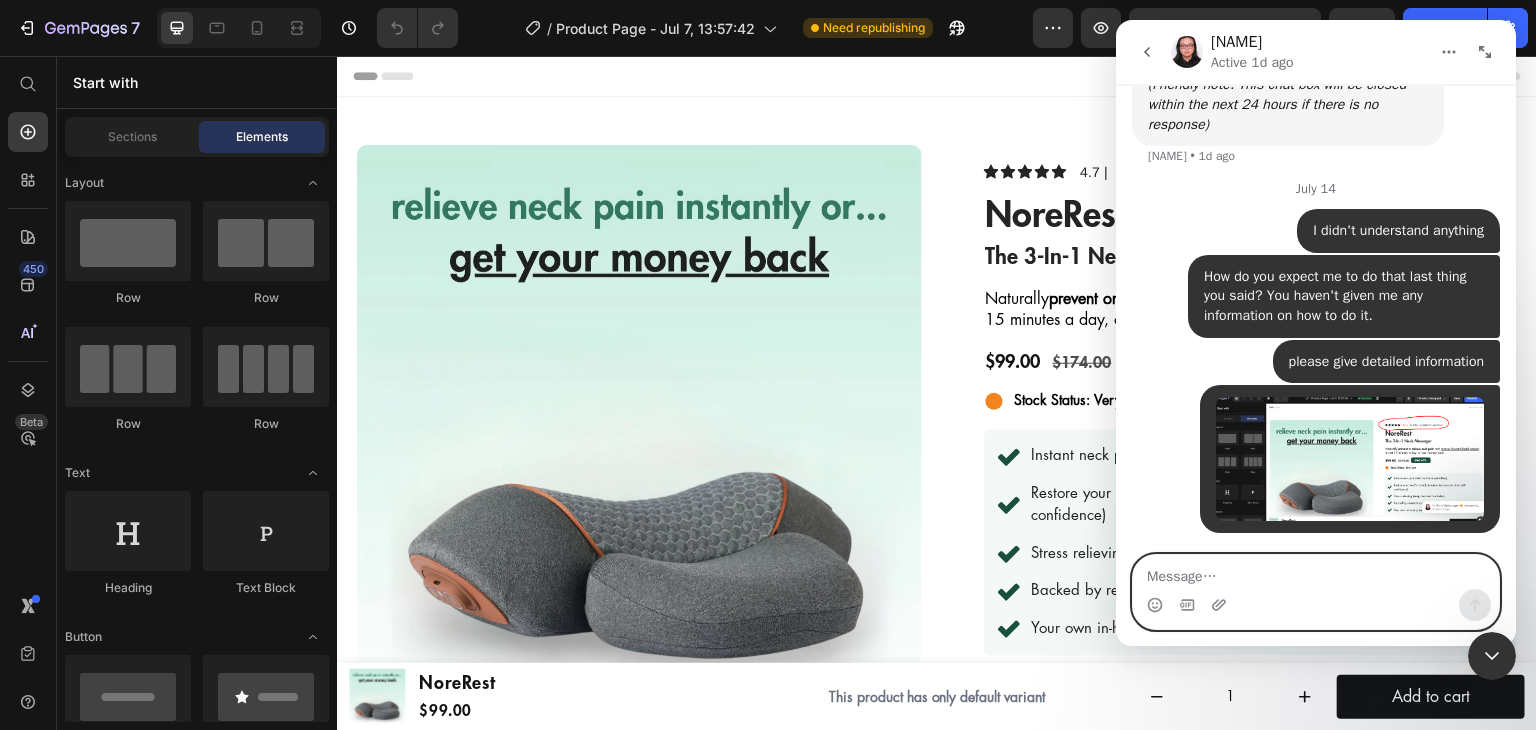 paste on "When I click here I want to go to the bottom of the page" 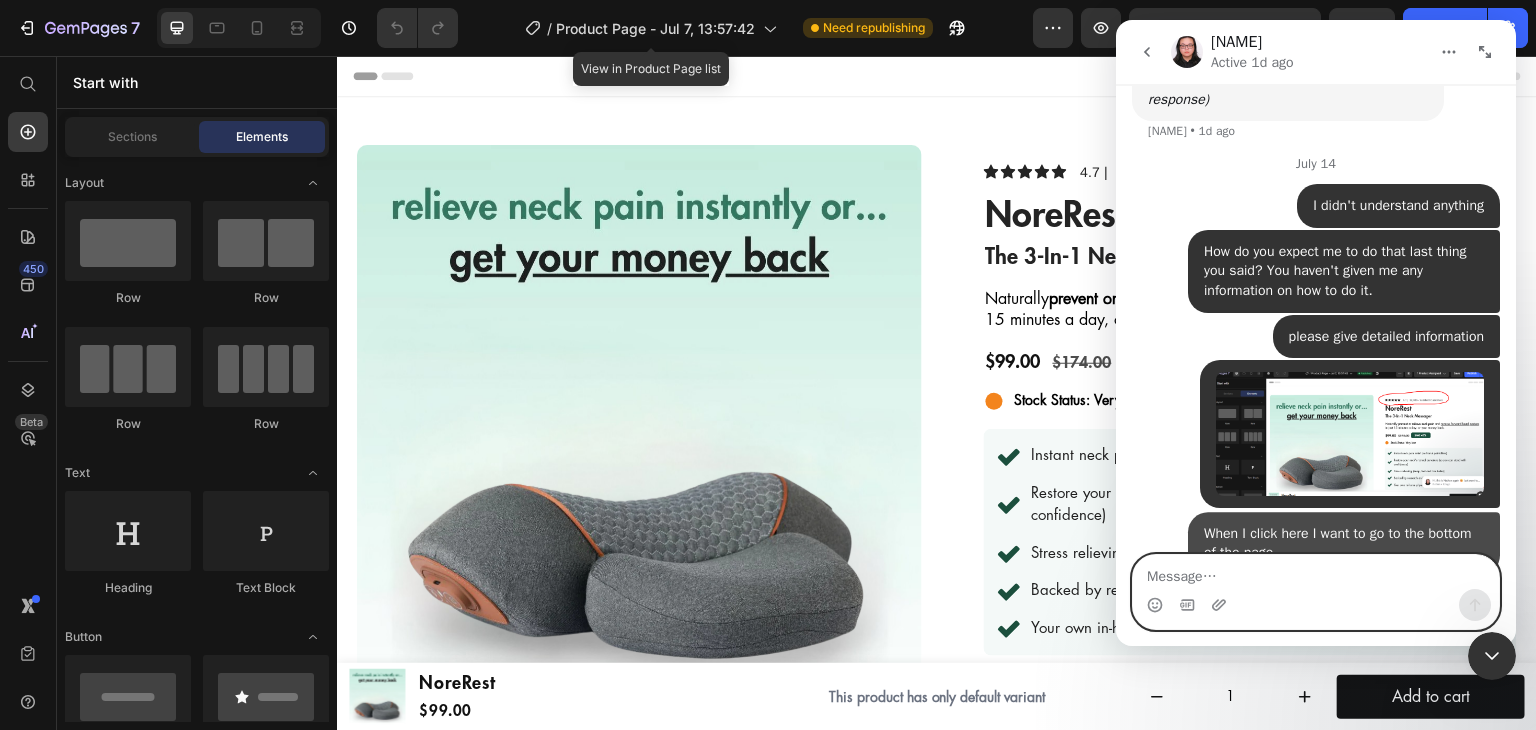 scroll, scrollTop: 22679, scrollLeft: 0, axis: vertical 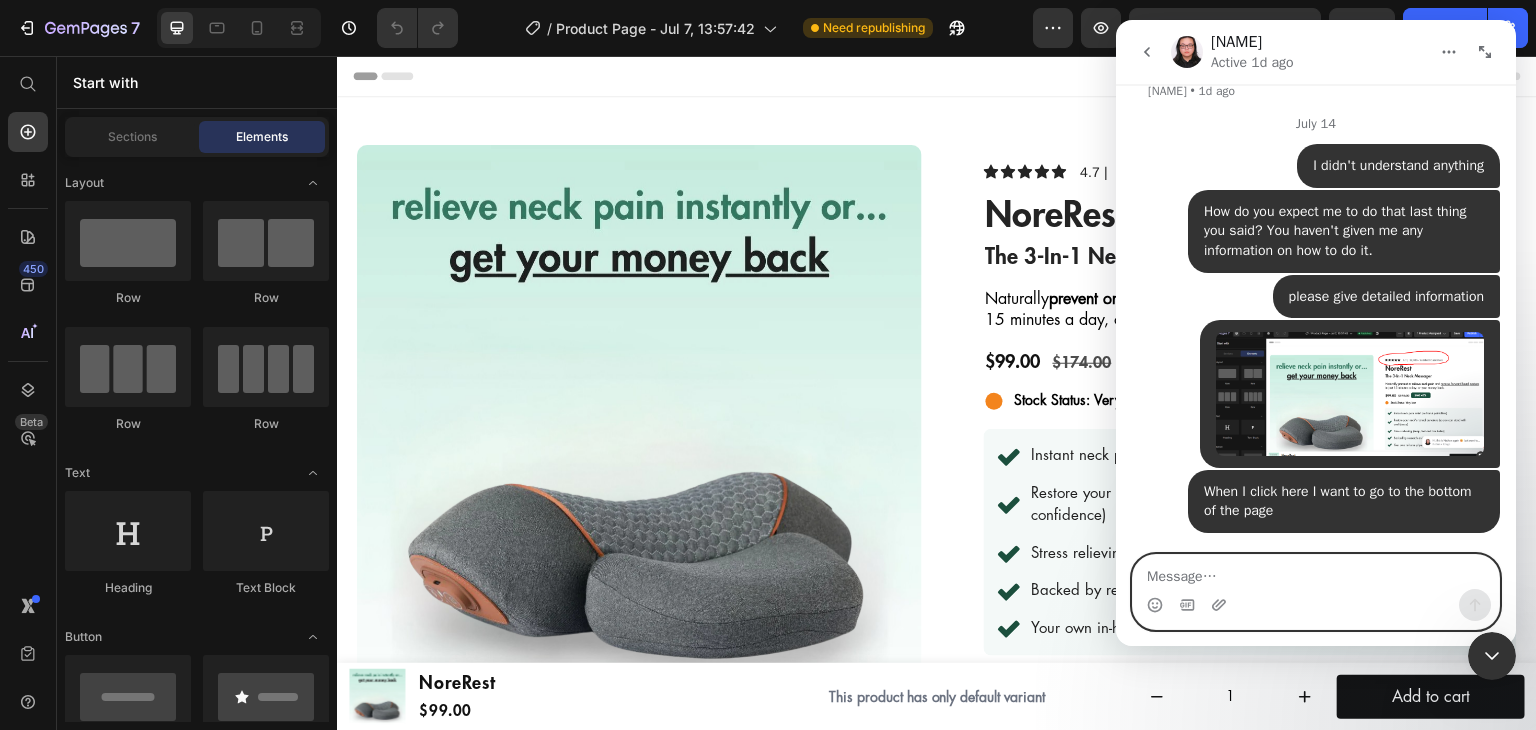 paste on "I don't want to change the star design" 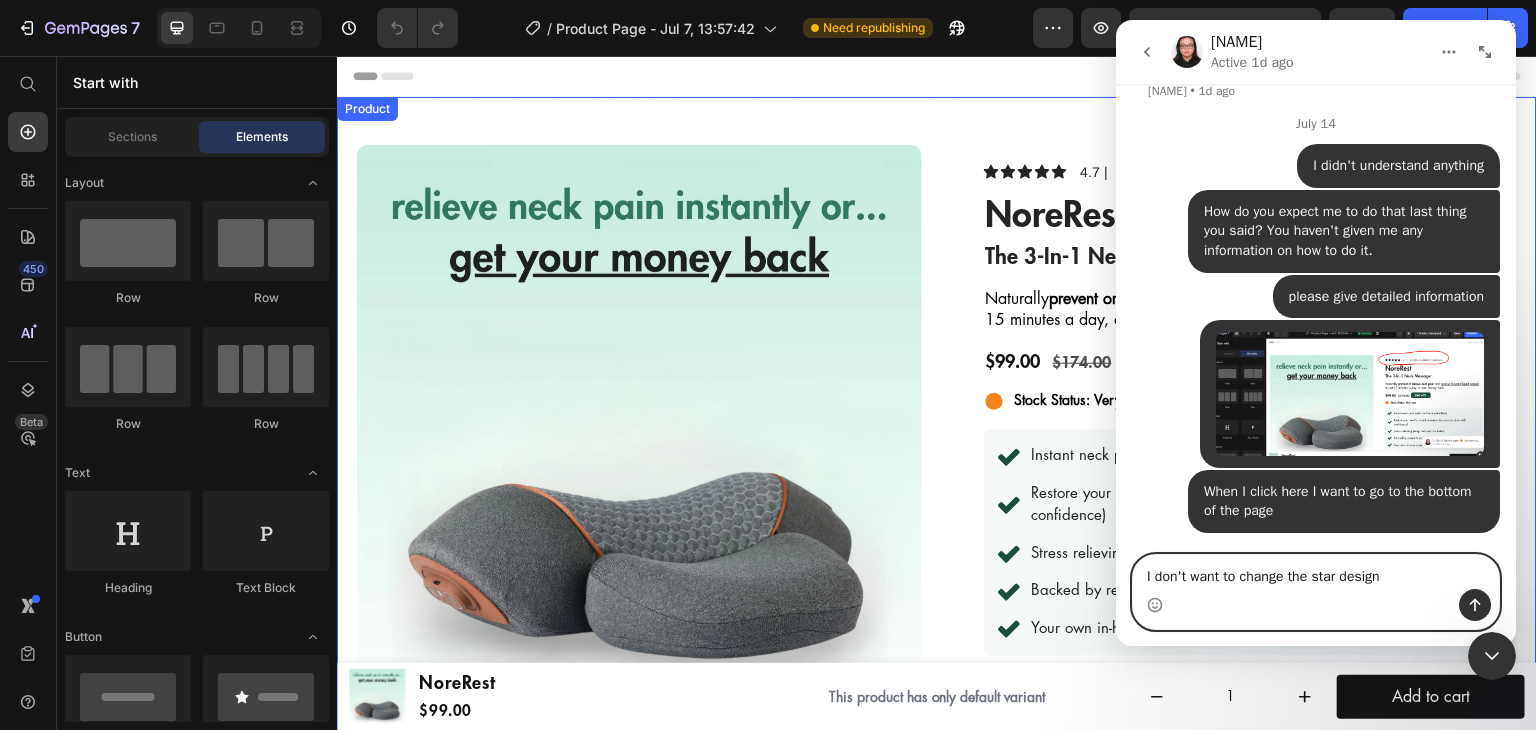 type 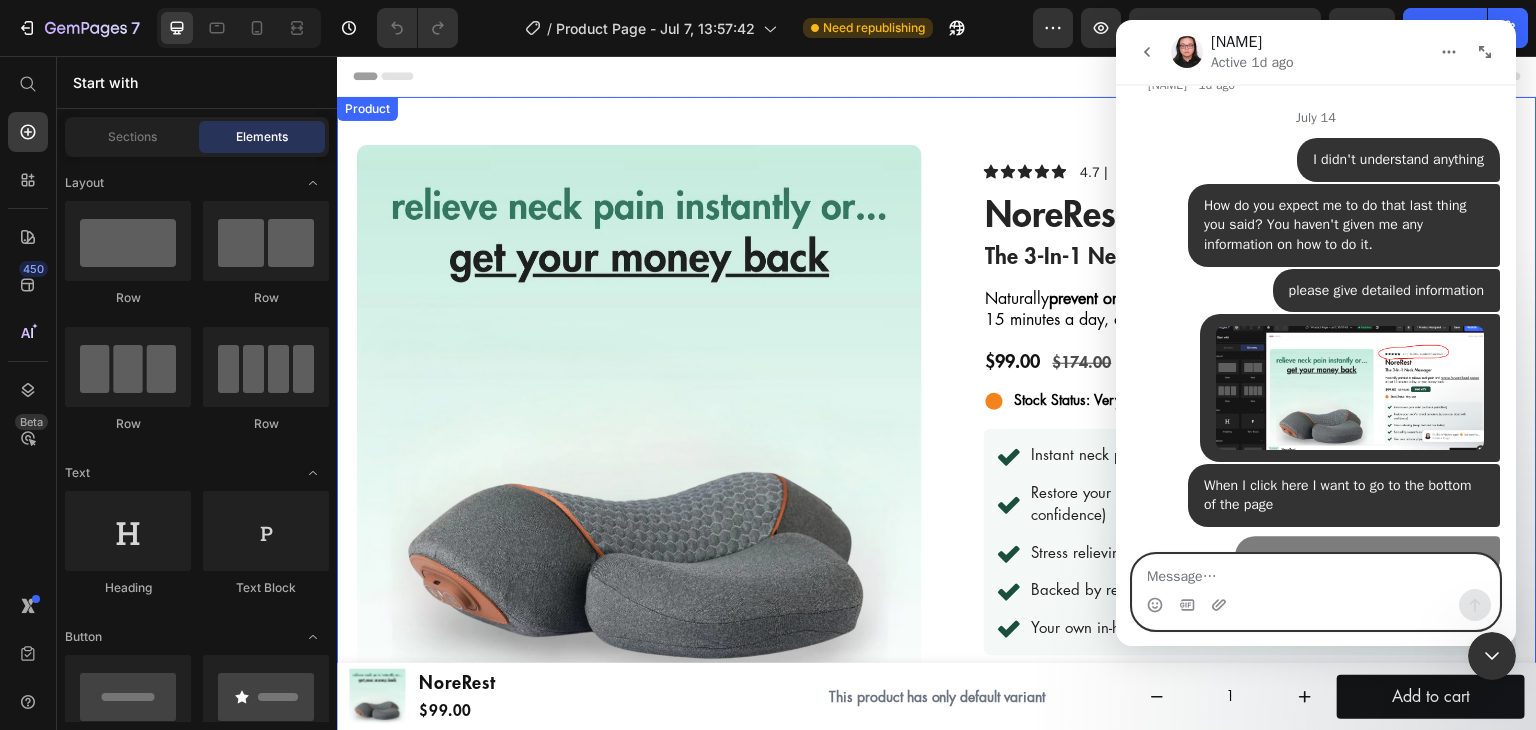 scroll, scrollTop: 22724, scrollLeft: 0, axis: vertical 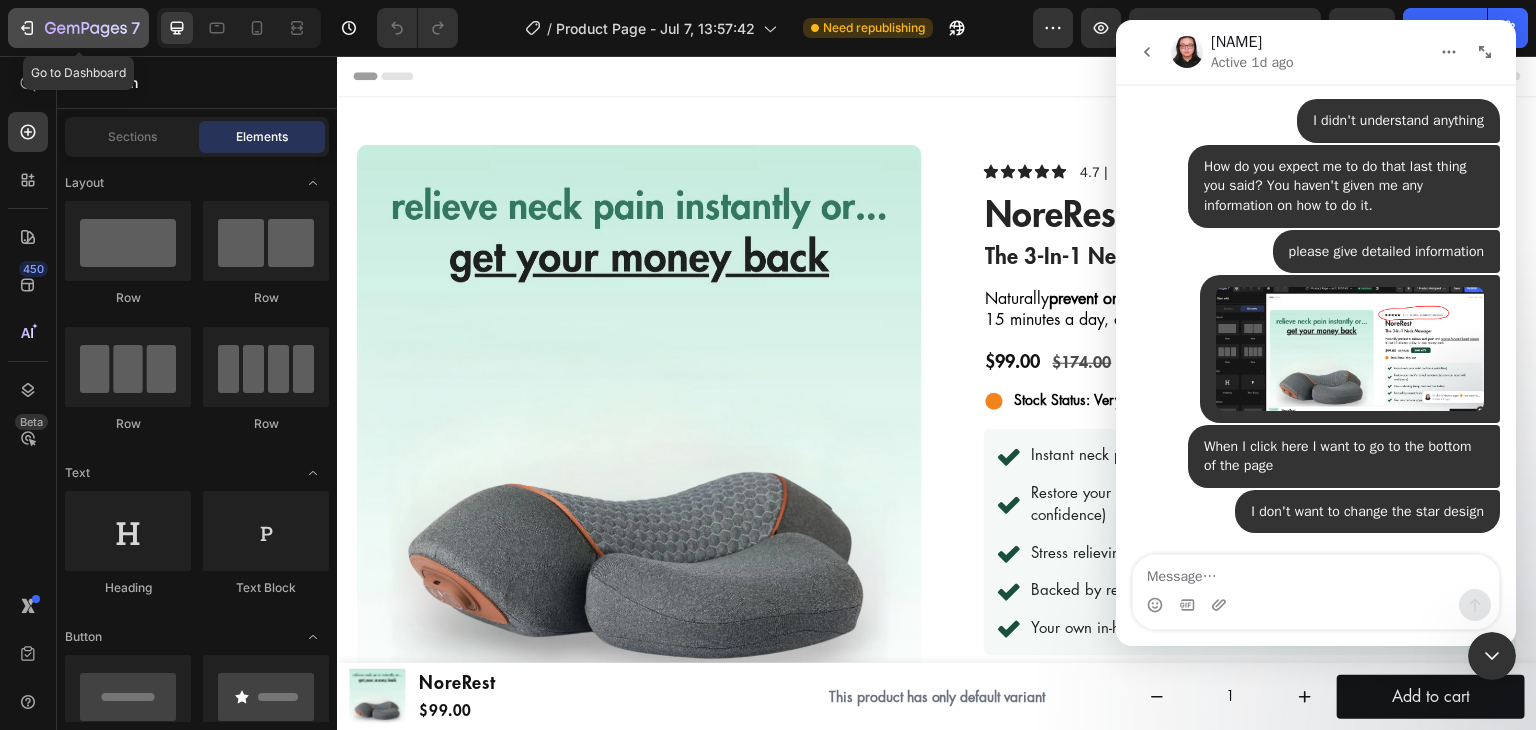 click 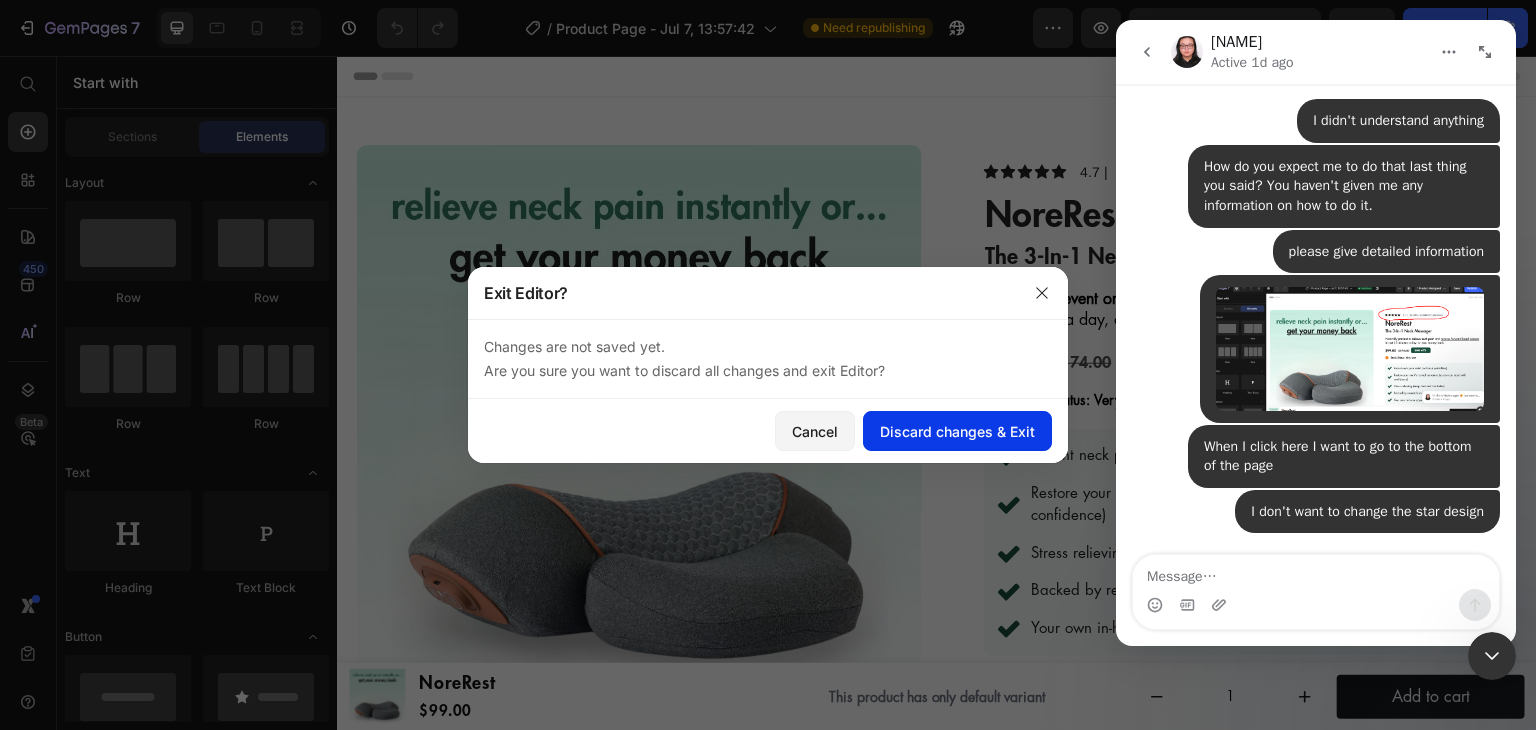 click on "Discard changes & Exit" at bounding box center (957, 431) 